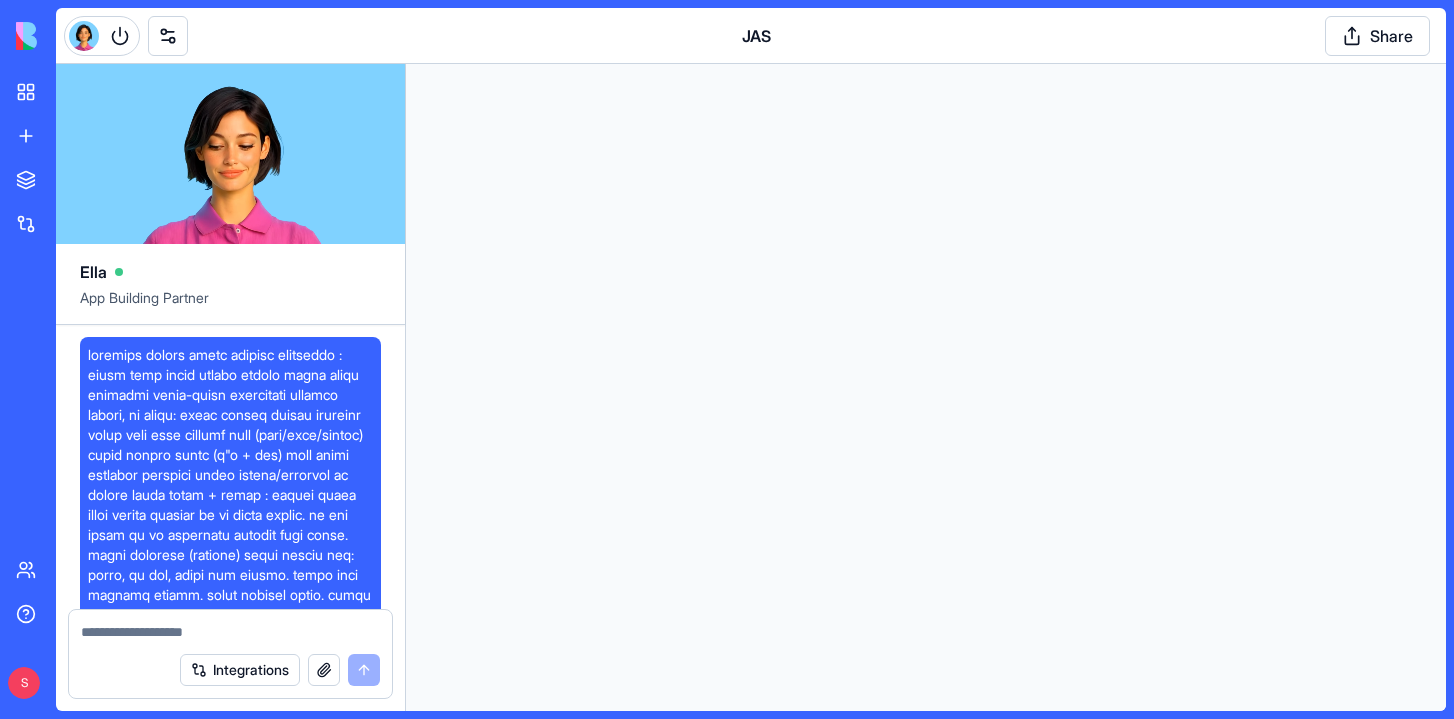 scroll, scrollTop: 0, scrollLeft: 0, axis: both 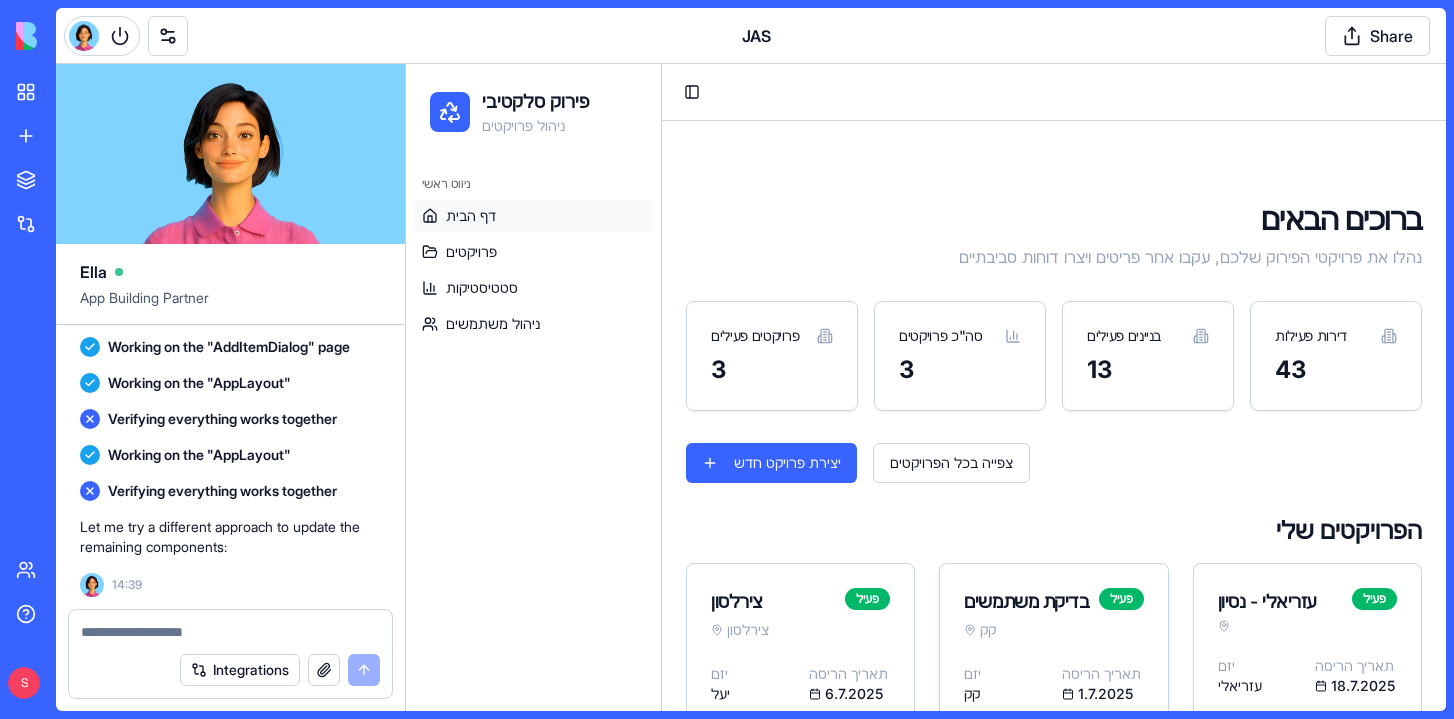 click on "בדיקת משתמשים קק פעיל" at bounding box center [1053, 614] 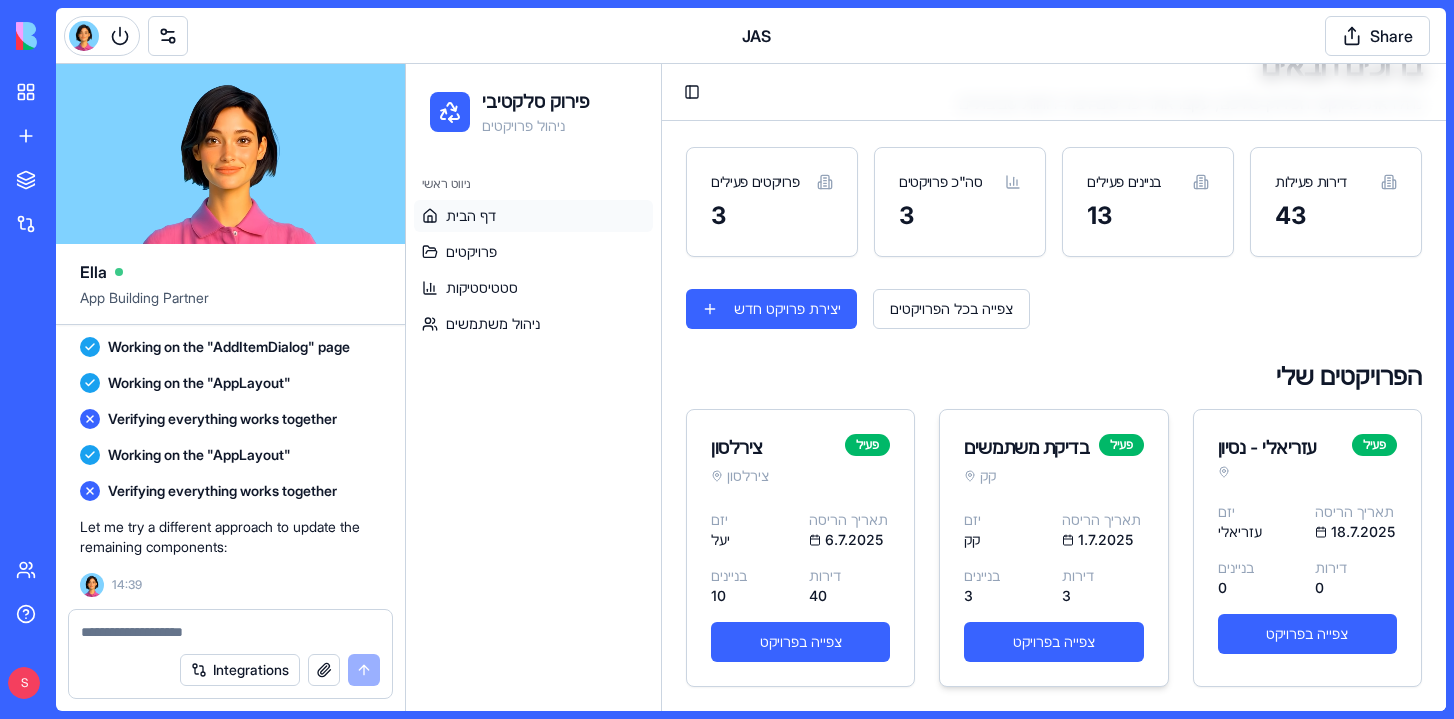 scroll, scrollTop: 202, scrollLeft: 0, axis: vertical 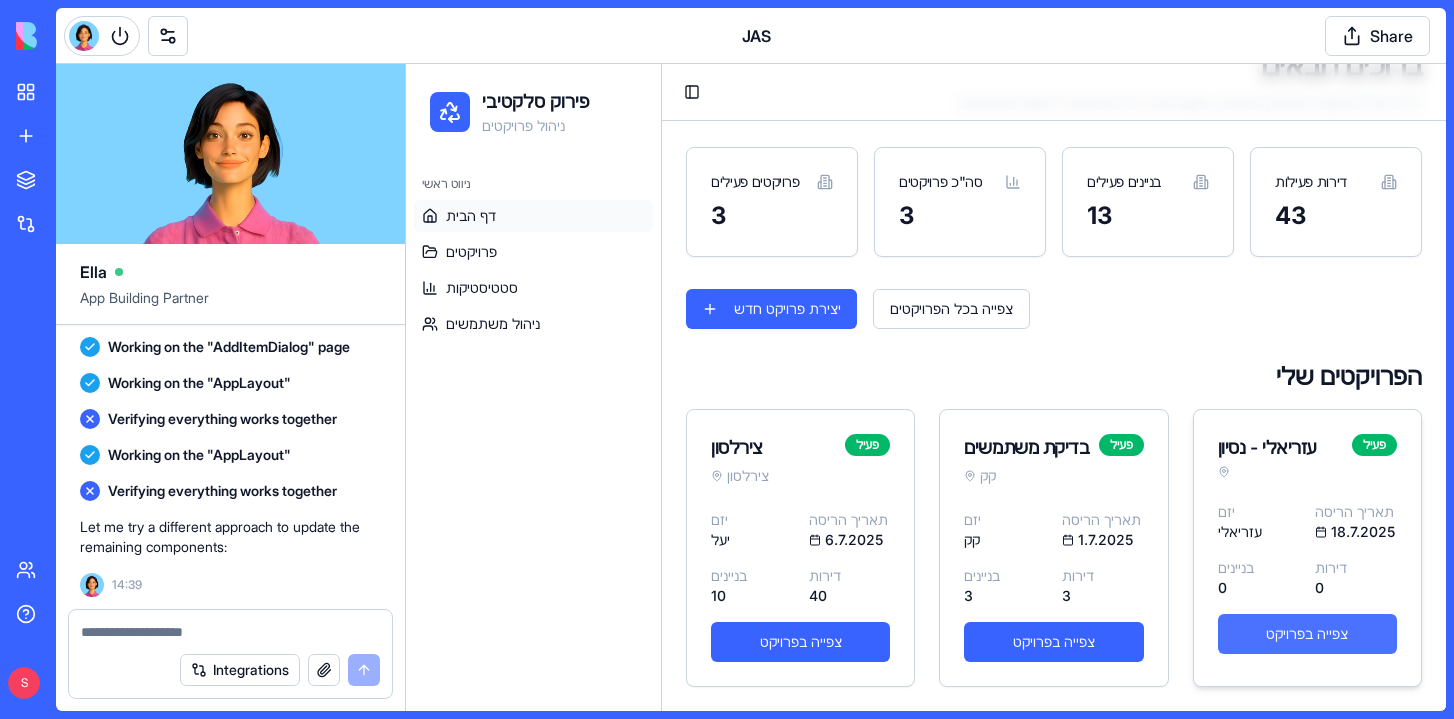 click on "צפייה בפרויקט" at bounding box center (1307, 634) 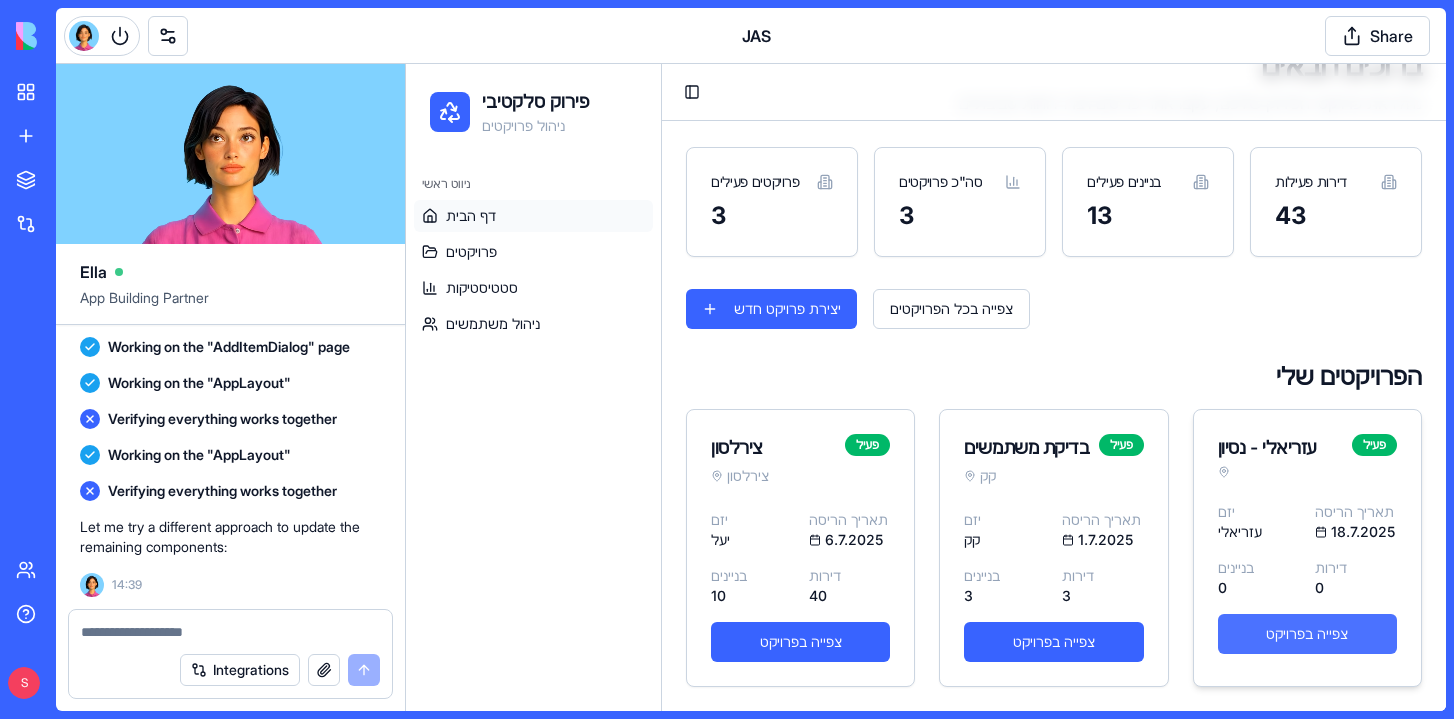 scroll, scrollTop: 0, scrollLeft: 0, axis: both 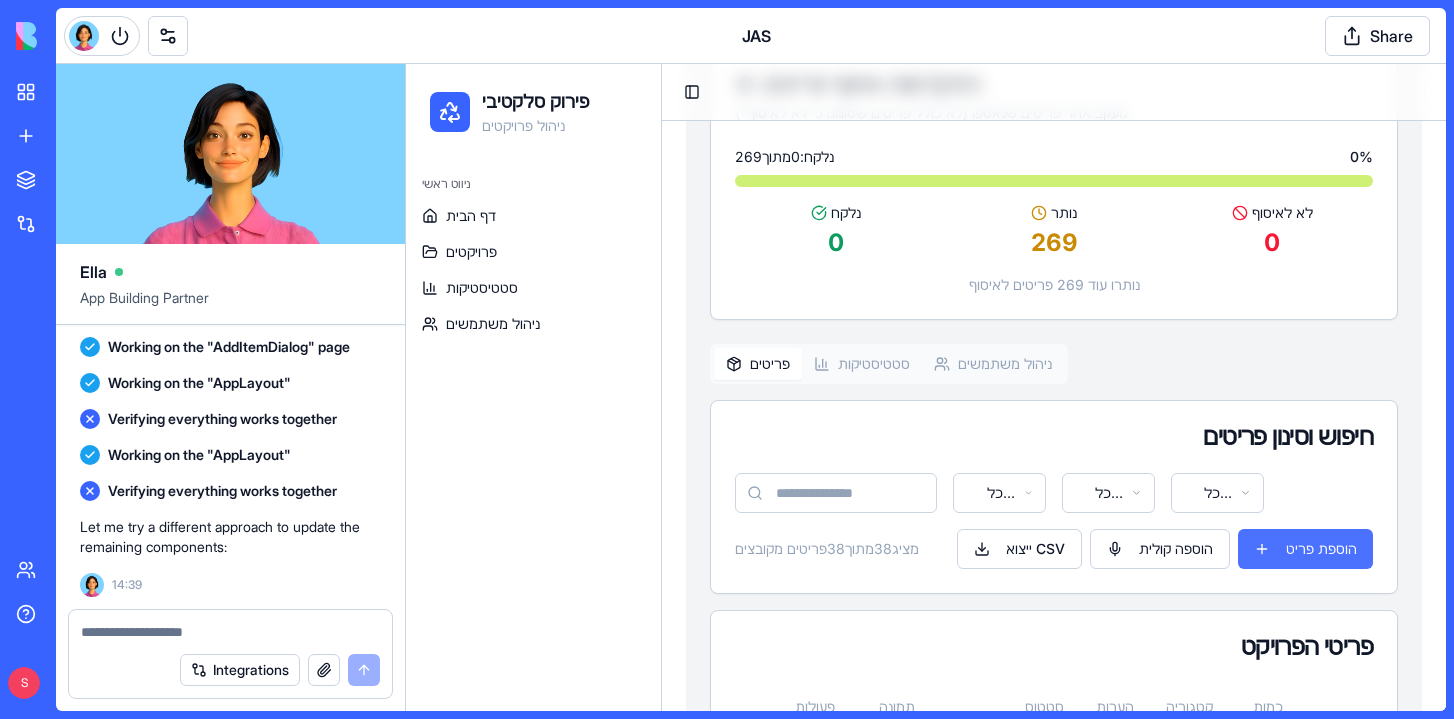 click on "הוספת פריט" at bounding box center [1305, 549] 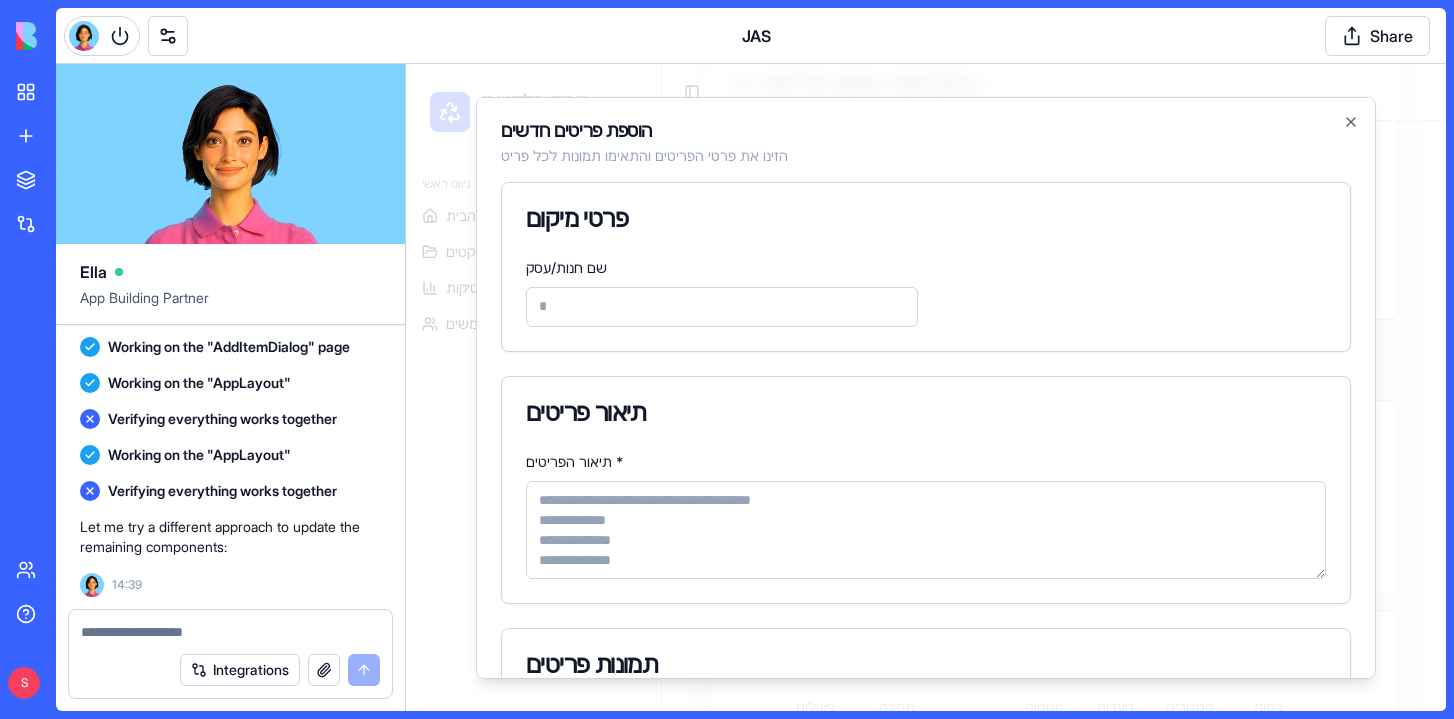 click on "תיאור פריטים" at bounding box center [926, 412] 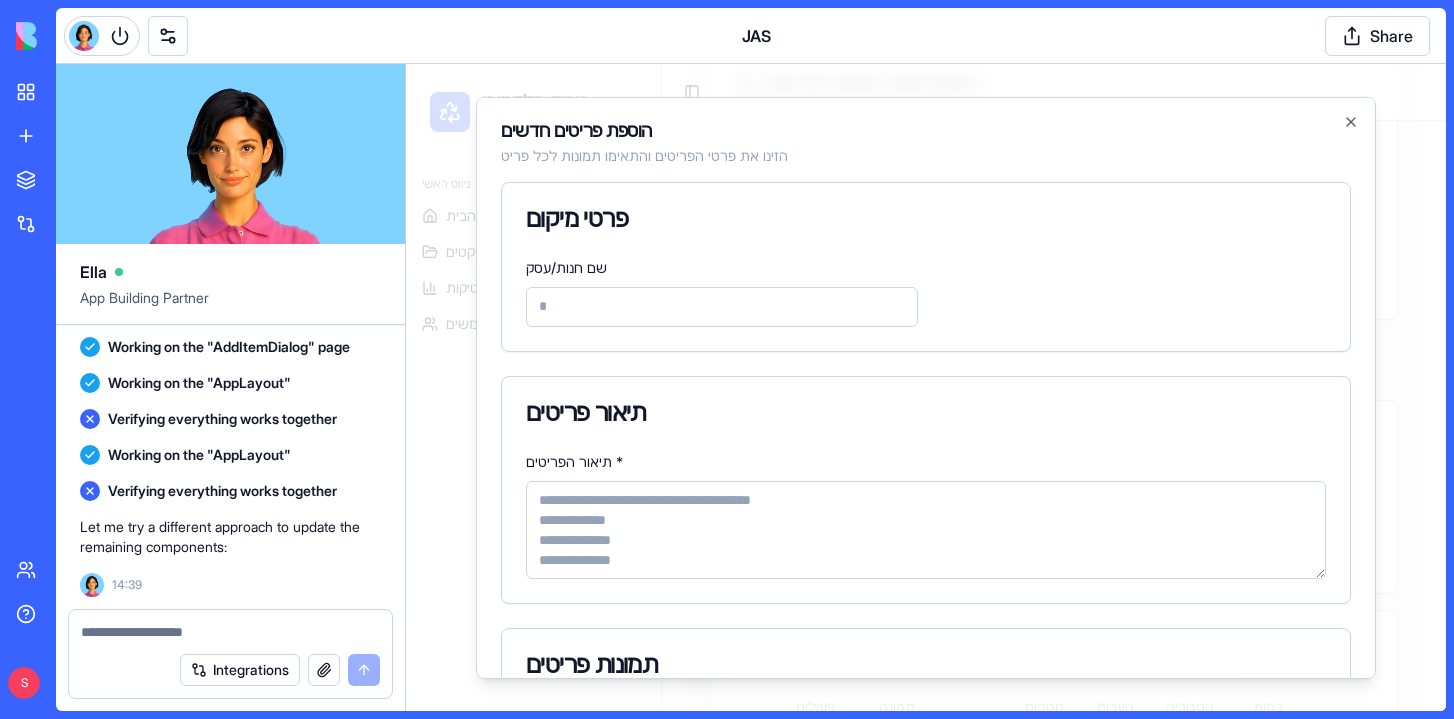 click on "שם חנות/עסק" at bounding box center (722, 306) 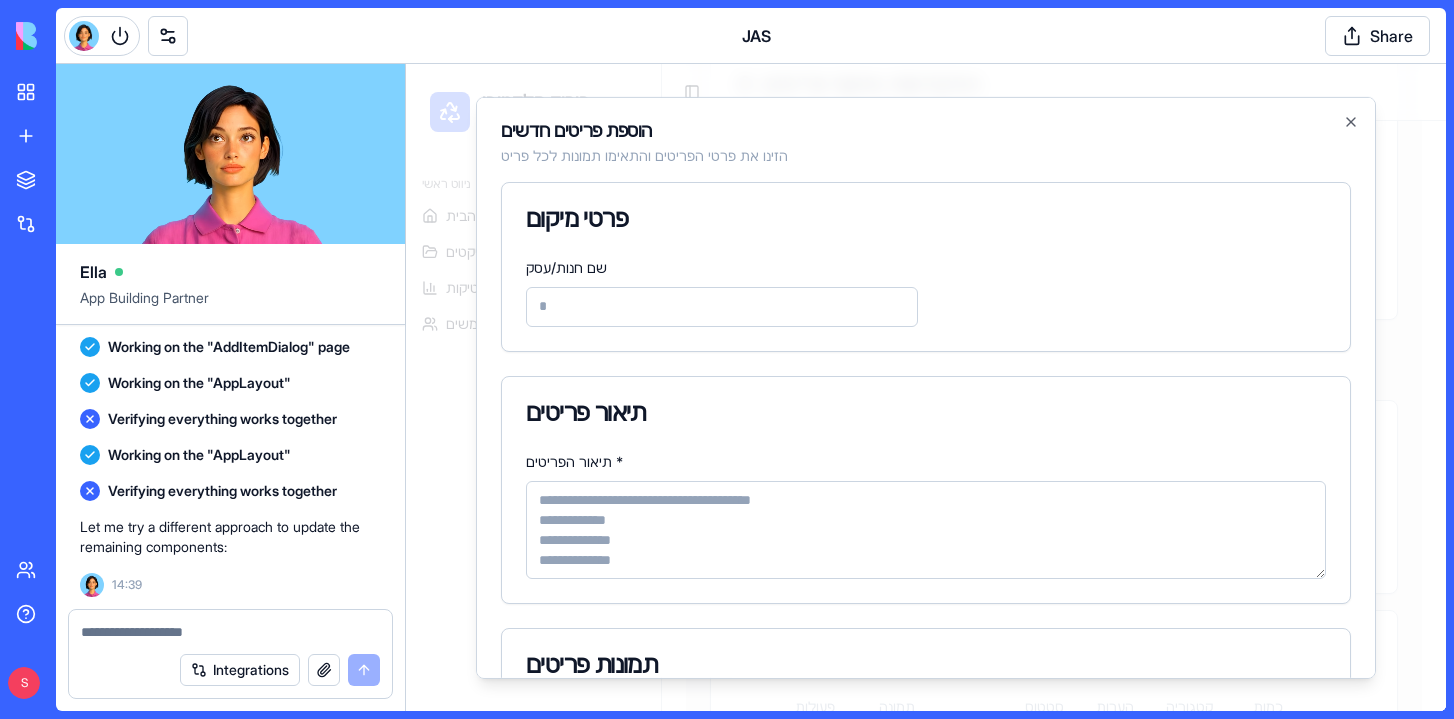 click on "הוספת פריטים חדשים הזינו את פרטי הפריטים והתאימו תמונות לכל פריט פרטי מיקום שם חנות/עסק תיאור פריטים תיאור הפריטים * תמונות פריטים צילום חי סטטוס פריטים לא לאיסוף פריטים נלקחו ביטול הוסף 0 פריטים Close" at bounding box center (926, 387) 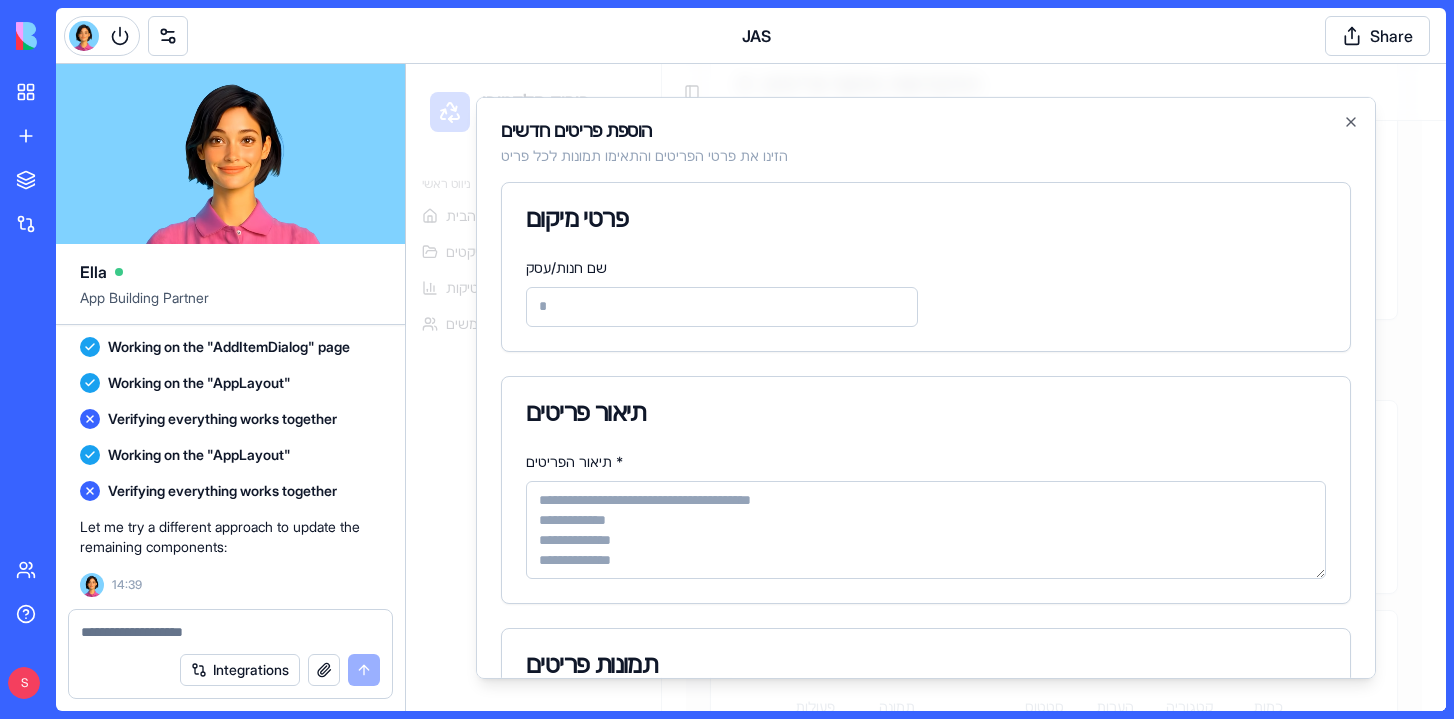 click on "הוספת פריטים חדשים הזינו את פרטי הפריטים והתאימו תמונות לכל פריט פרטי מיקום שם חנות/עסק תיאור פריטים תיאור הפריטים * תמונות פריטים צילום חי סטטוס פריטים לא לאיסוף פריטים נלקחו ביטול הוסף 0 פריטים Close" at bounding box center (926, 387) 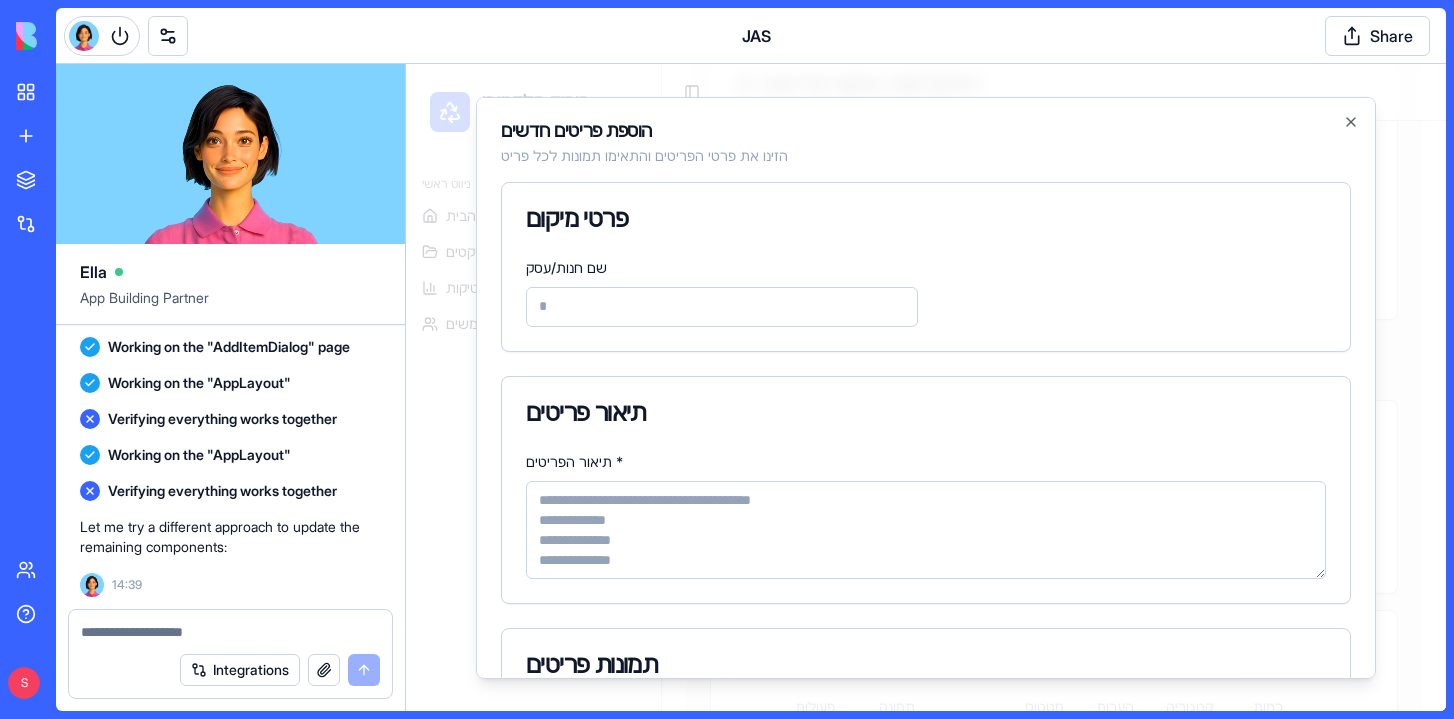 click 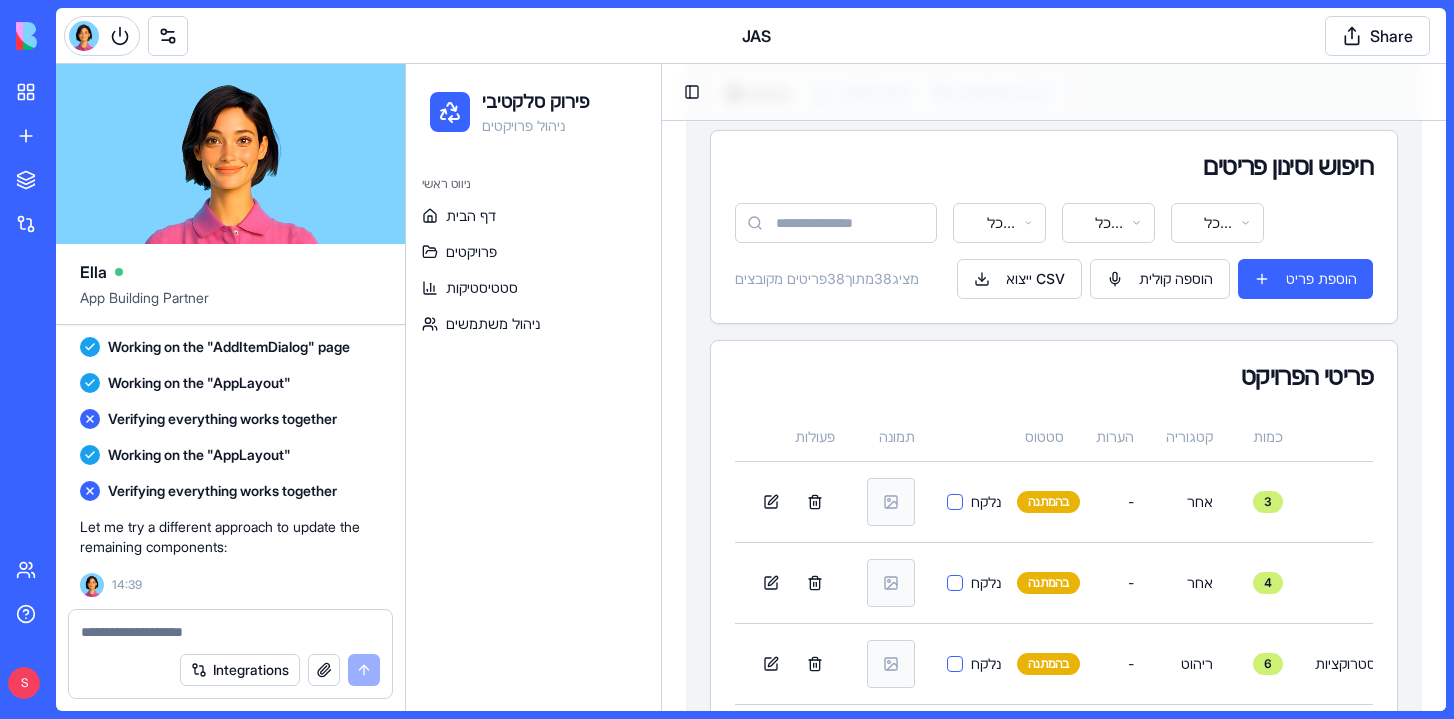 scroll, scrollTop: 666, scrollLeft: 0, axis: vertical 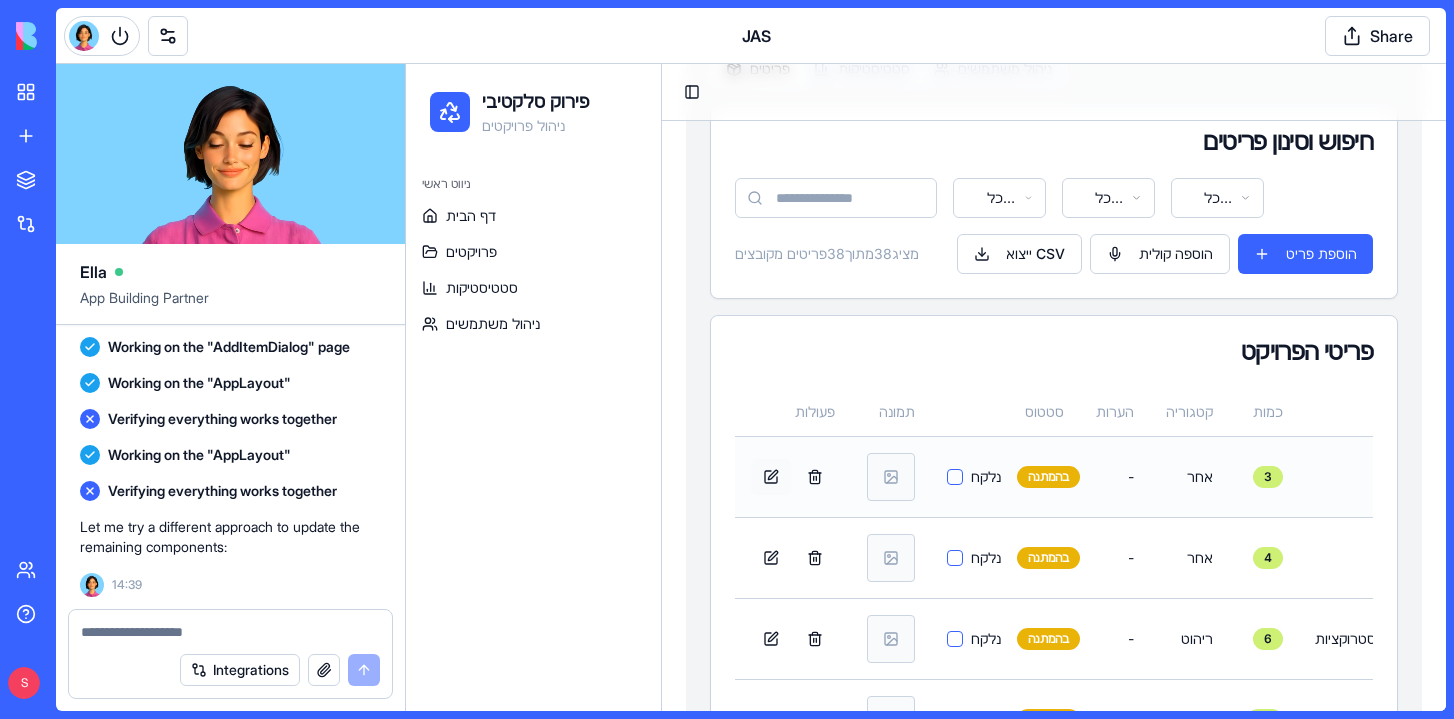 click at bounding box center [771, 477] 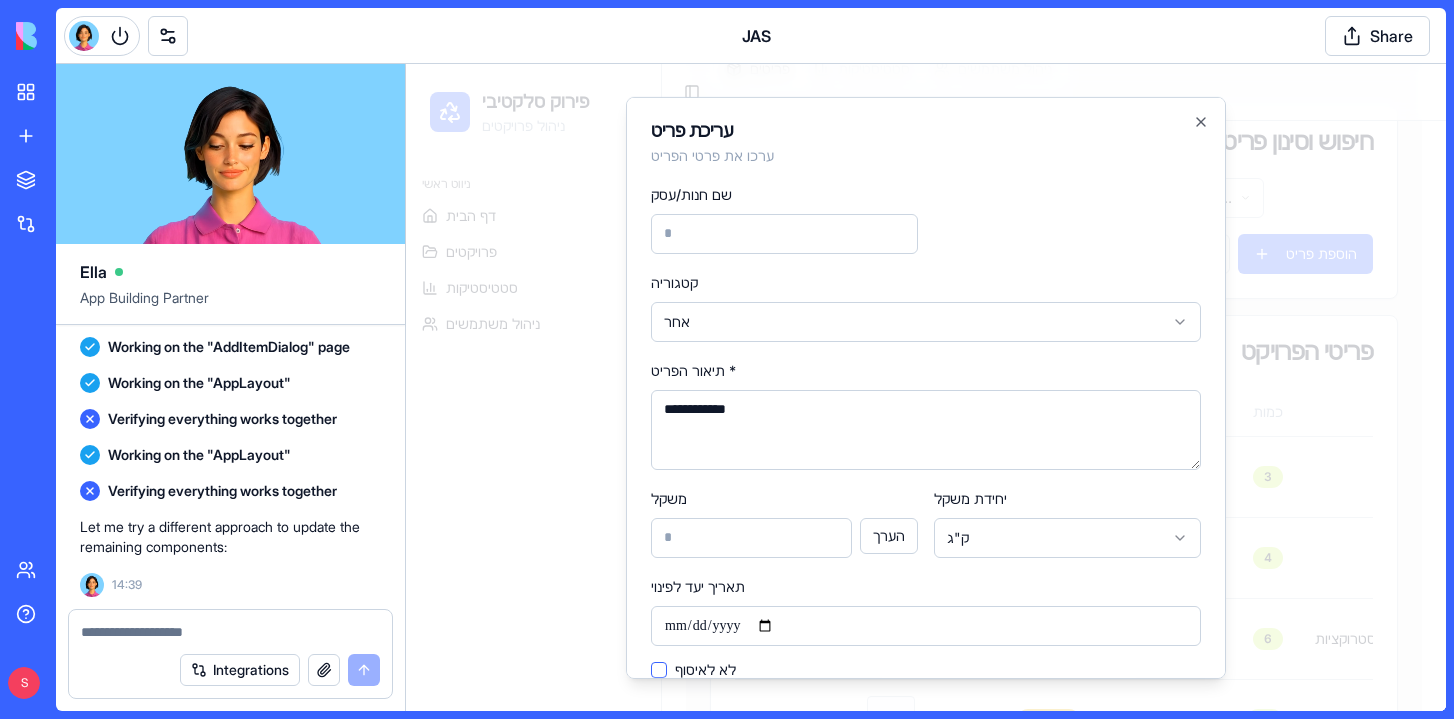 type 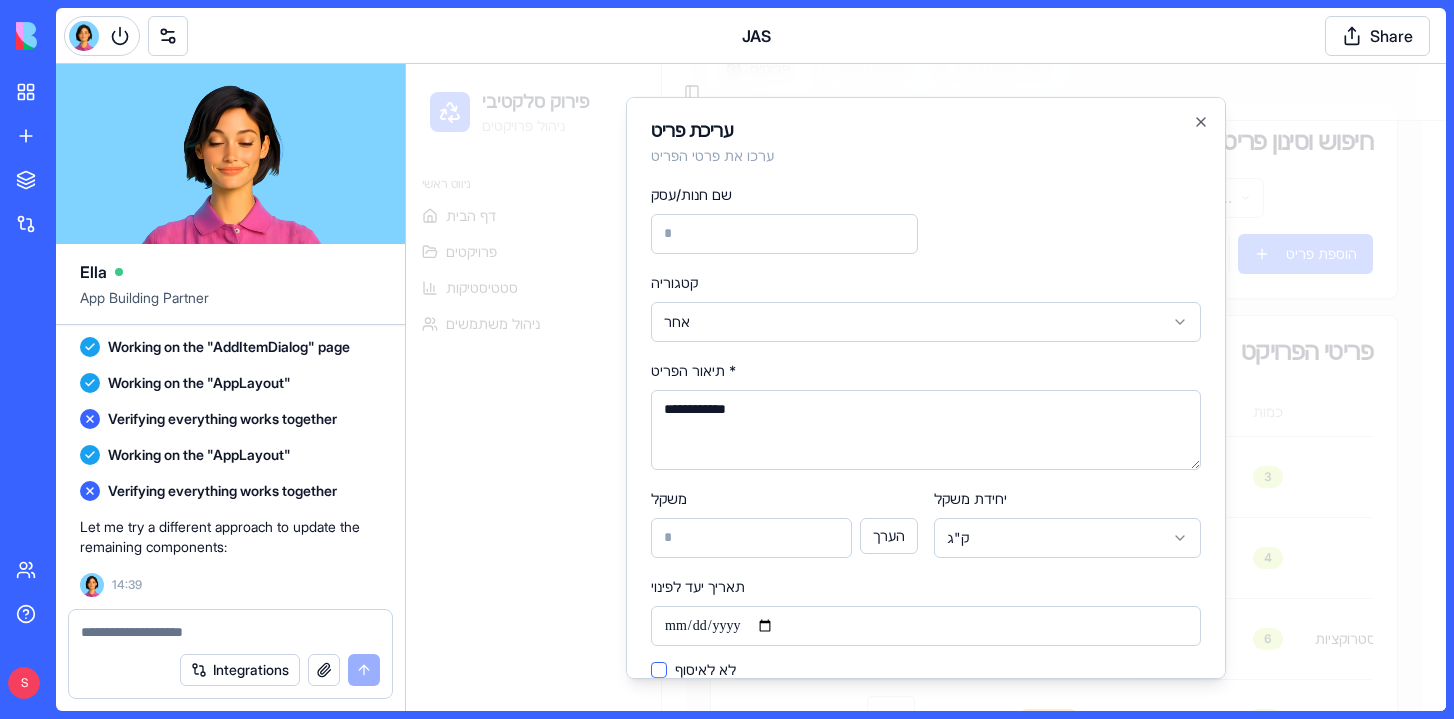 click on "**********" at bounding box center (926, 413) 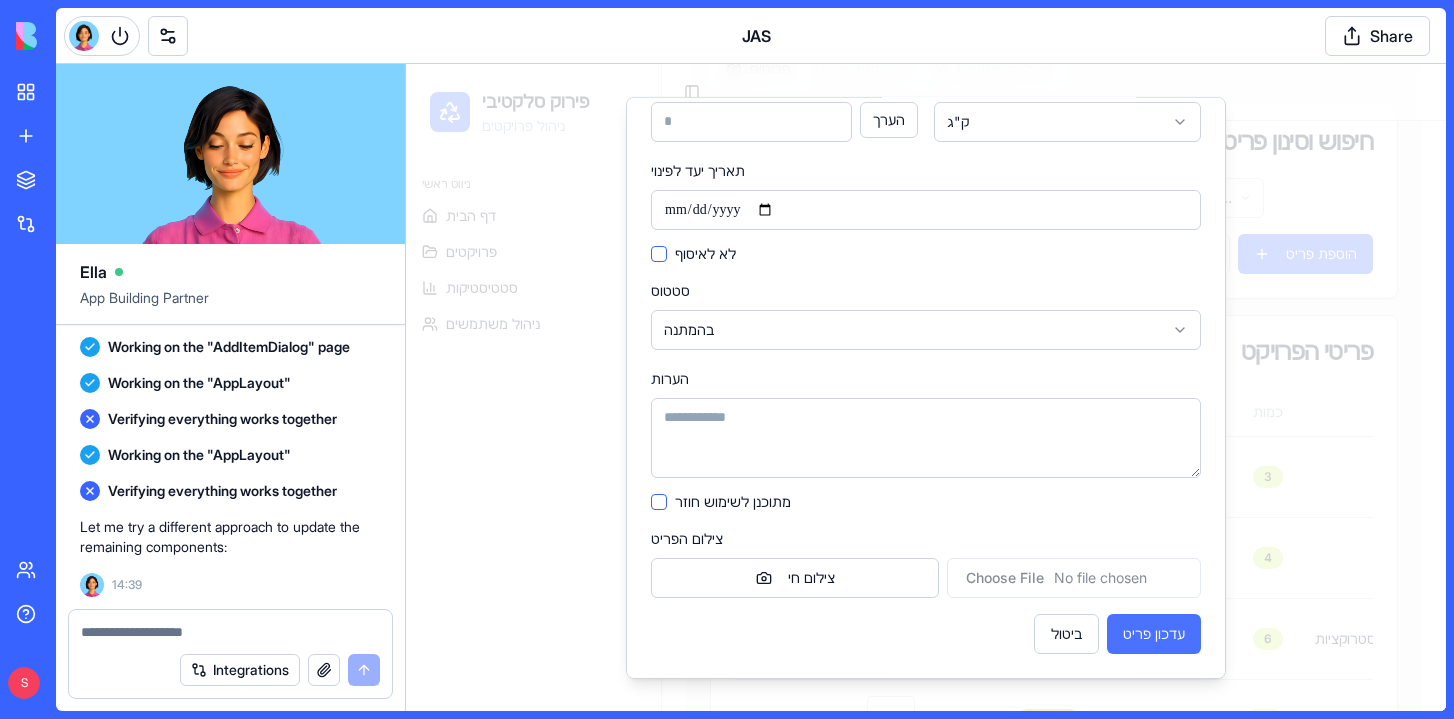 scroll, scrollTop: 416, scrollLeft: 0, axis: vertical 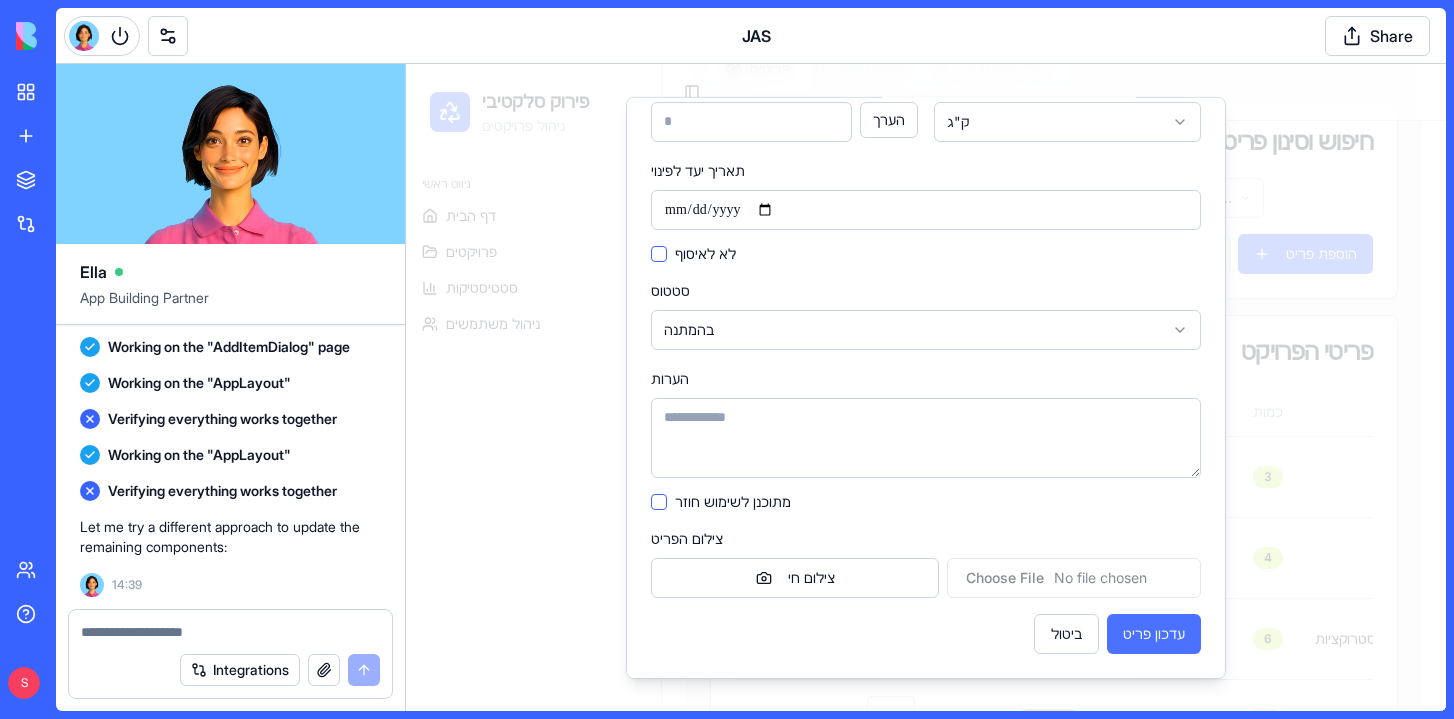 click on "עדכון פריט" at bounding box center (1154, 633) 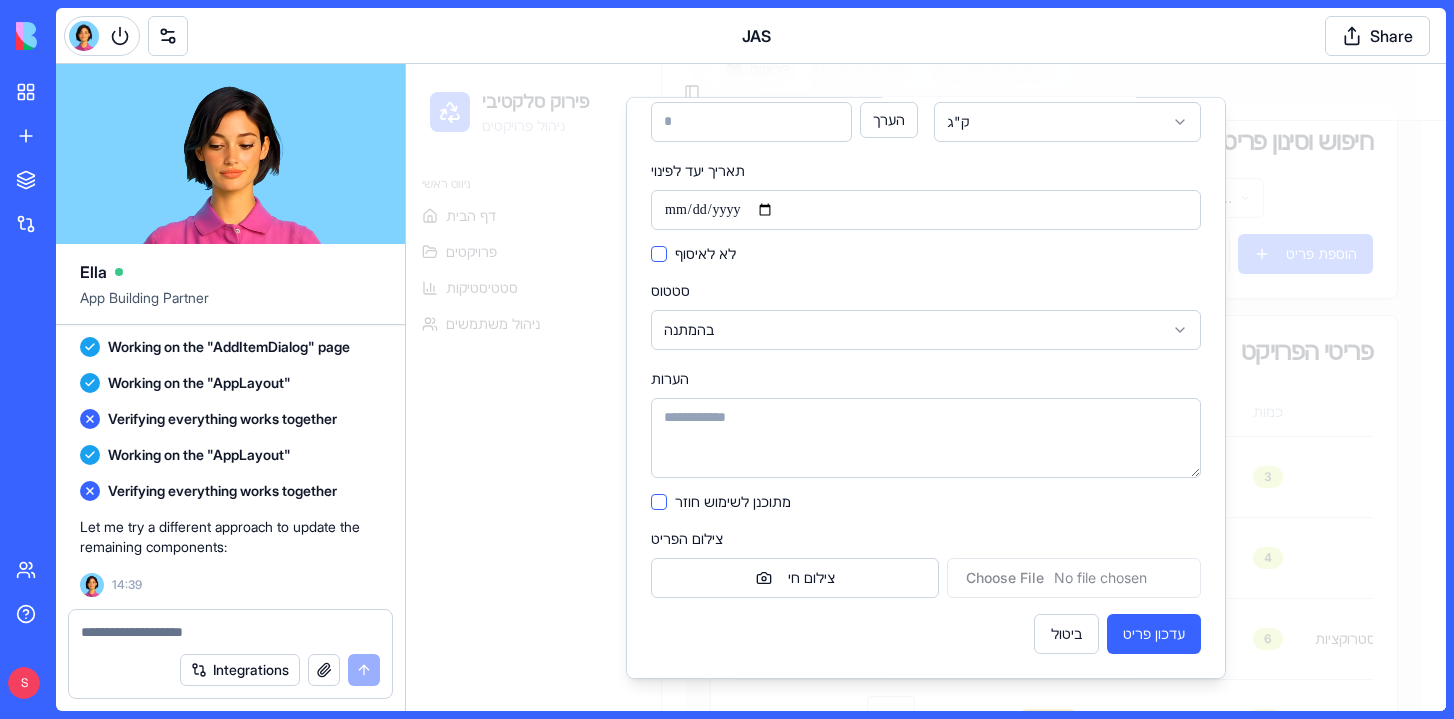 scroll, scrollTop: 0, scrollLeft: 0, axis: both 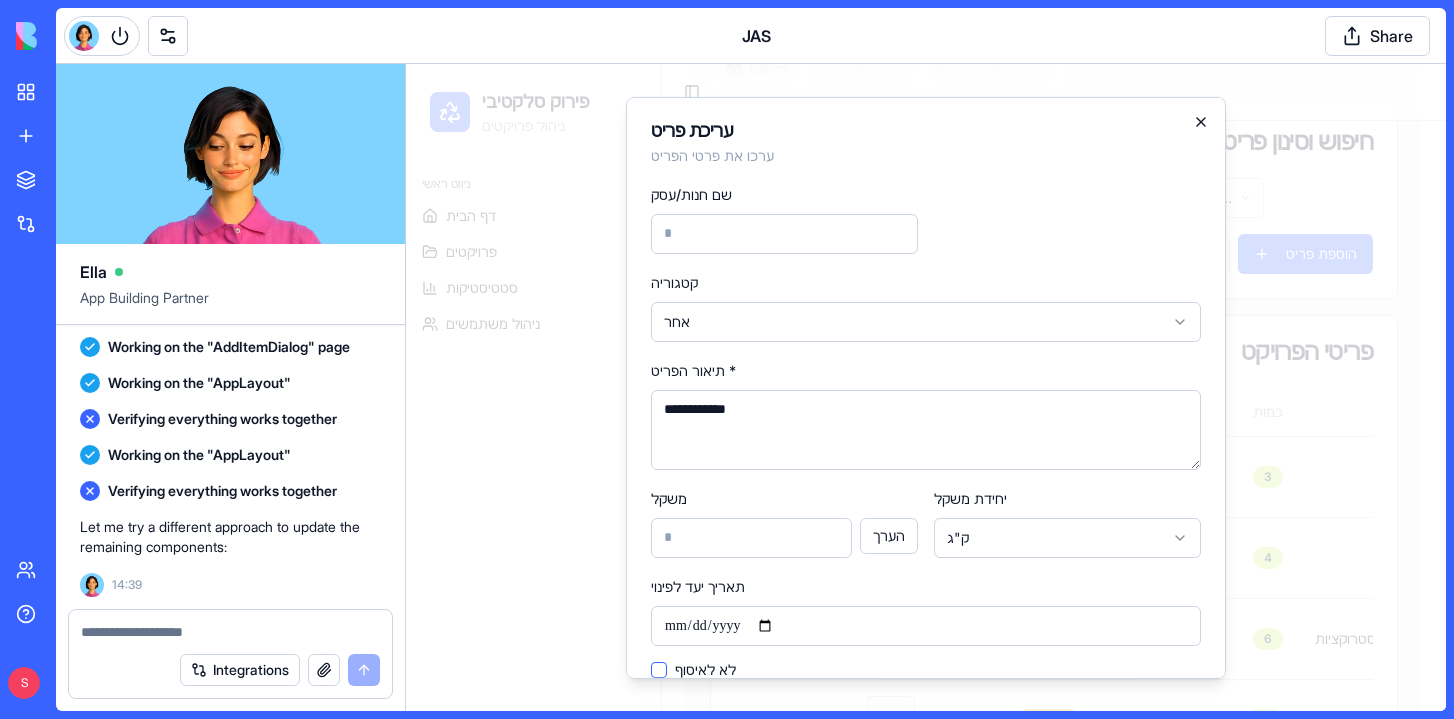 click 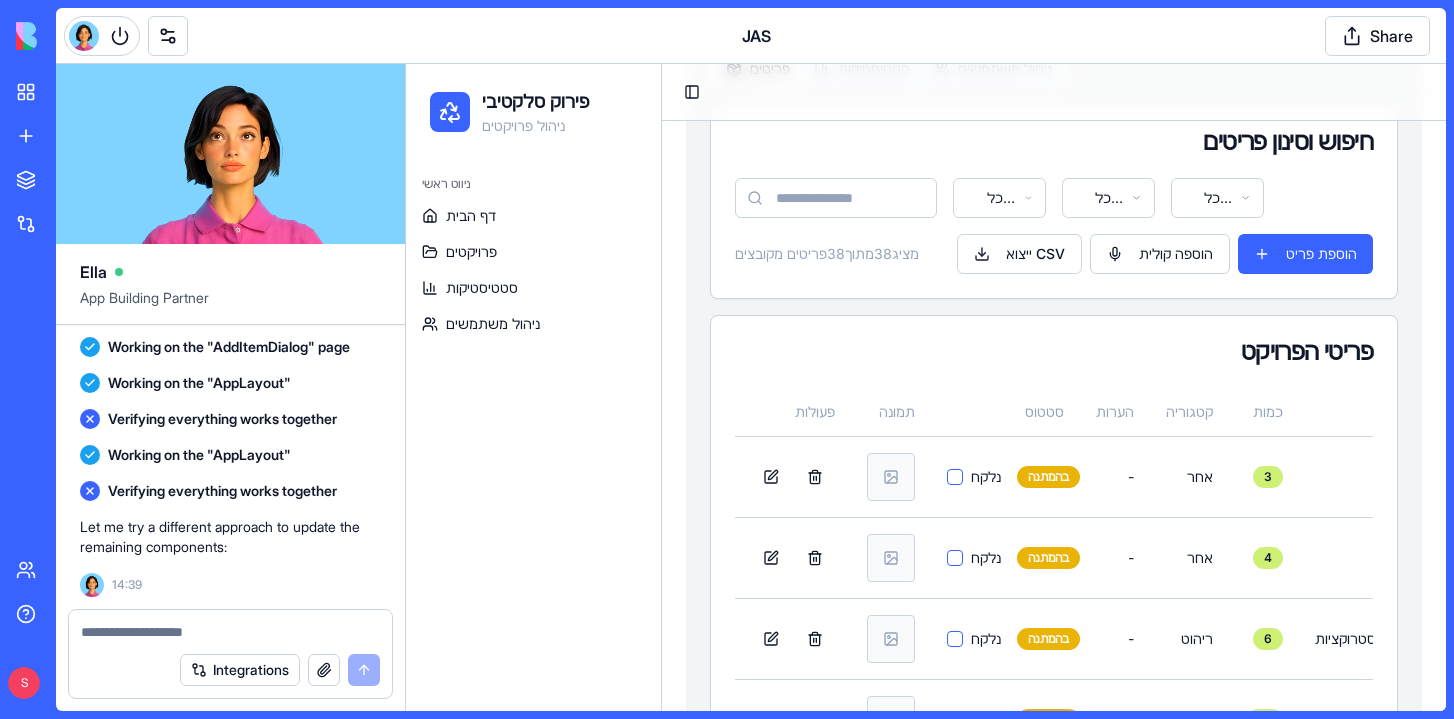 scroll, scrollTop: 101584, scrollLeft: 0, axis: vertical 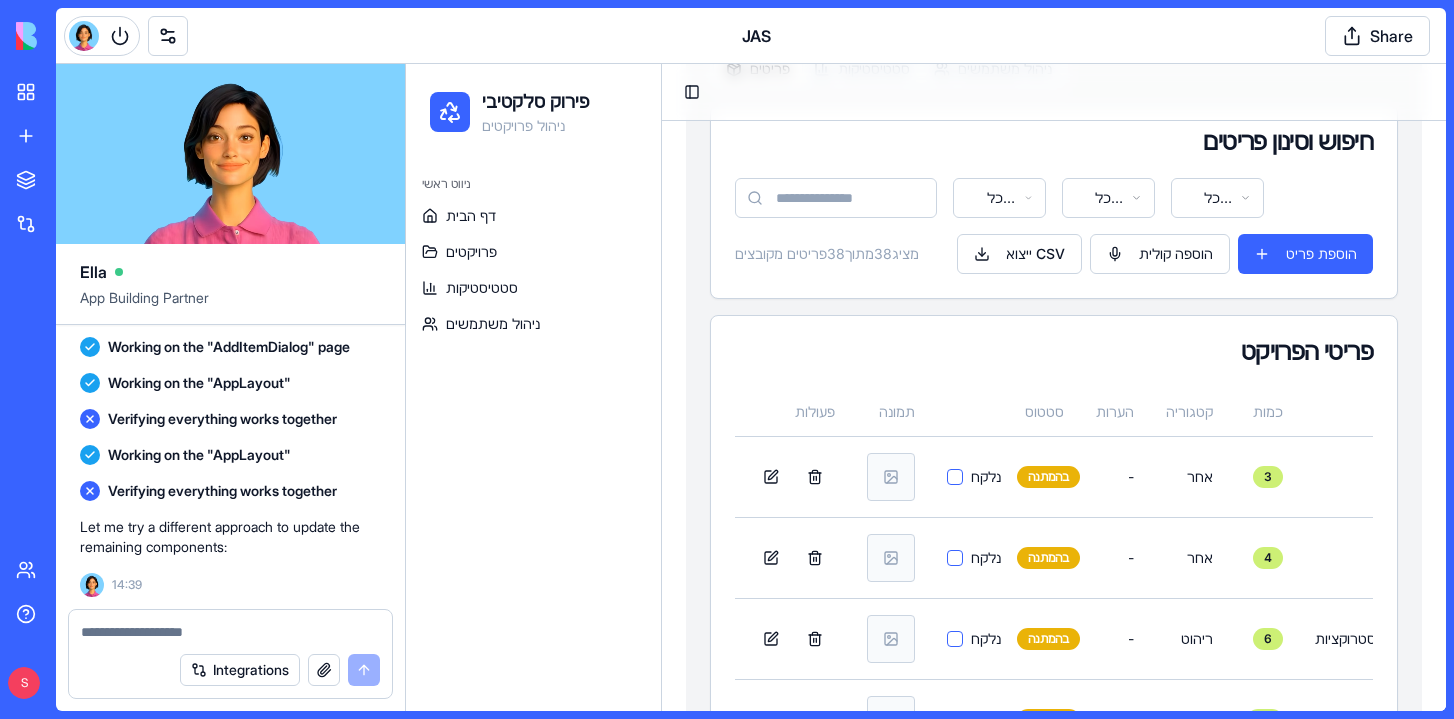 click at bounding box center (230, 632) 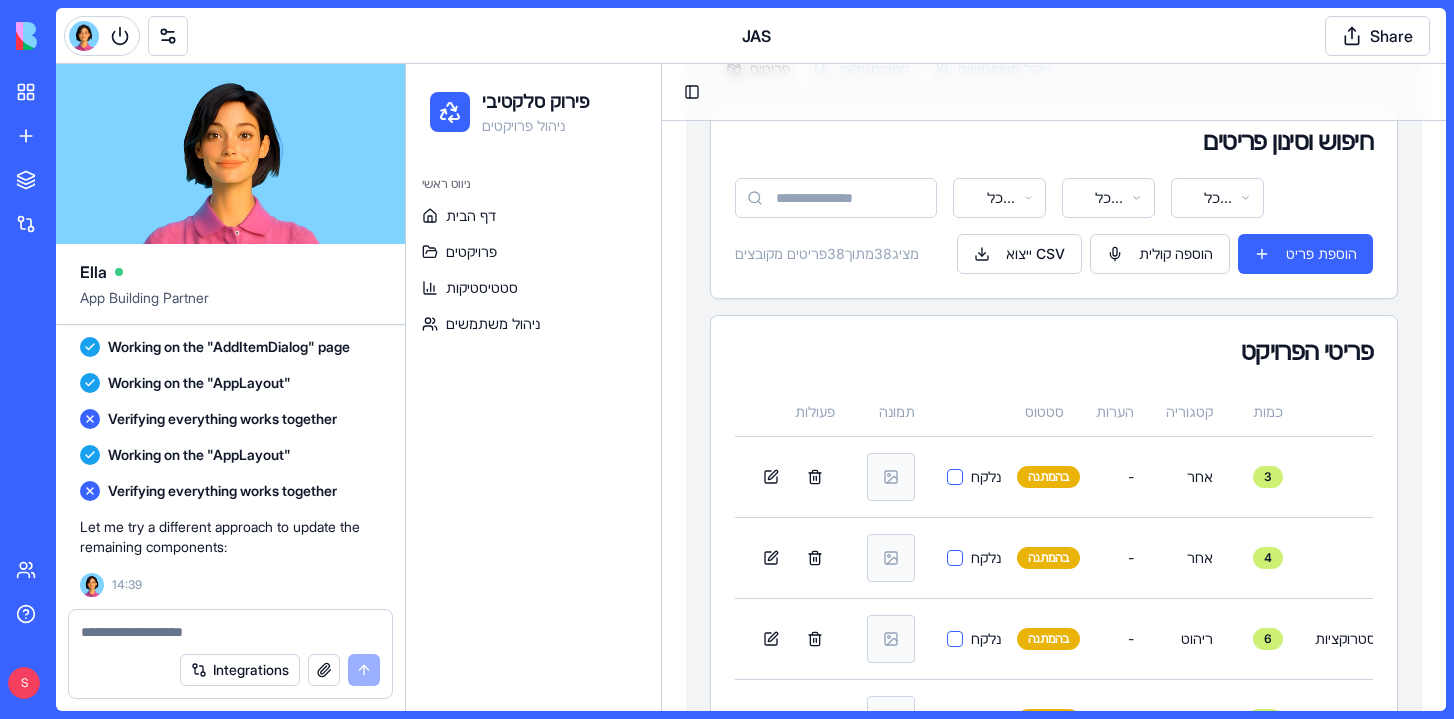 type on "*" 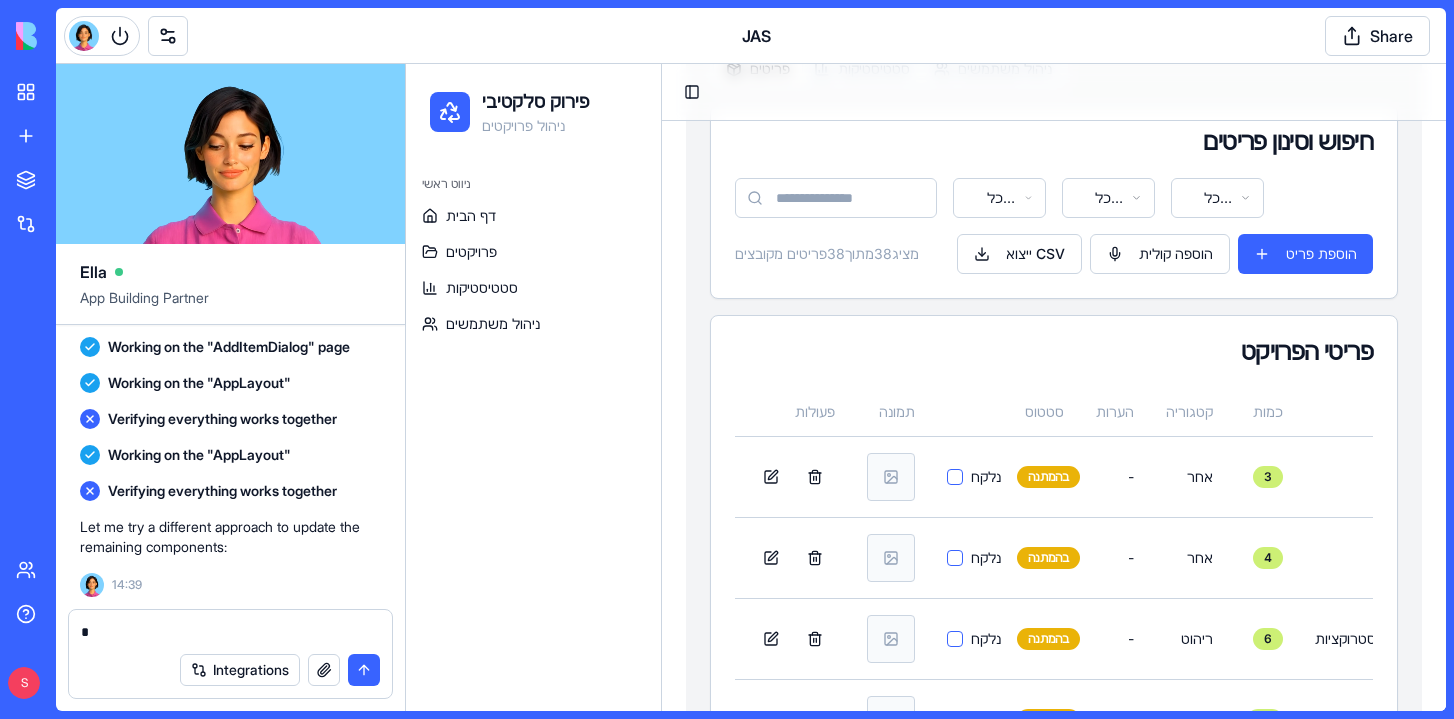 type 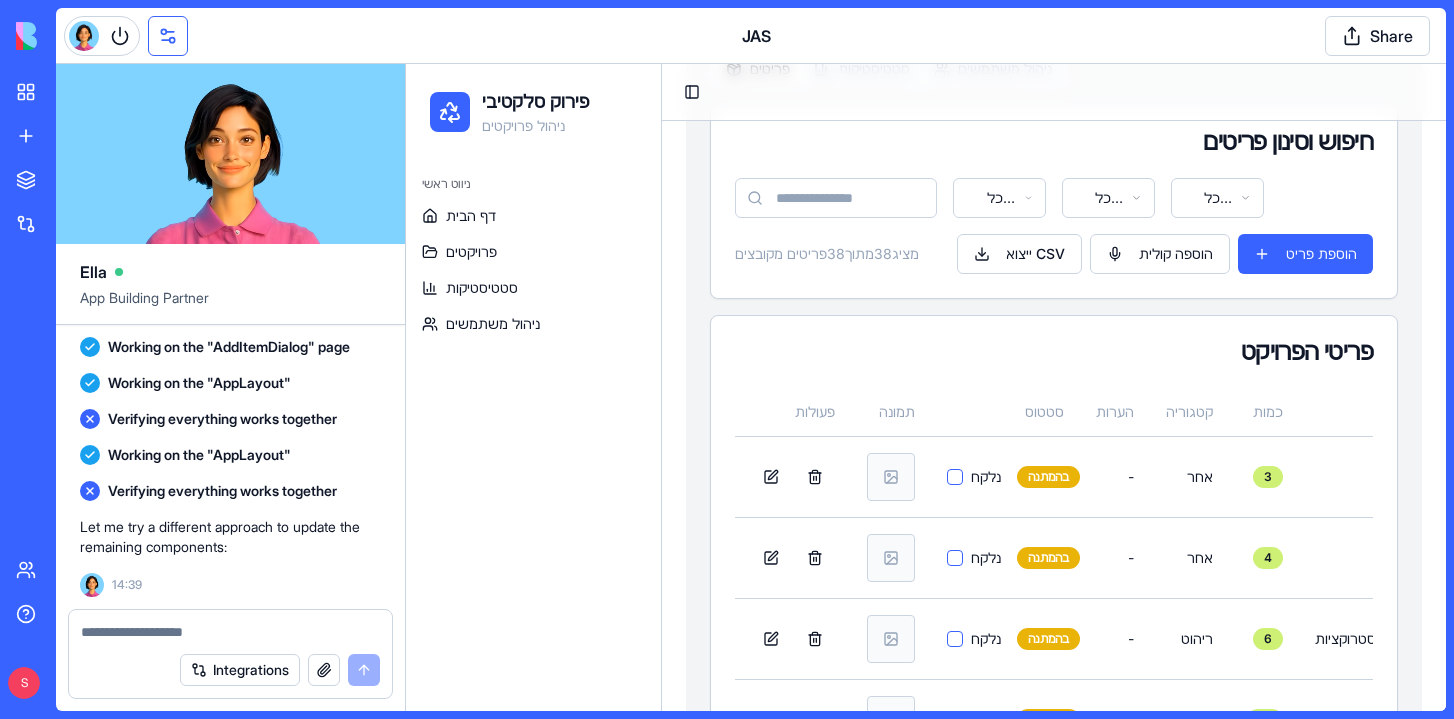 click at bounding box center [168, 36] 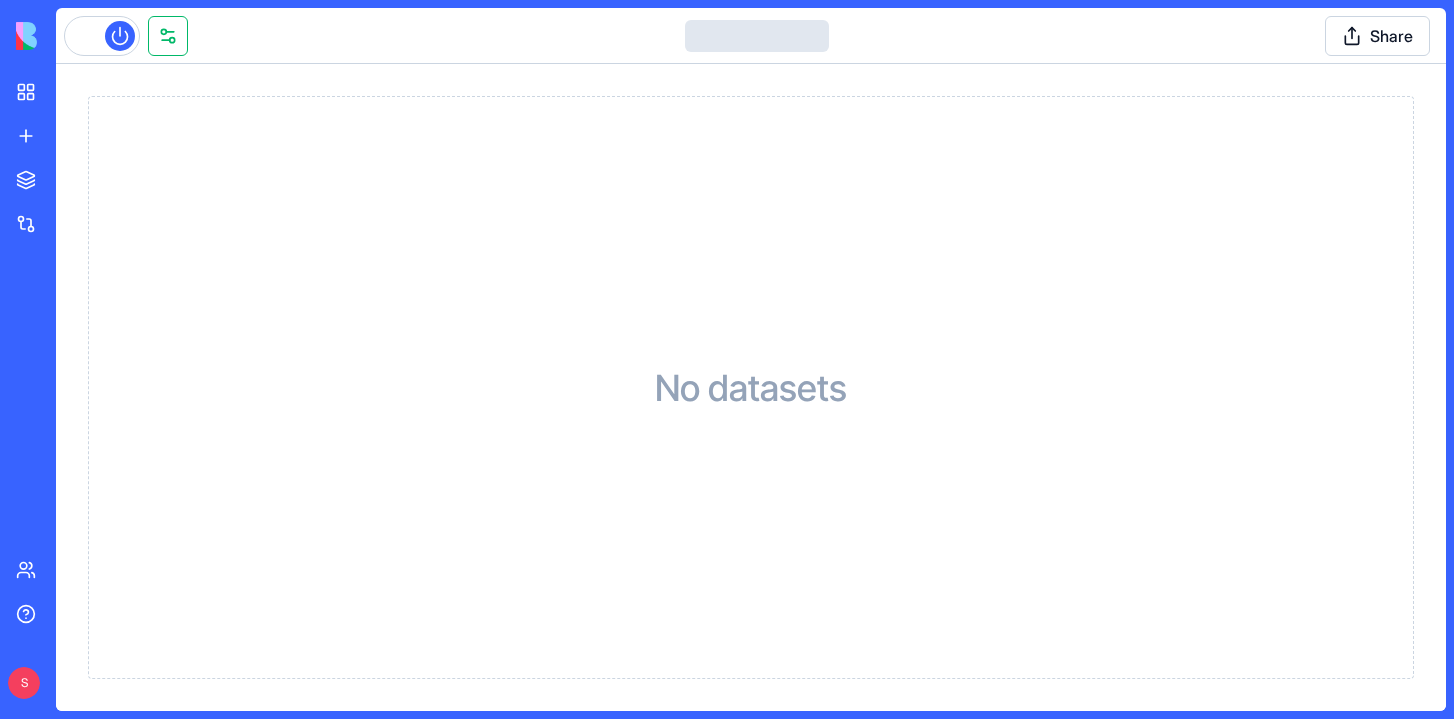 scroll, scrollTop: 0, scrollLeft: 0, axis: both 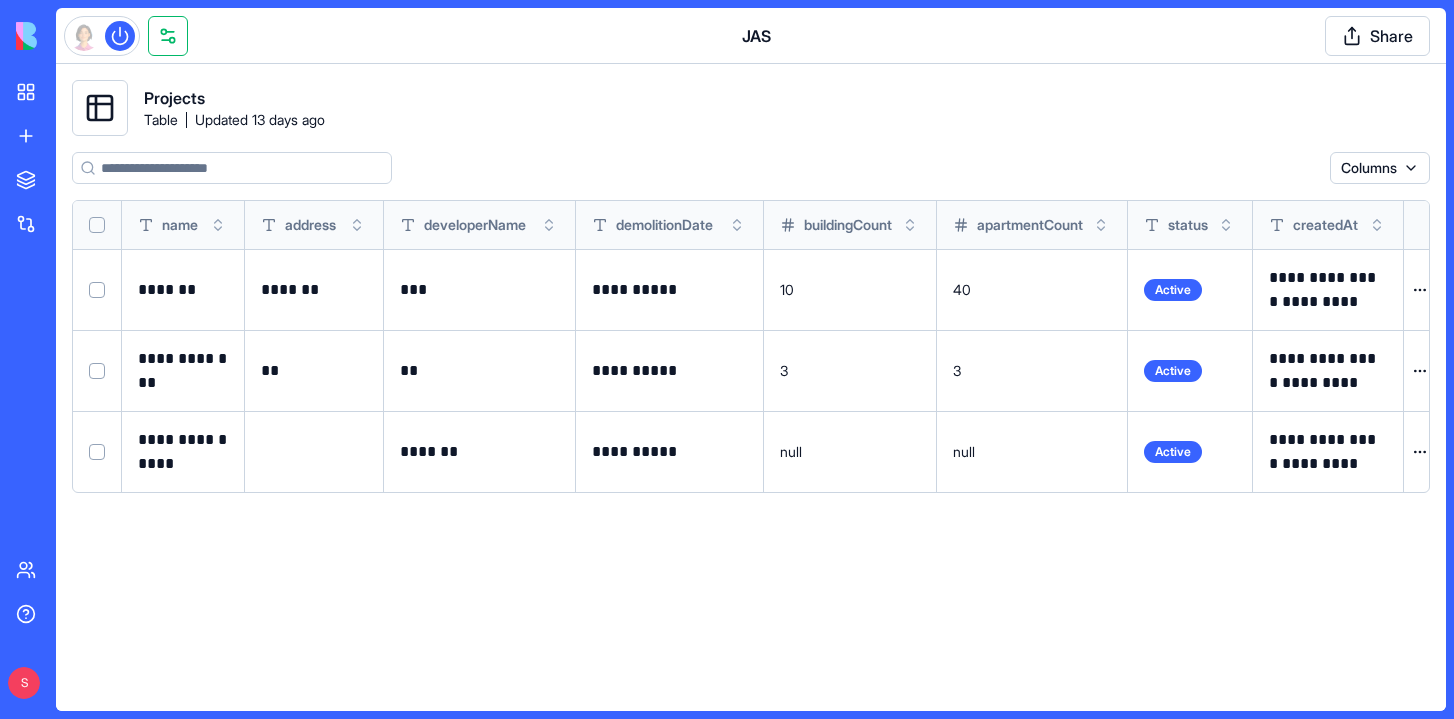 click at bounding box center (168, 36) 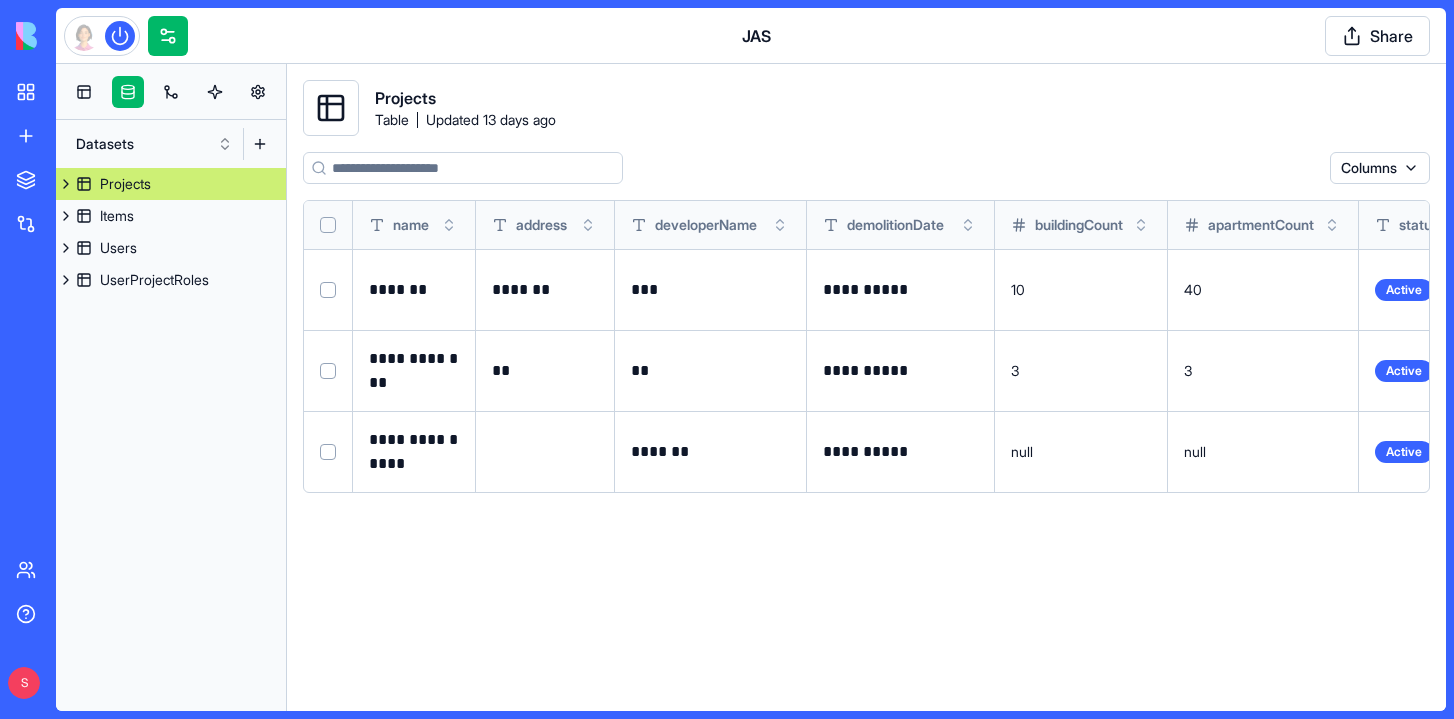 click at bounding box center (66, 184) 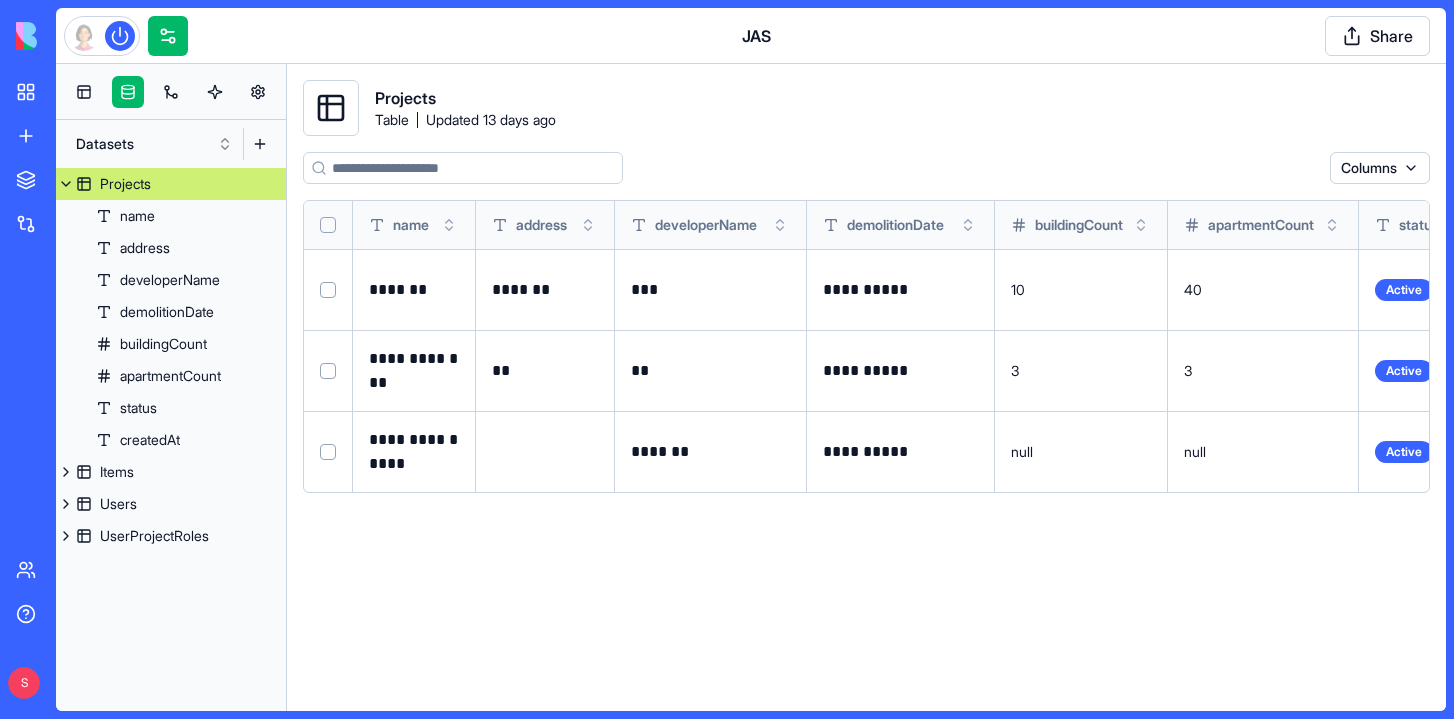 click at bounding box center (66, 184) 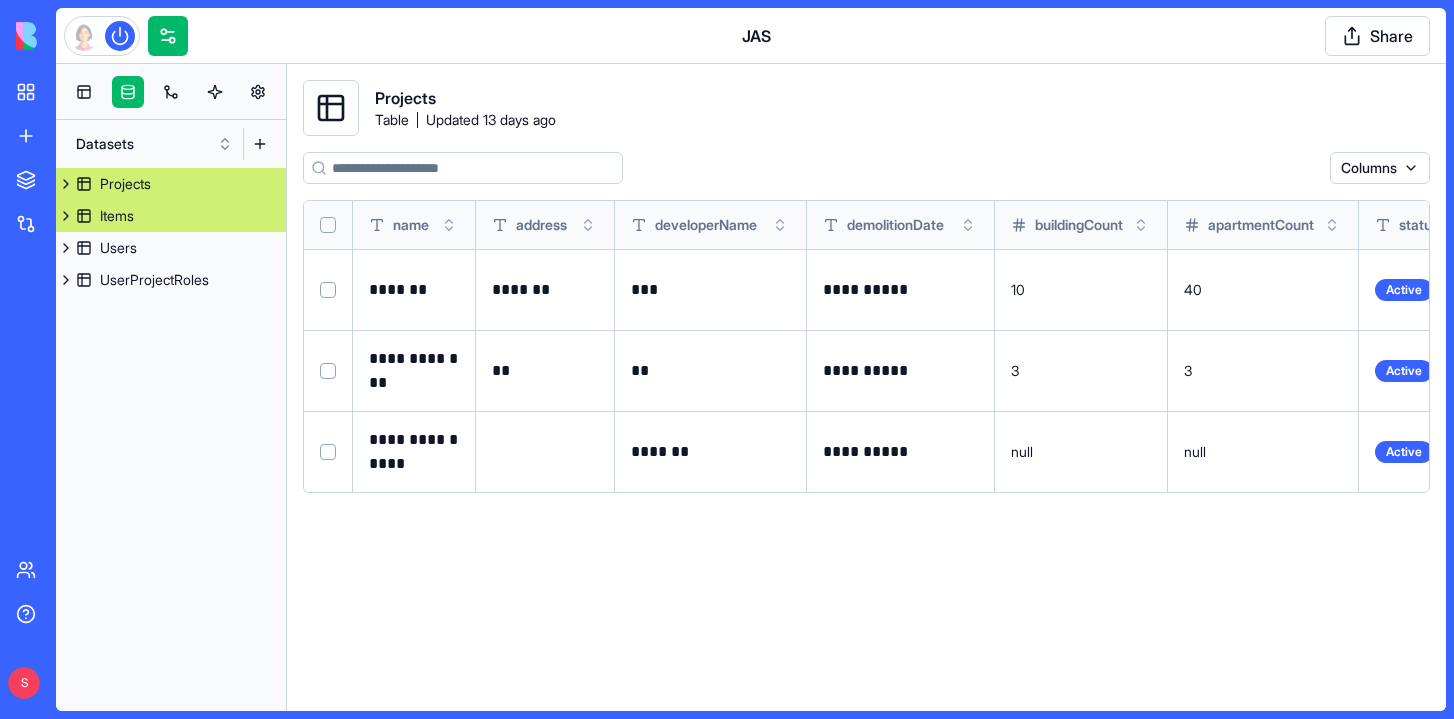 click on "Items" at bounding box center [117, 216] 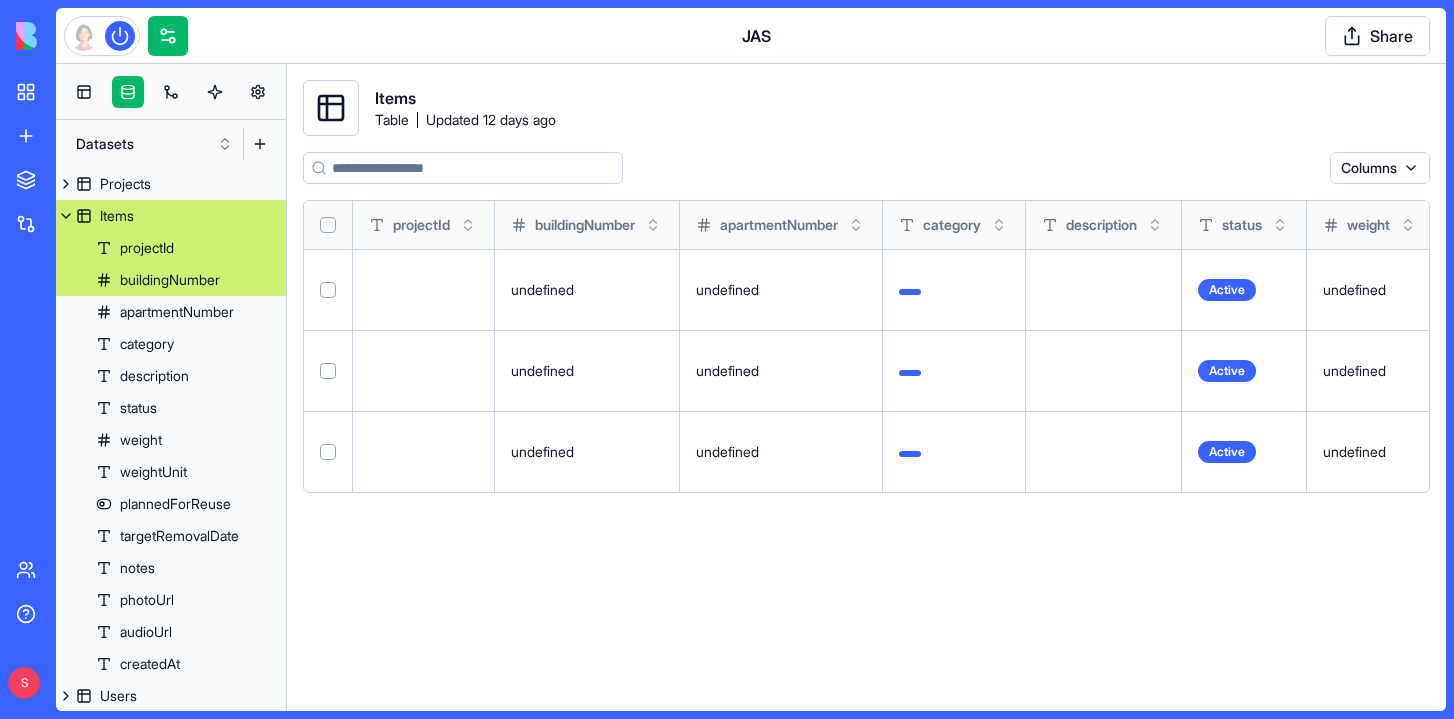 click on "undefined" at bounding box center [587, 289] 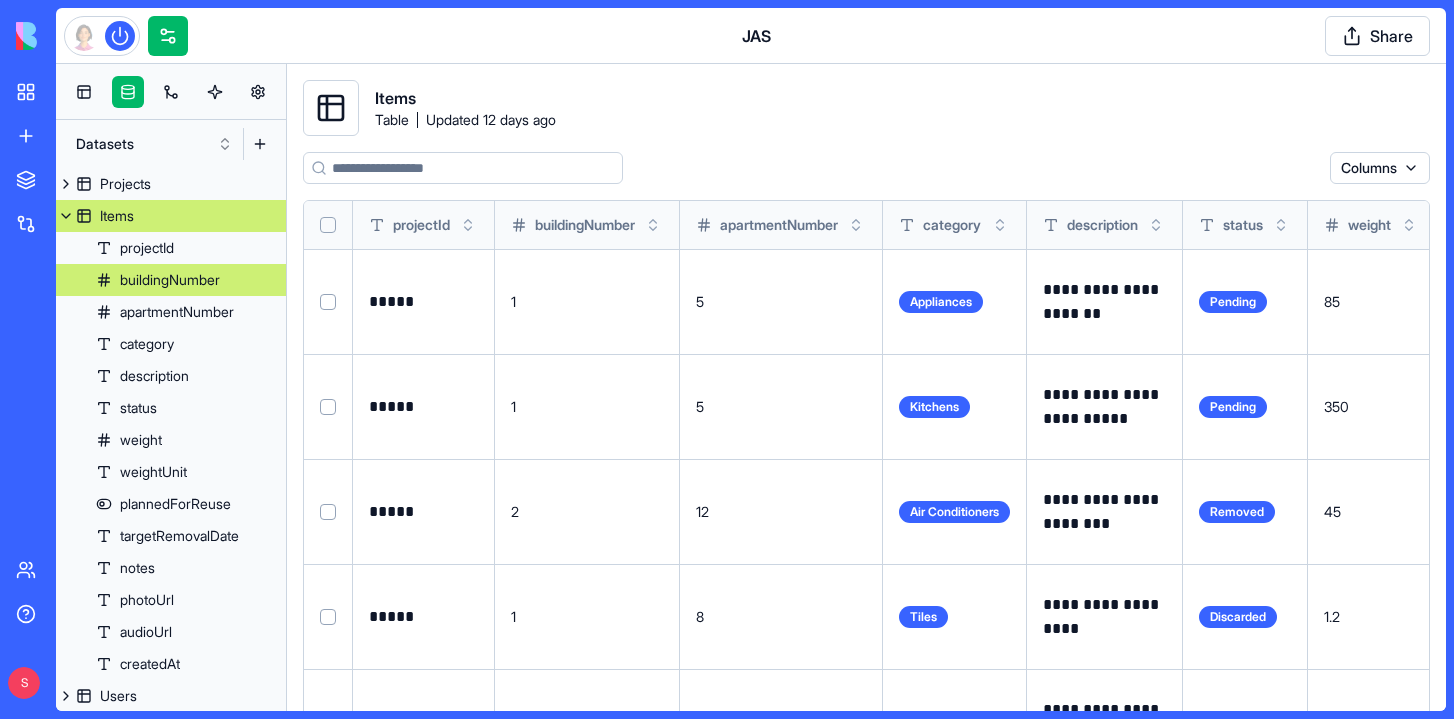 click on "buildingNumber" at bounding box center (170, 280) 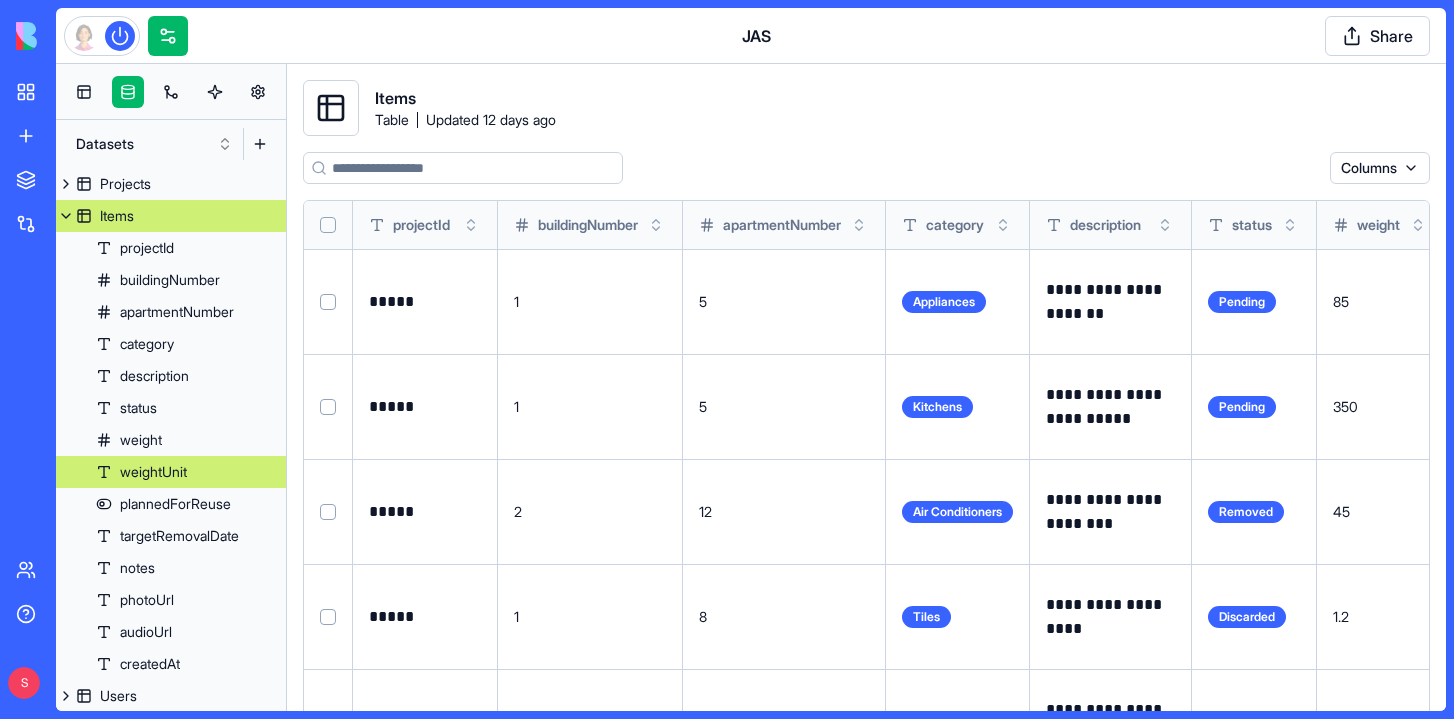 click on "weightUnit" at bounding box center (153, 472) 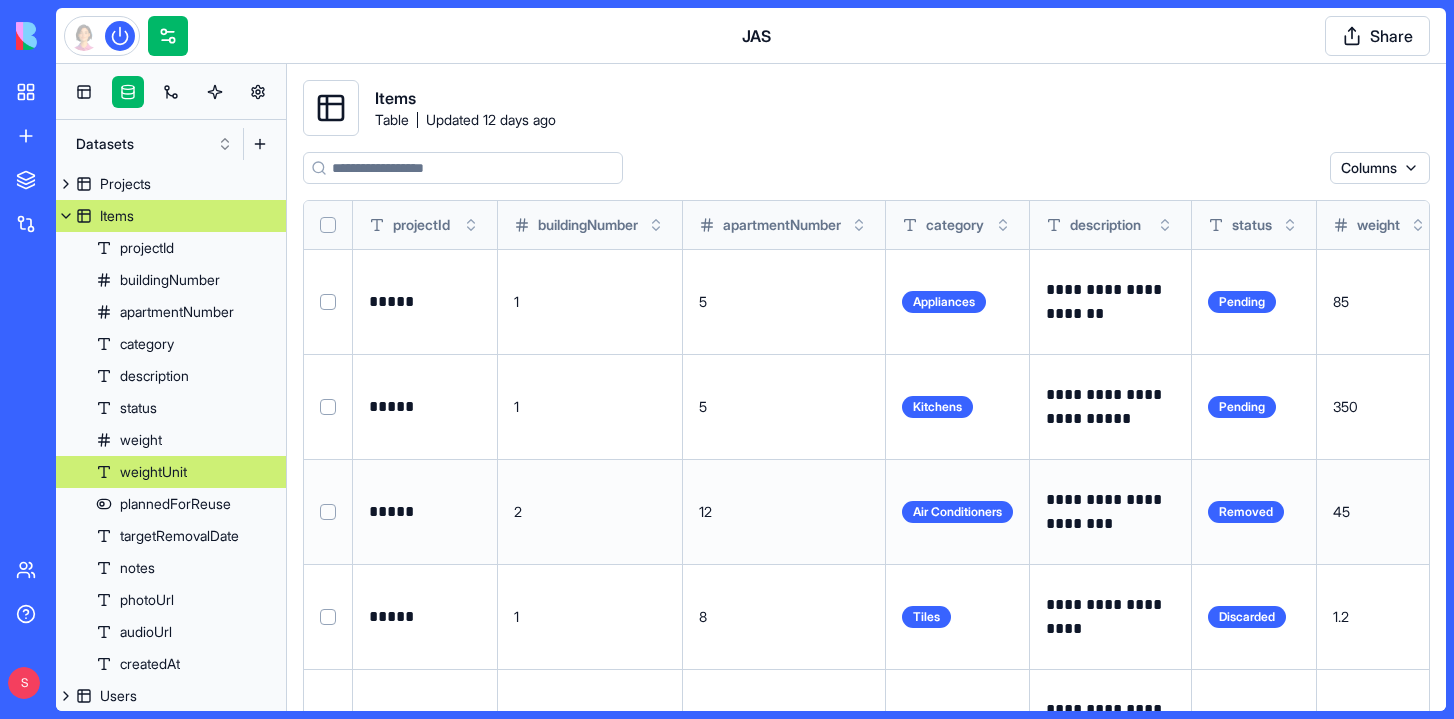 scroll, scrollTop: 0, scrollLeft: 0, axis: both 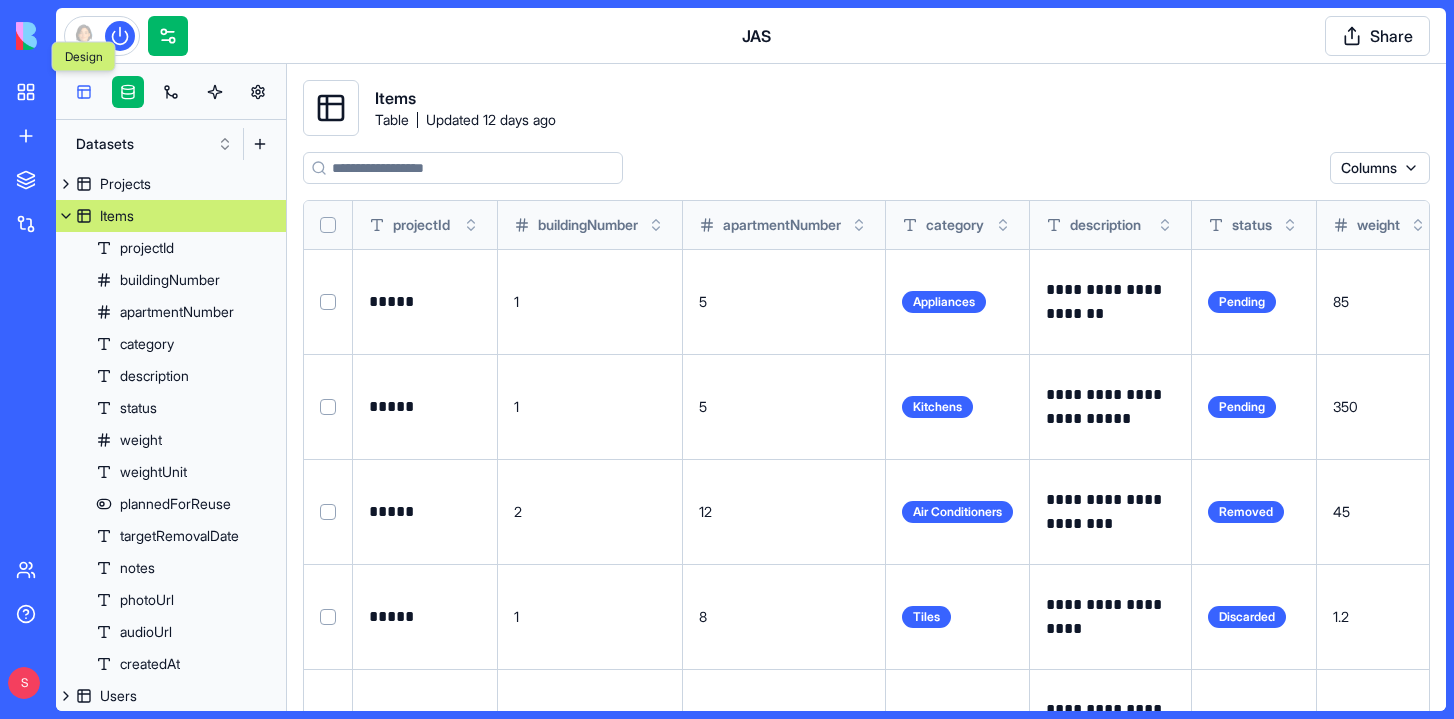 click at bounding box center [84, 92] 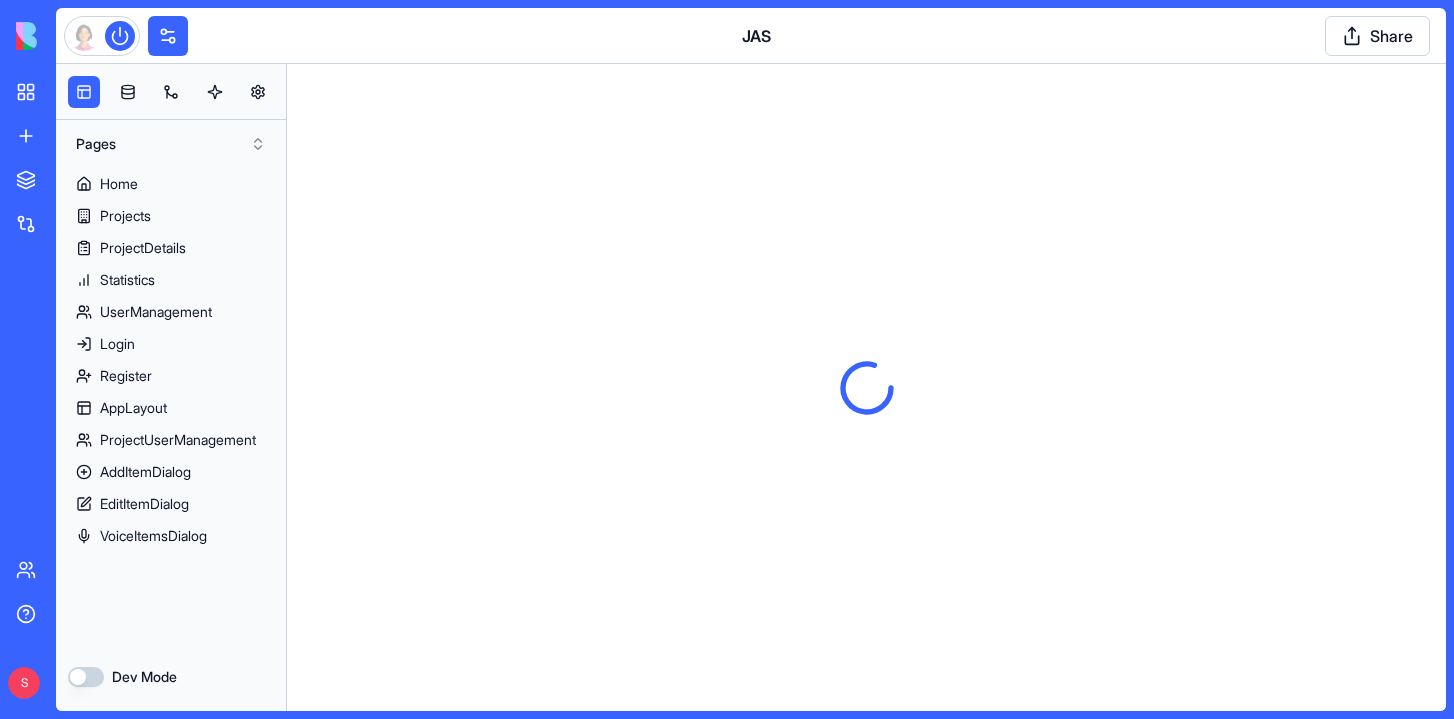 scroll, scrollTop: 0, scrollLeft: 0, axis: both 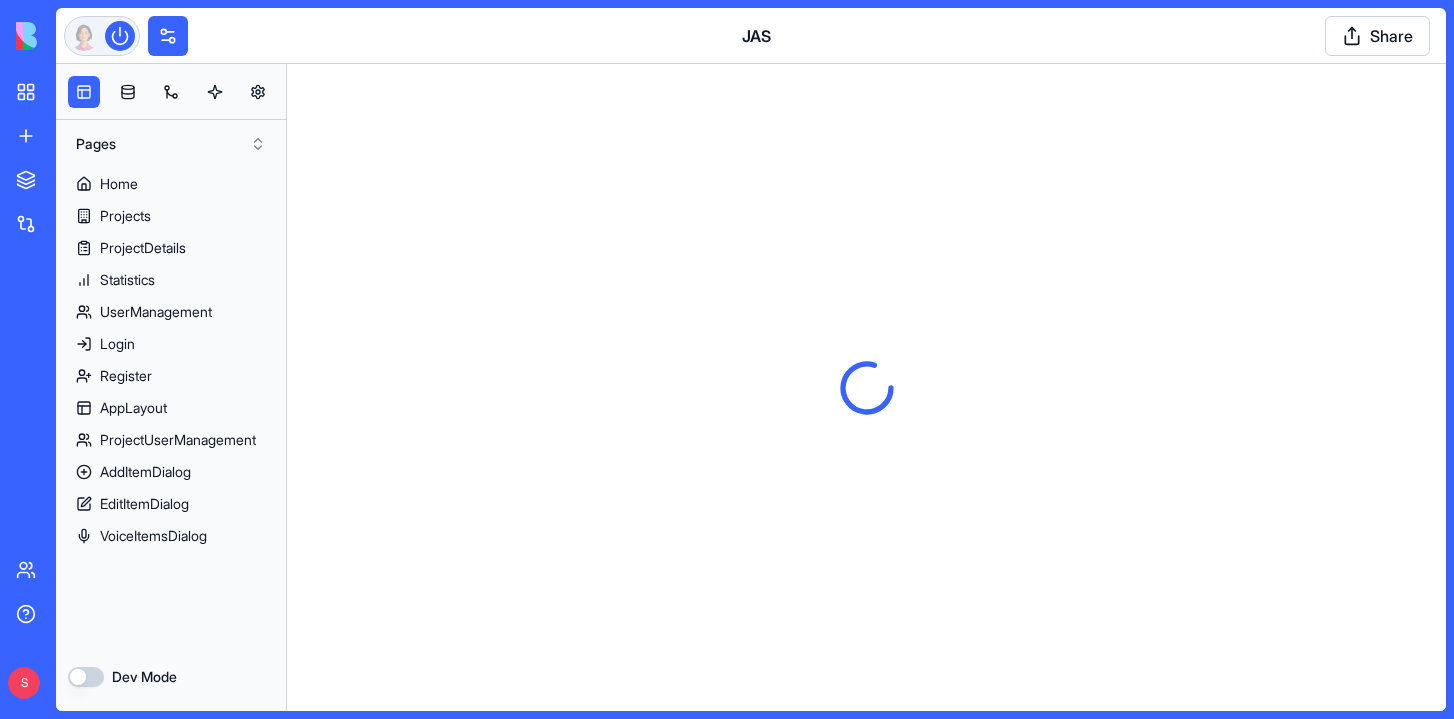 click at bounding box center [120, 36] 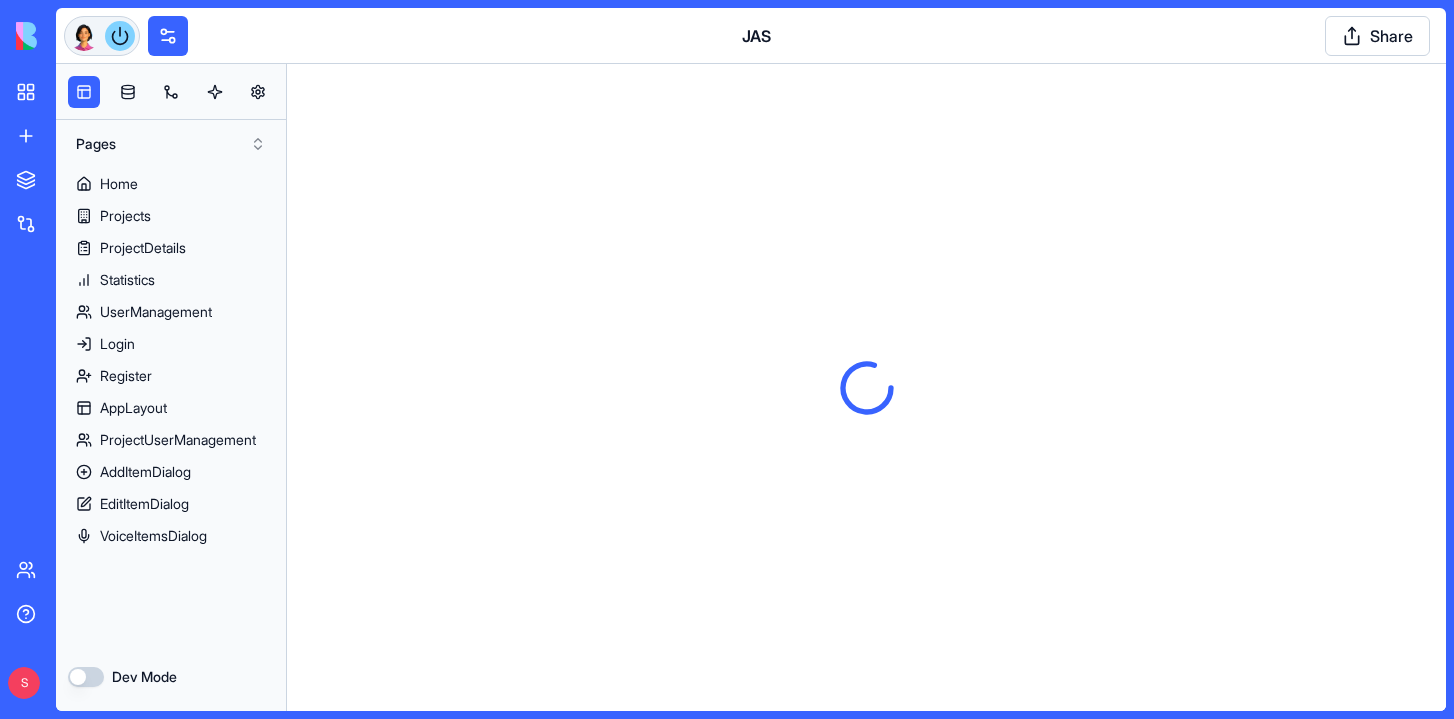 scroll, scrollTop: 102080, scrollLeft: 0, axis: vertical 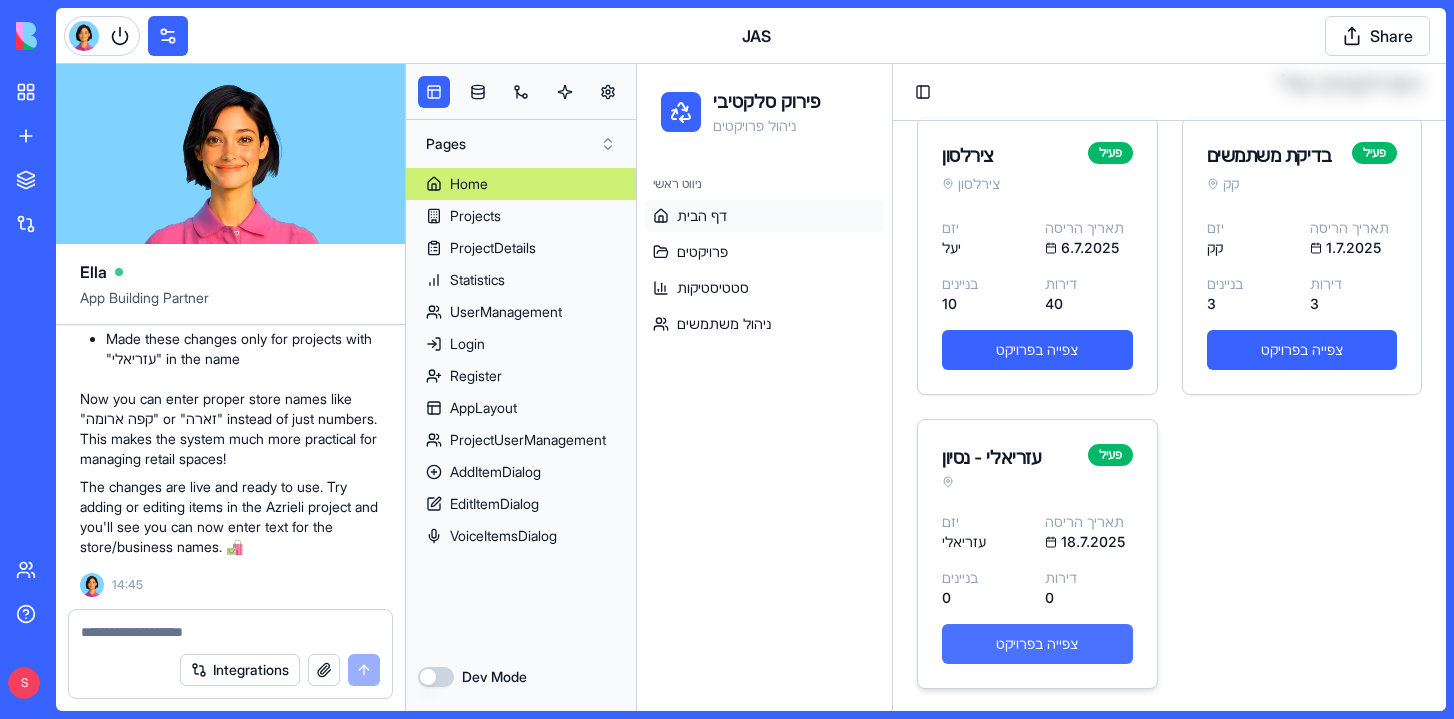 click on "צפייה בפרויקט" at bounding box center (1037, 644) 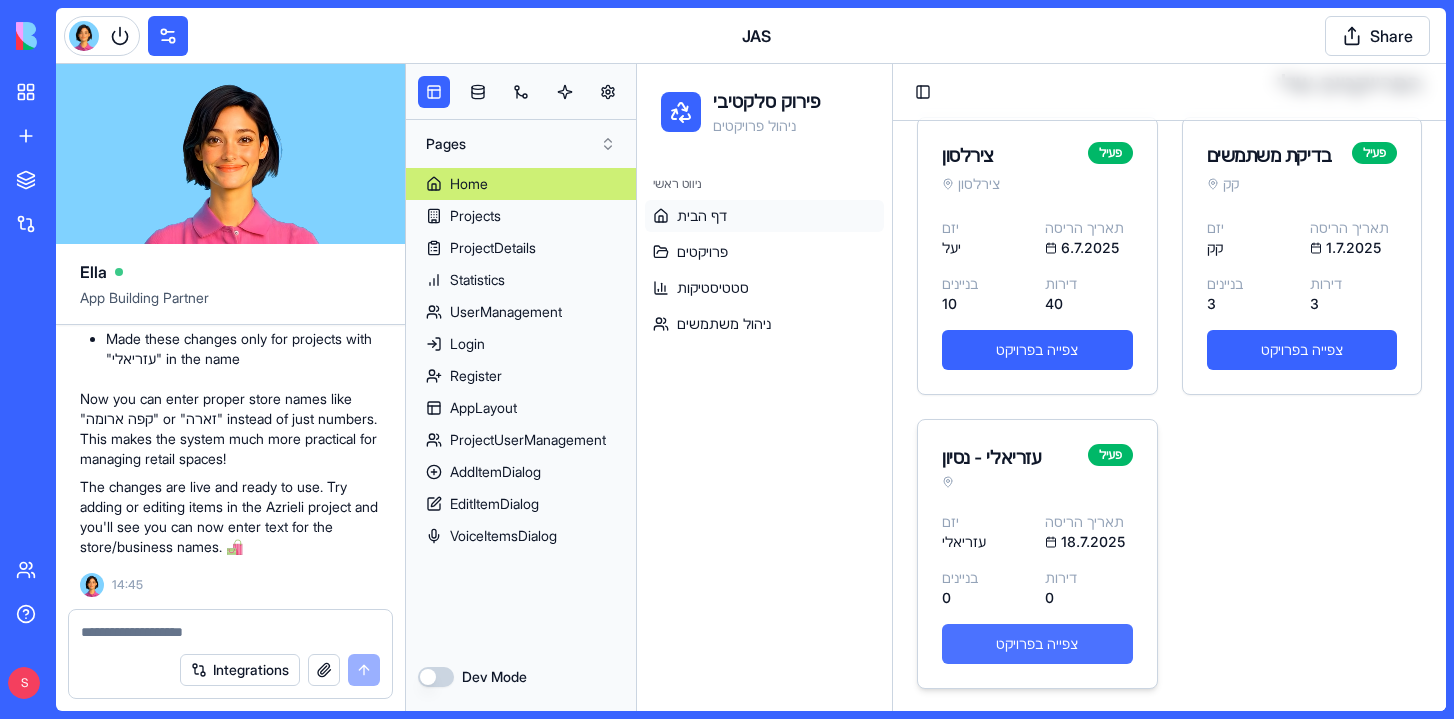 scroll, scrollTop: 0, scrollLeft: 0, axis: both 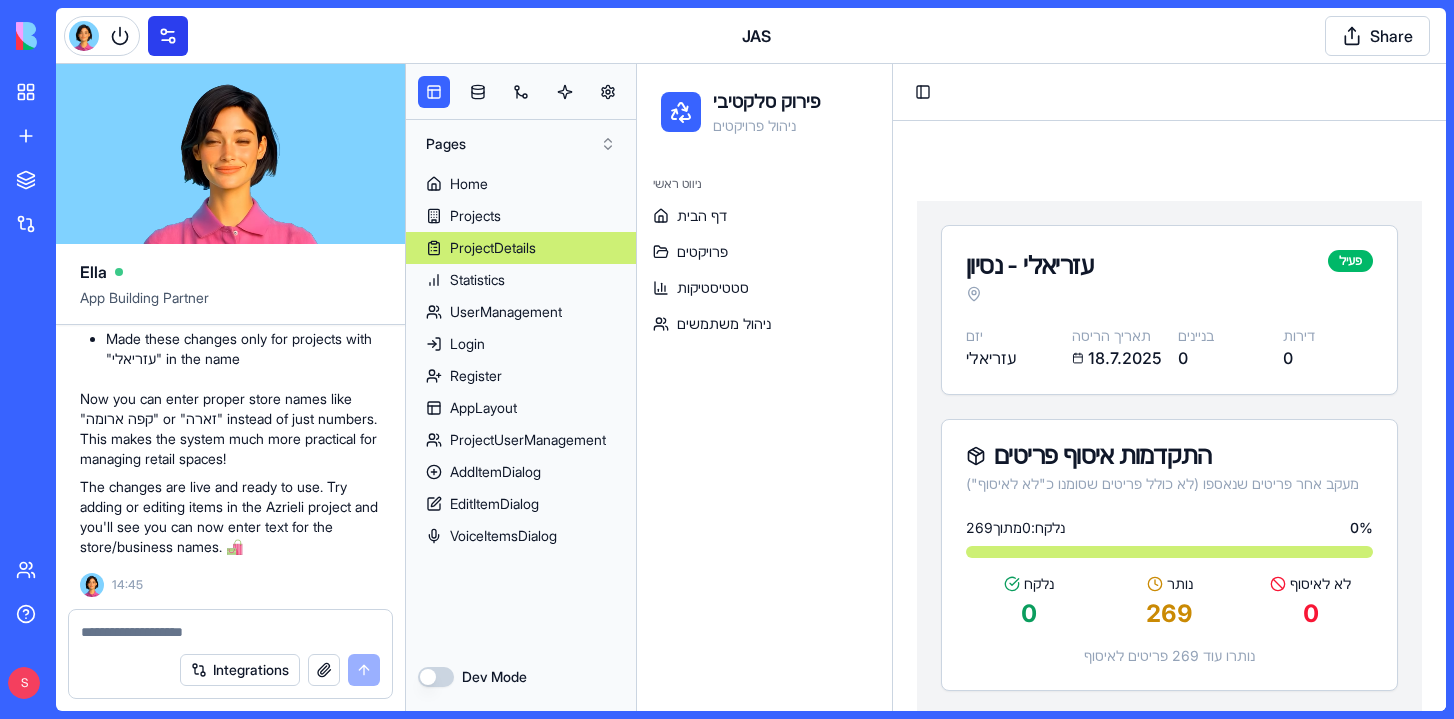 click at bounding box center (168, 36) 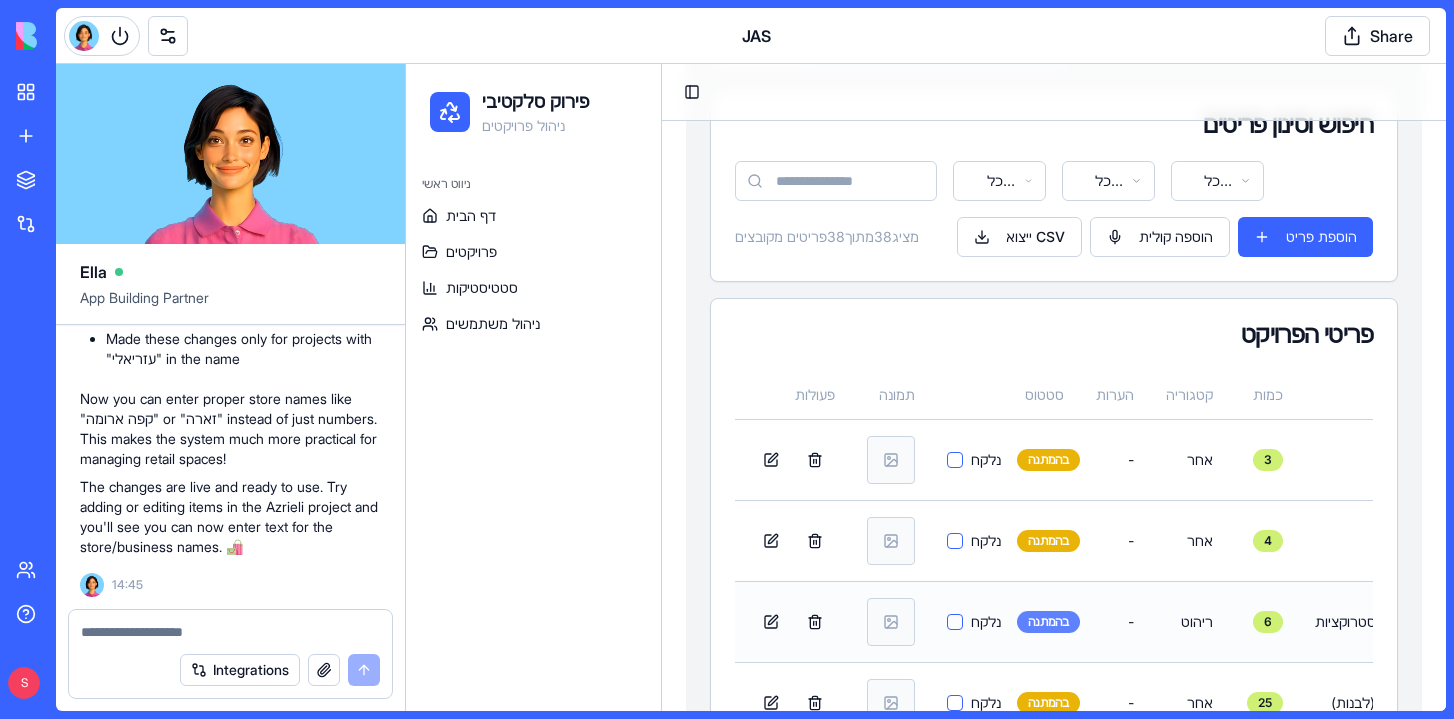scroll, scrollTop: 670, scrollLeft: 0, axis: vertical 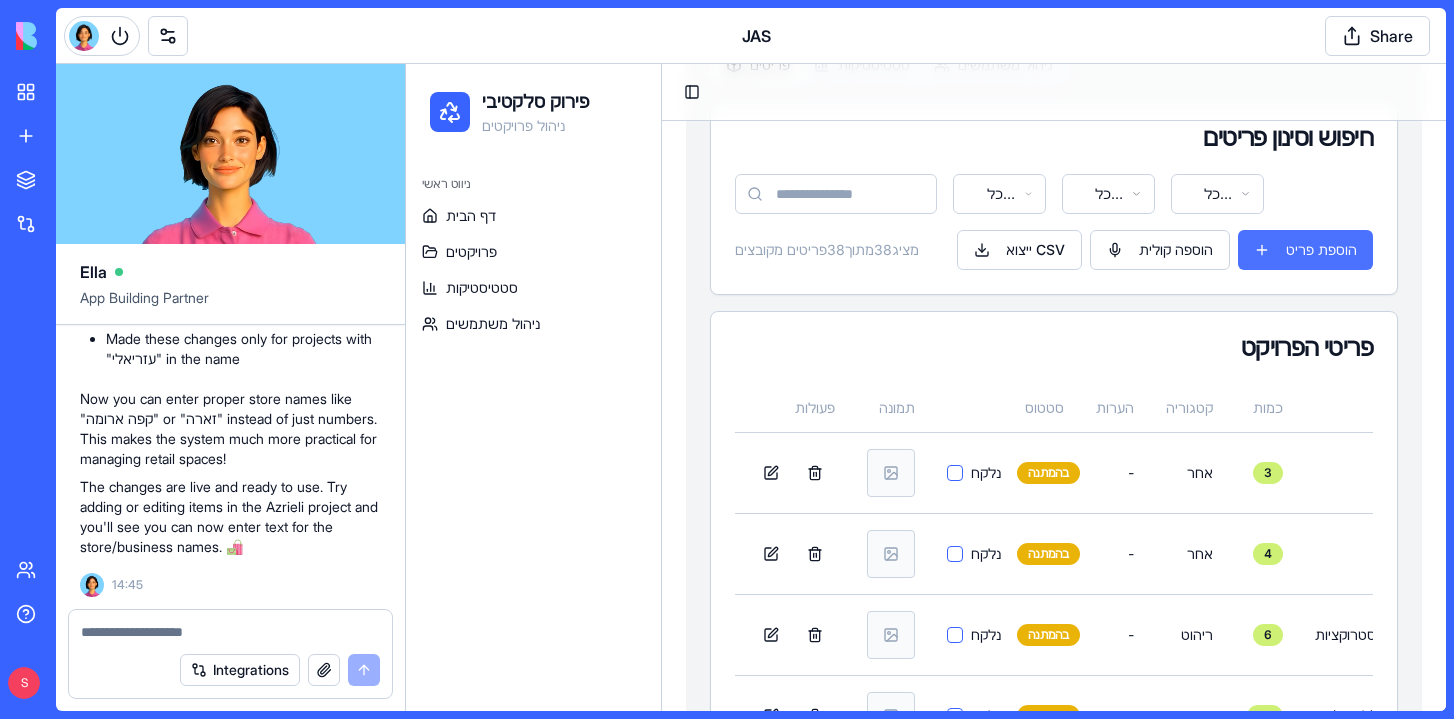 click on "הוספת פריט" at bounding box center (1305, 250) 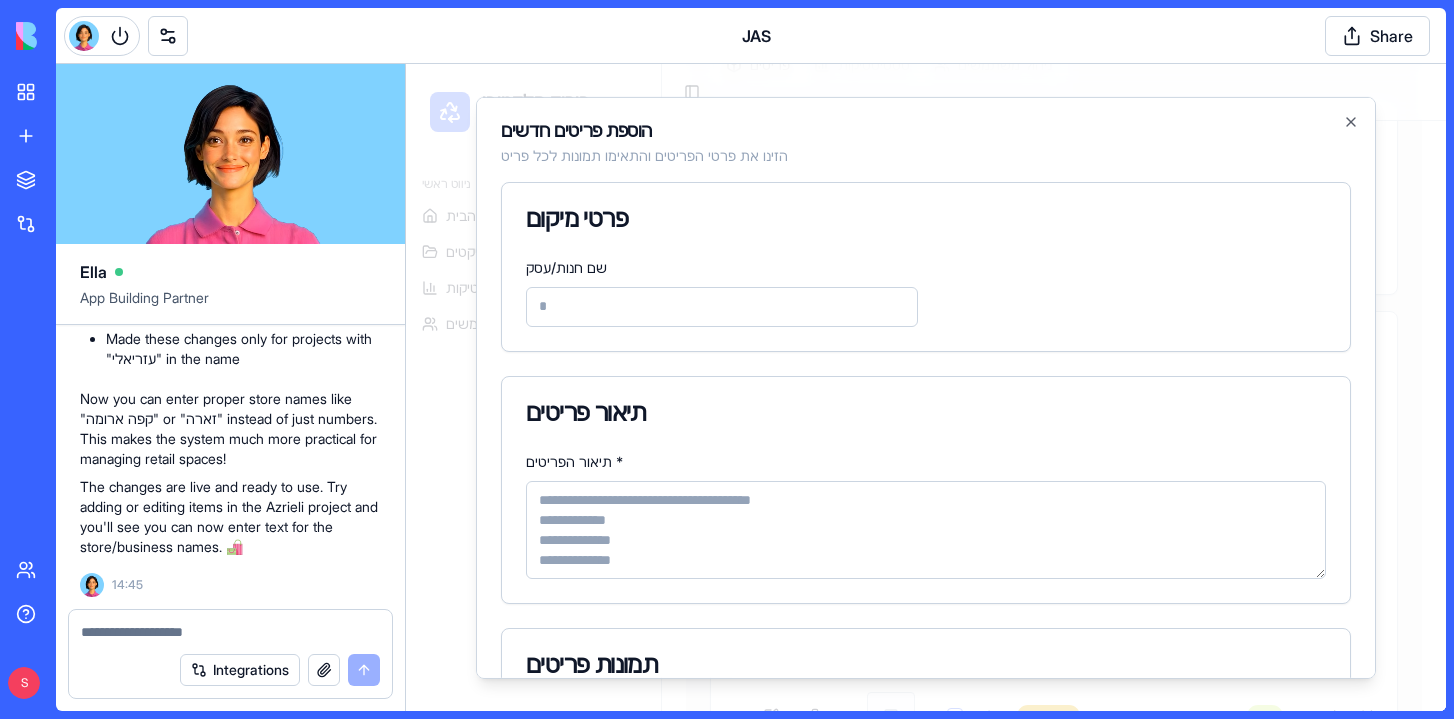 click on "תיאור הפריטים *" at bounding box center (926, 529) 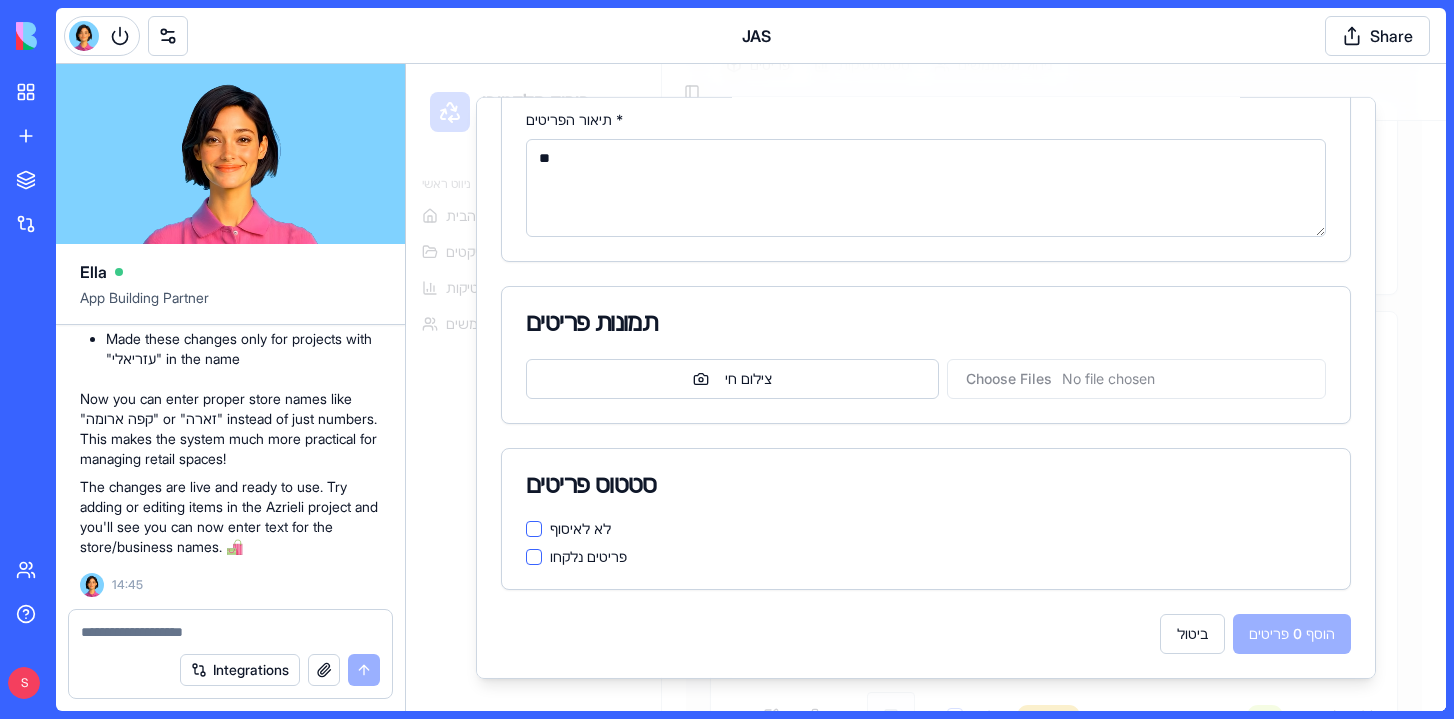 scroll, scrollTop: 342, scrollLeft: 0, axis: vertical 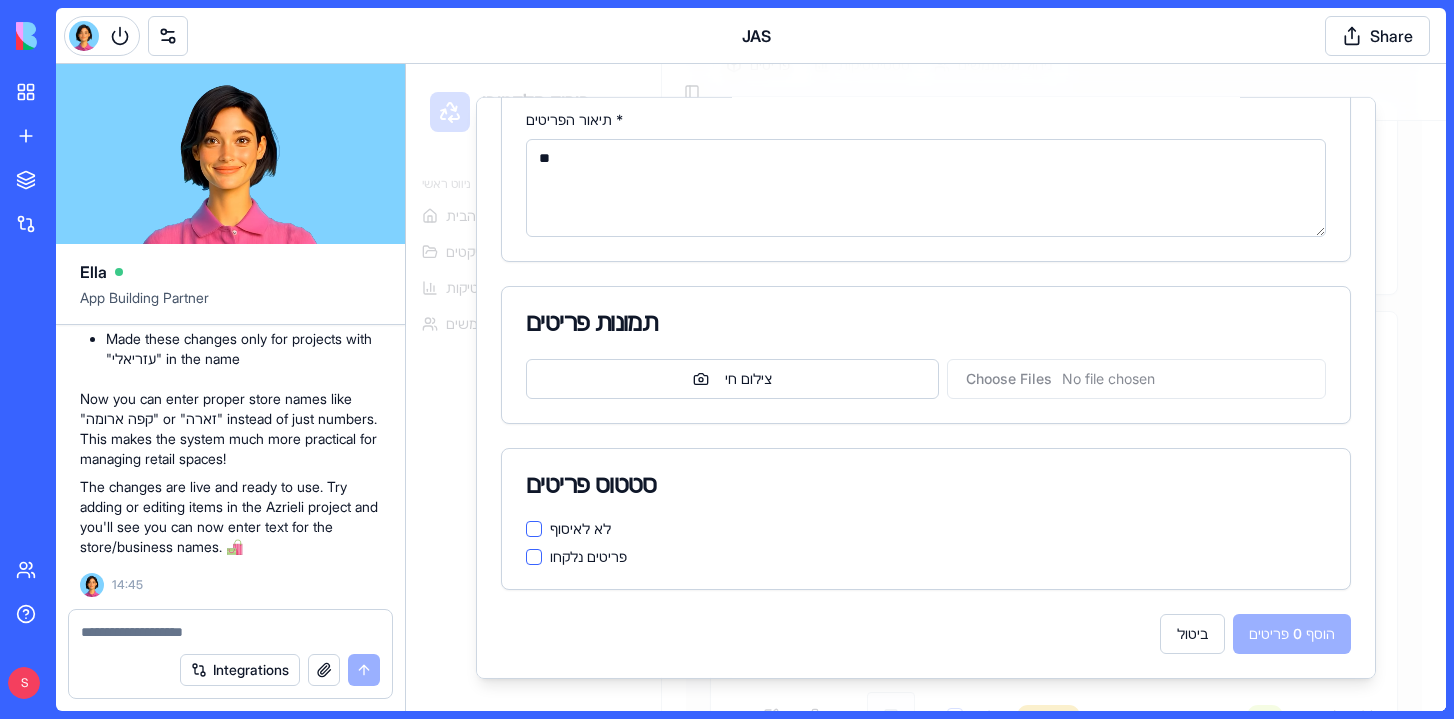 click on "ביטול הוסף 0 פריטים" at bounding box center (926, 633) 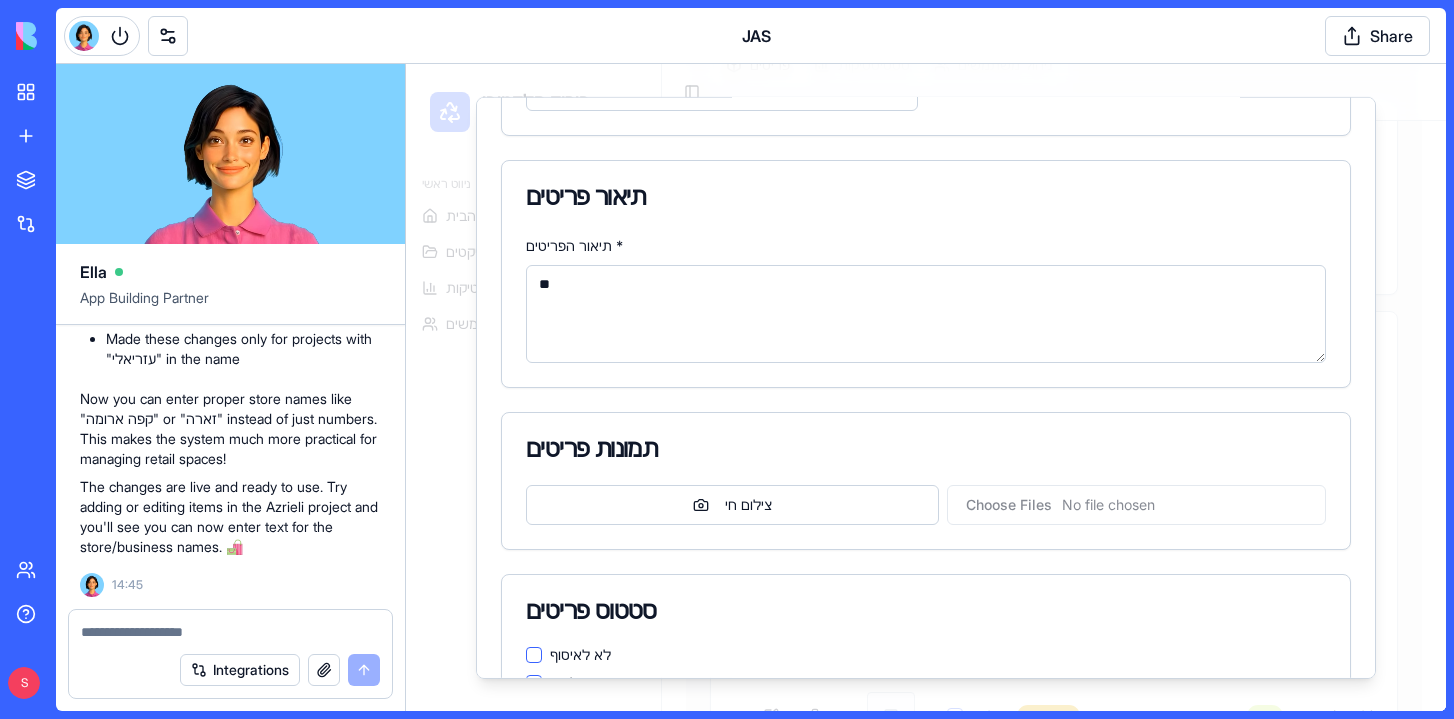 scroll, scrollTop: 168, scrollLeft: 0, axis: vertical 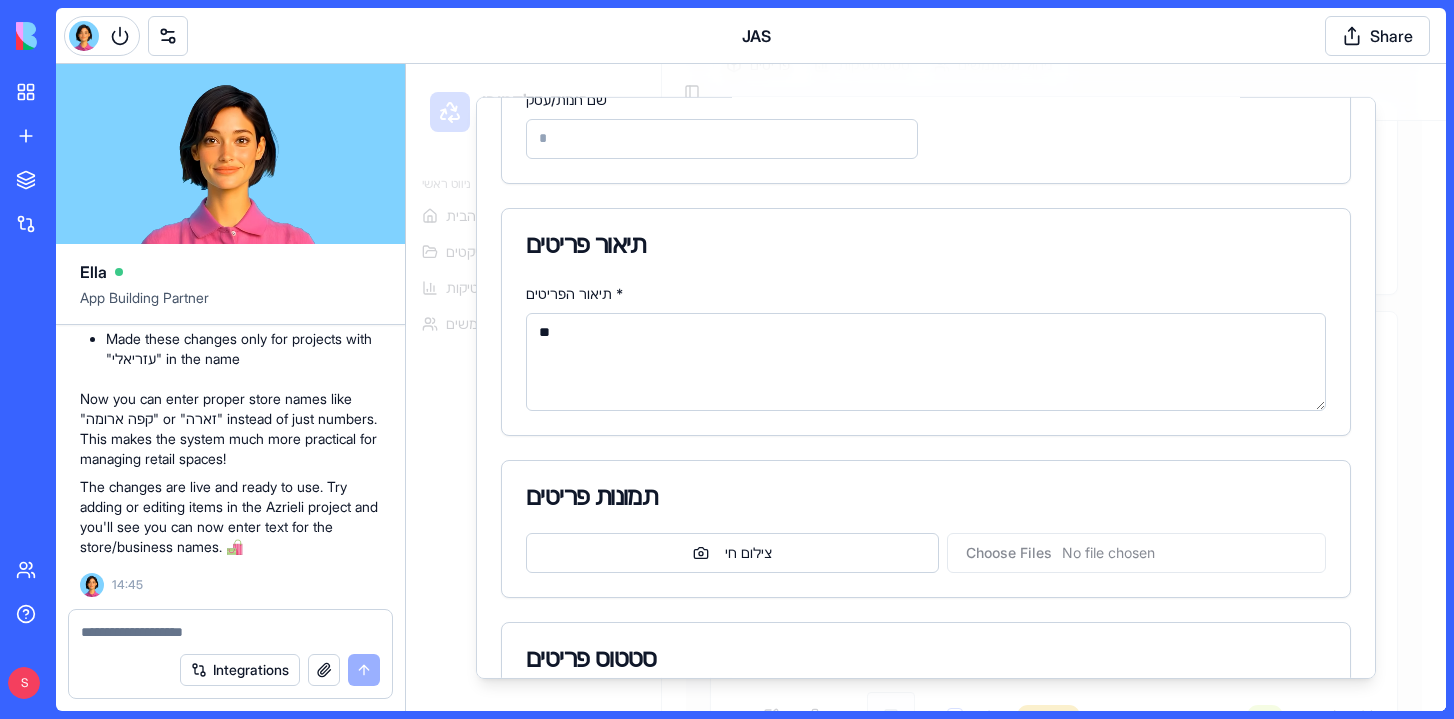 click on "**" at bounding box center [926, 361] 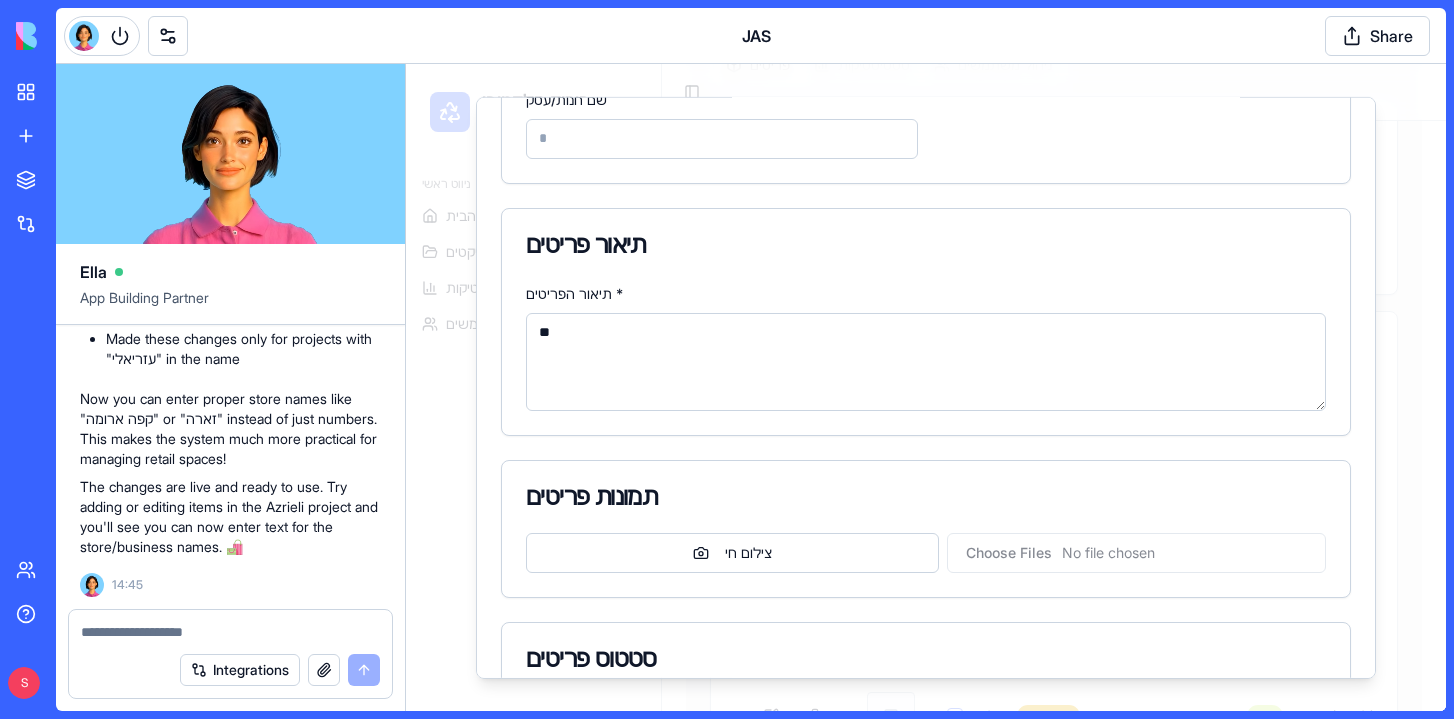 click on "**" at bounding box center [926, 361] 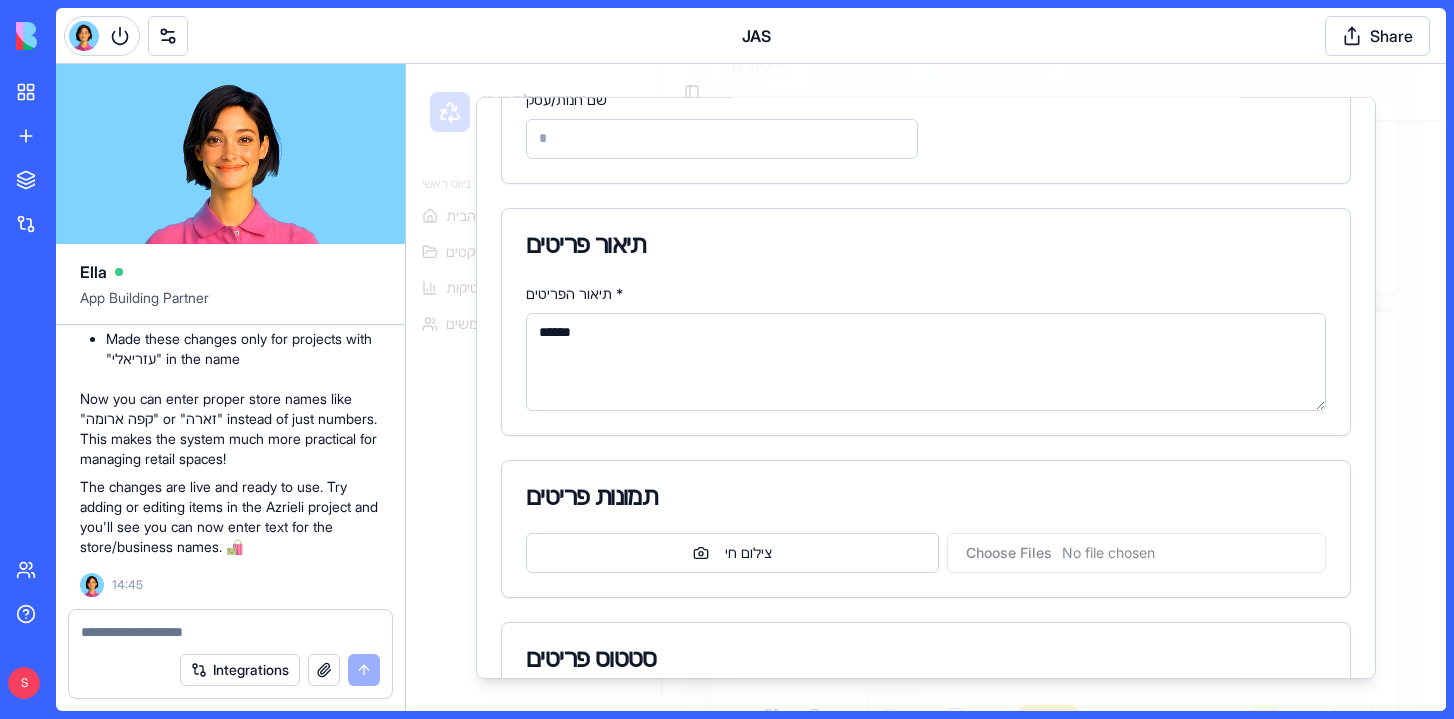 type on "******" 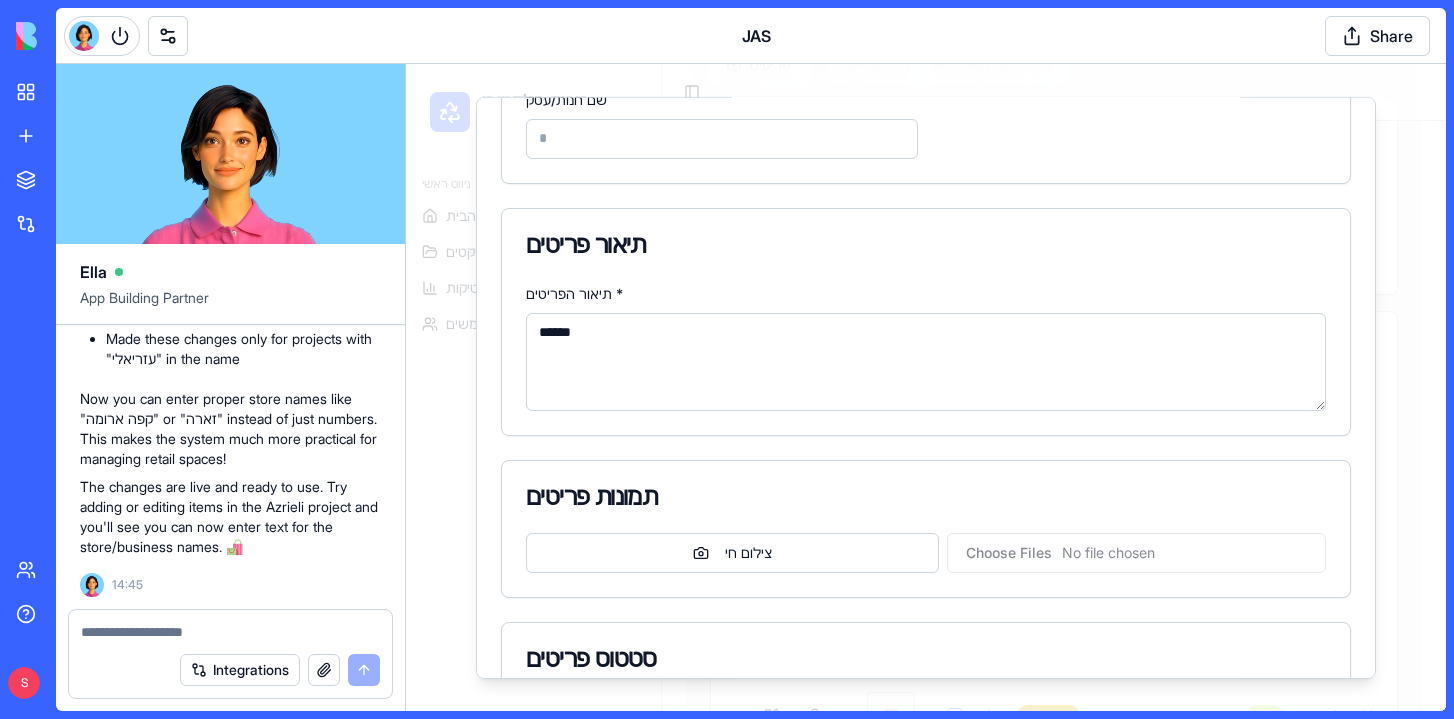 click on "תיאור פריטים" at bounding box center (926, 244) 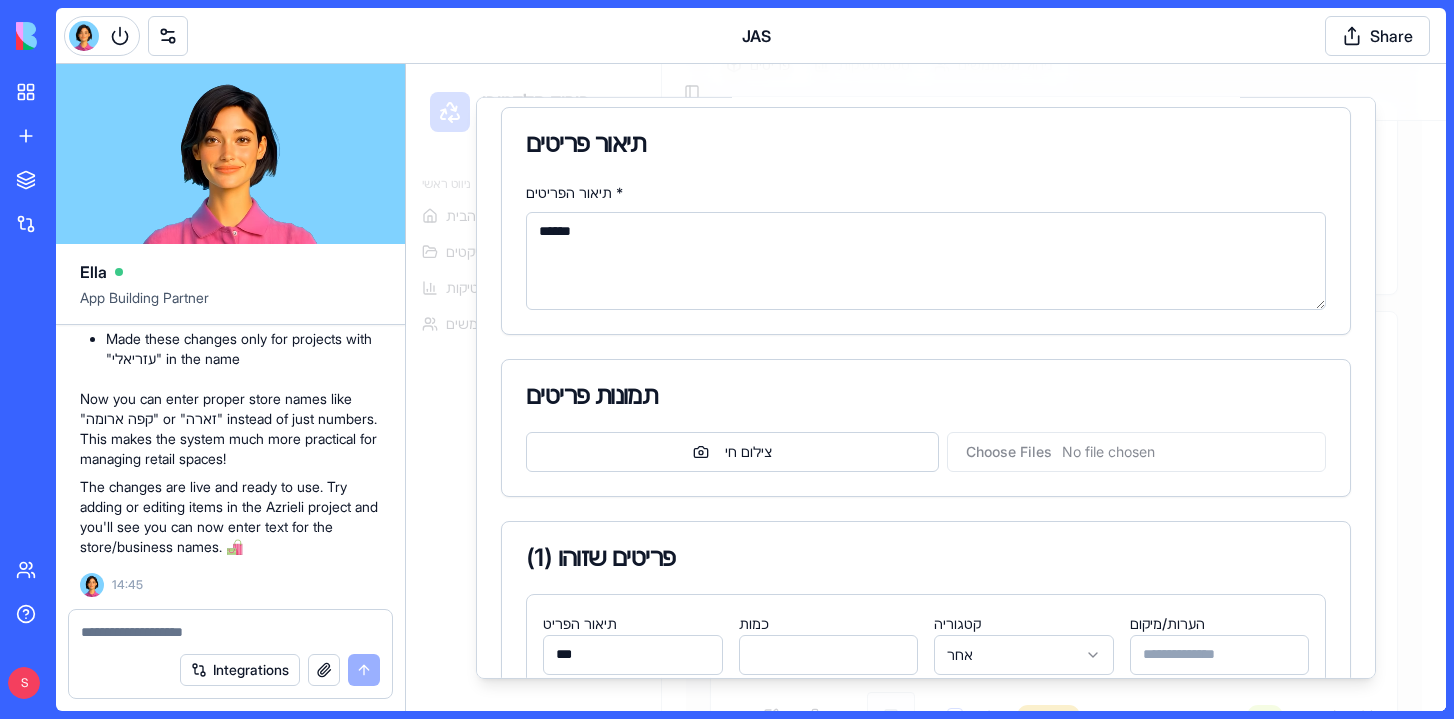 select on "*********" 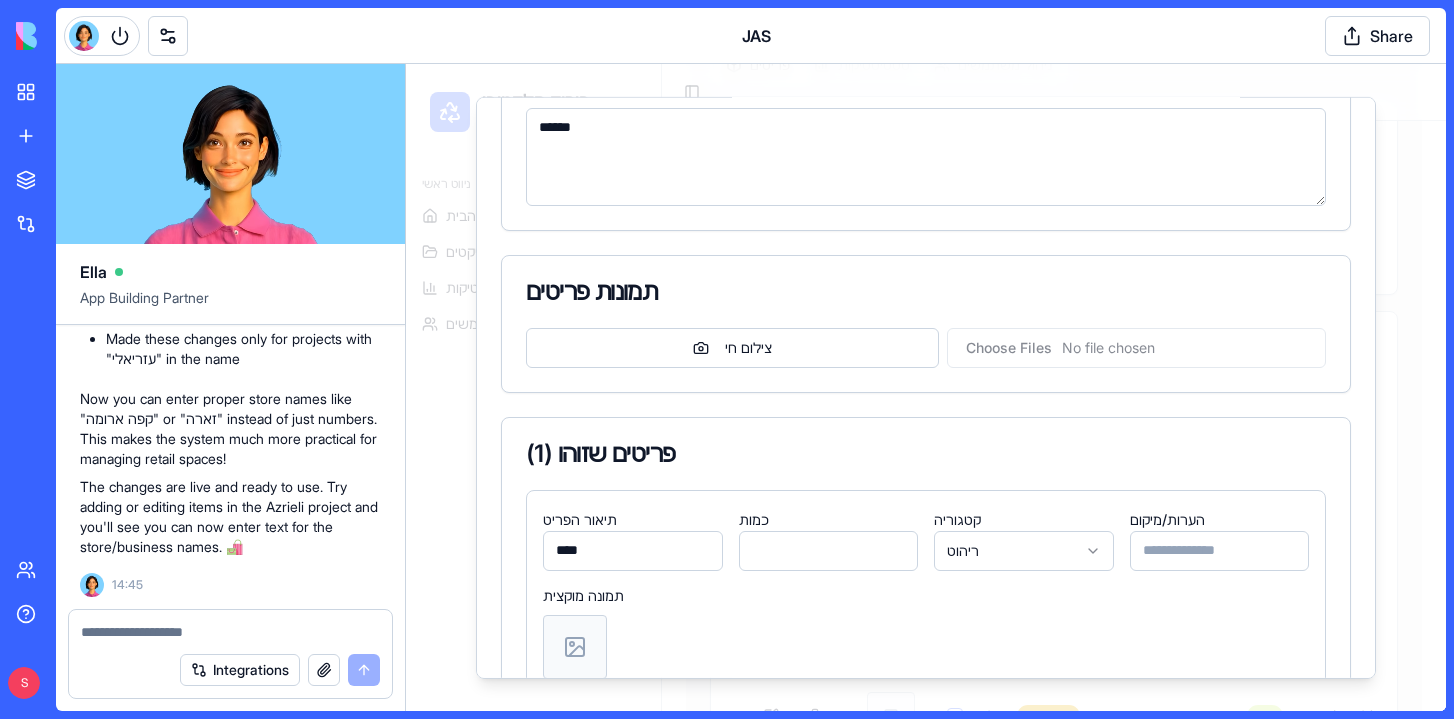 type on "***" 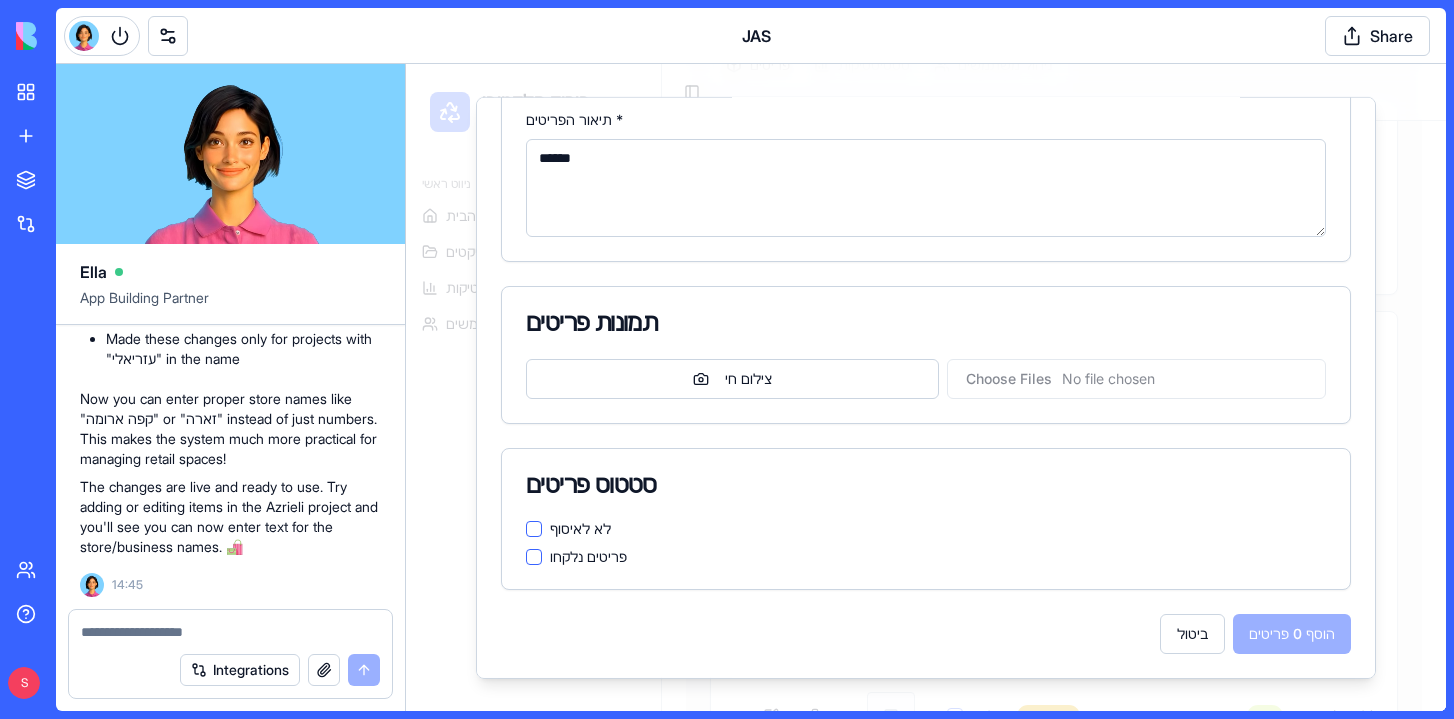 scroll, scrollTop: 344, scrollLeft: 0, axis: vertical 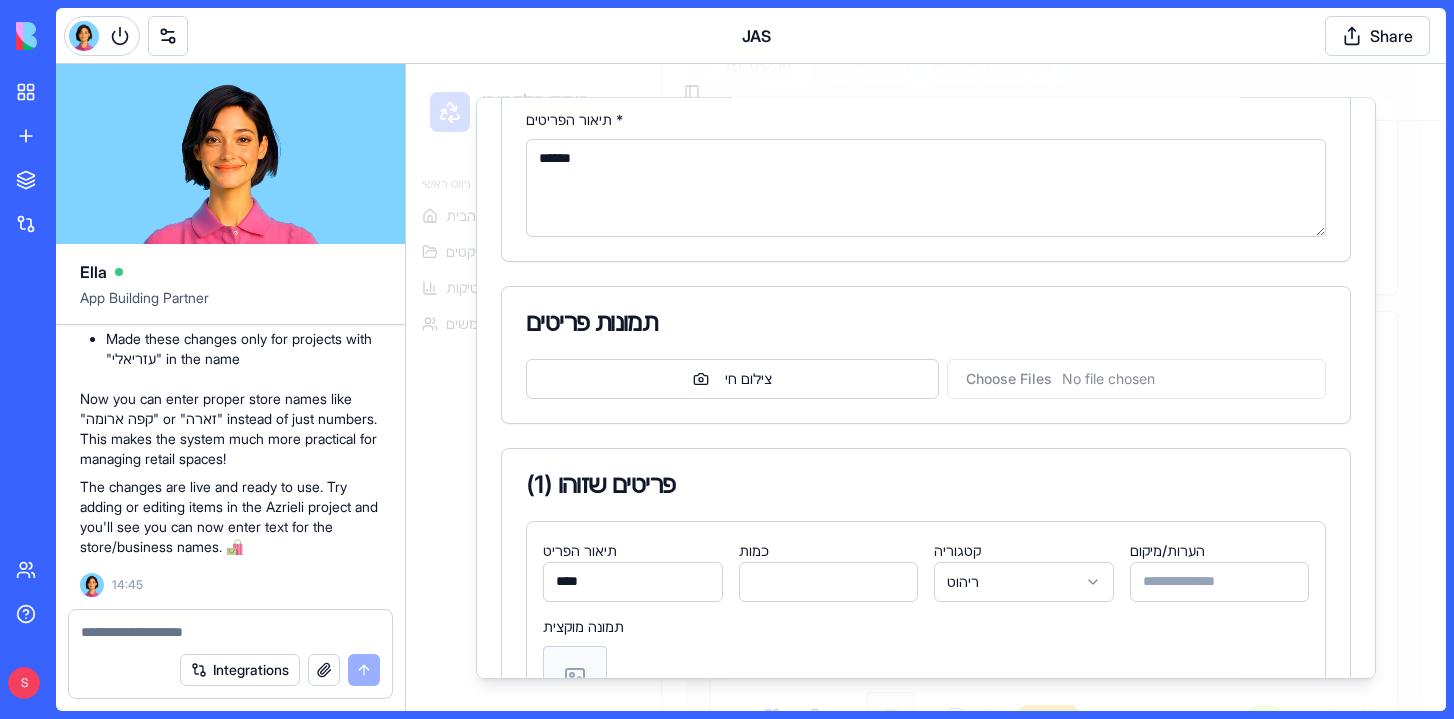 click on "ביטול הוסף 1 פריטים" at bounding box center [926, 1009] 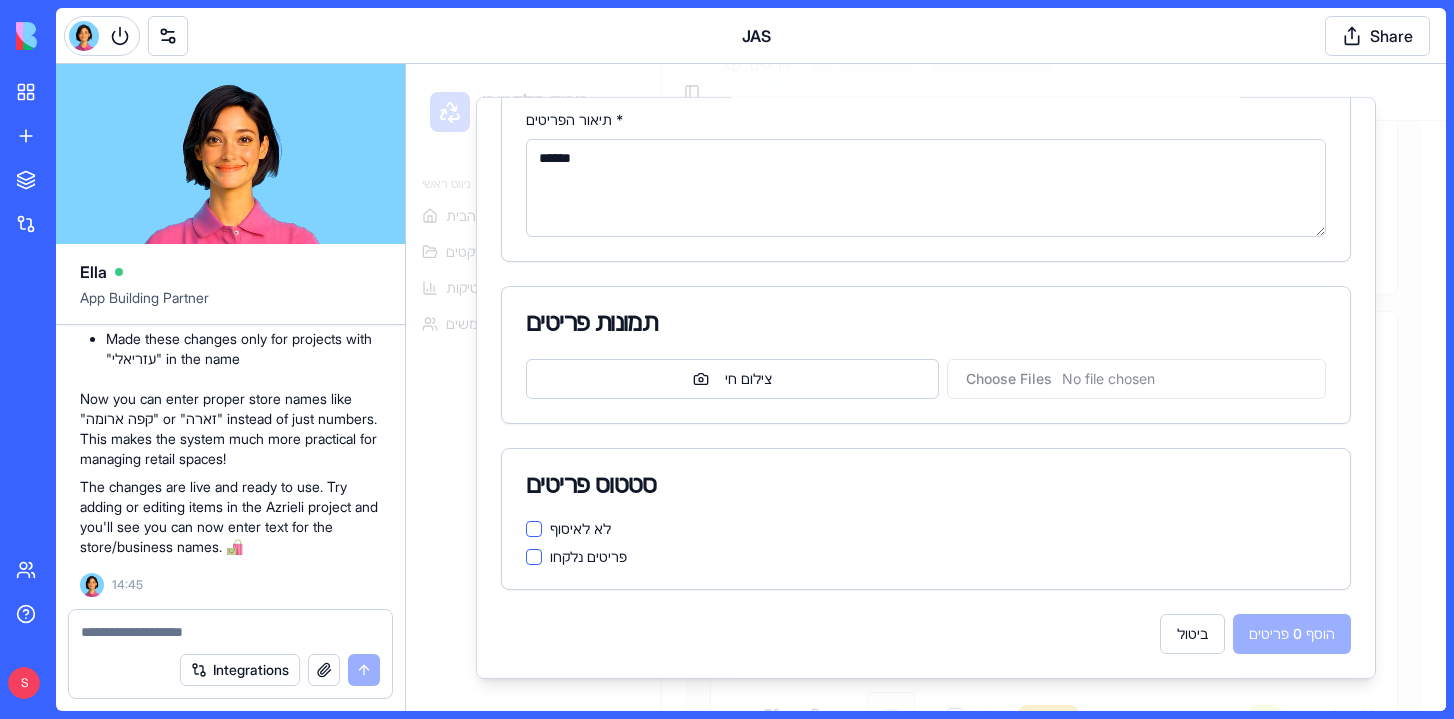 scroll, scrollTop: 342, scrollLeft: 0, axis: vertical 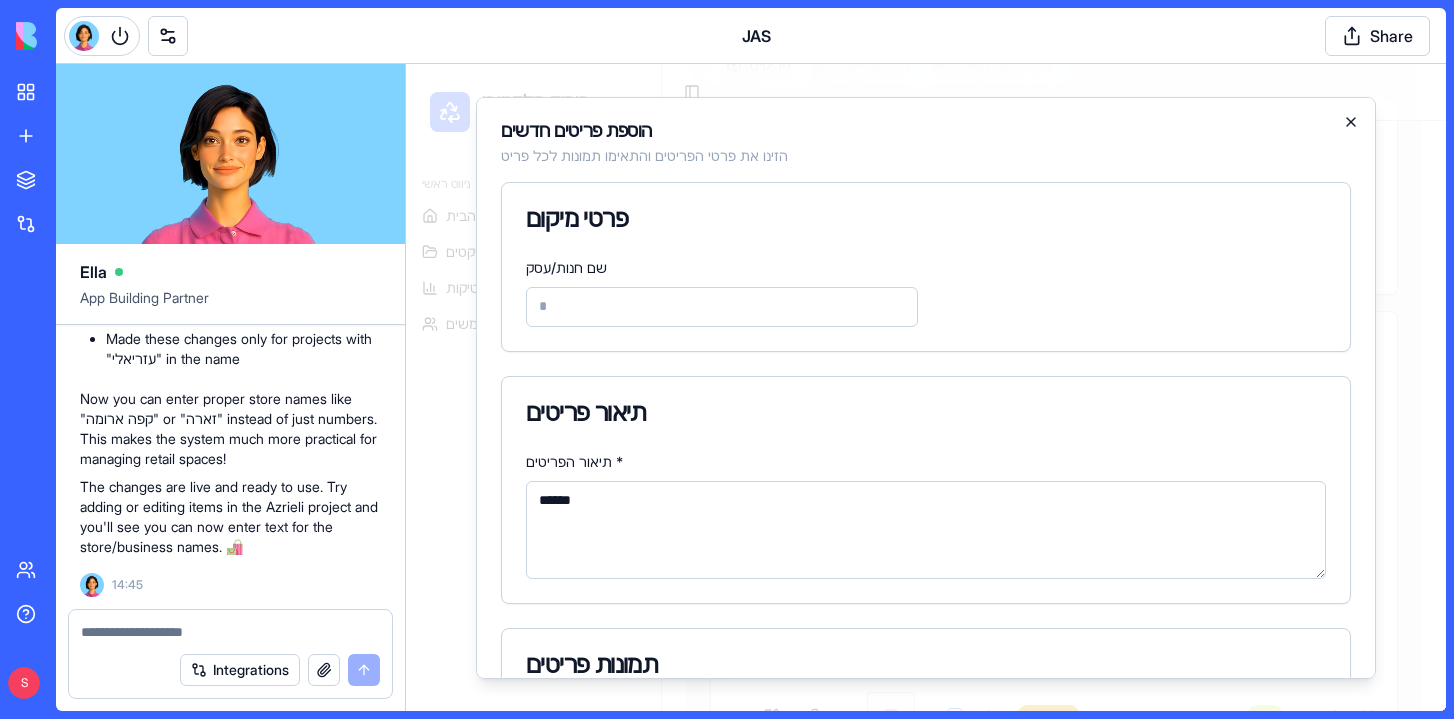 click 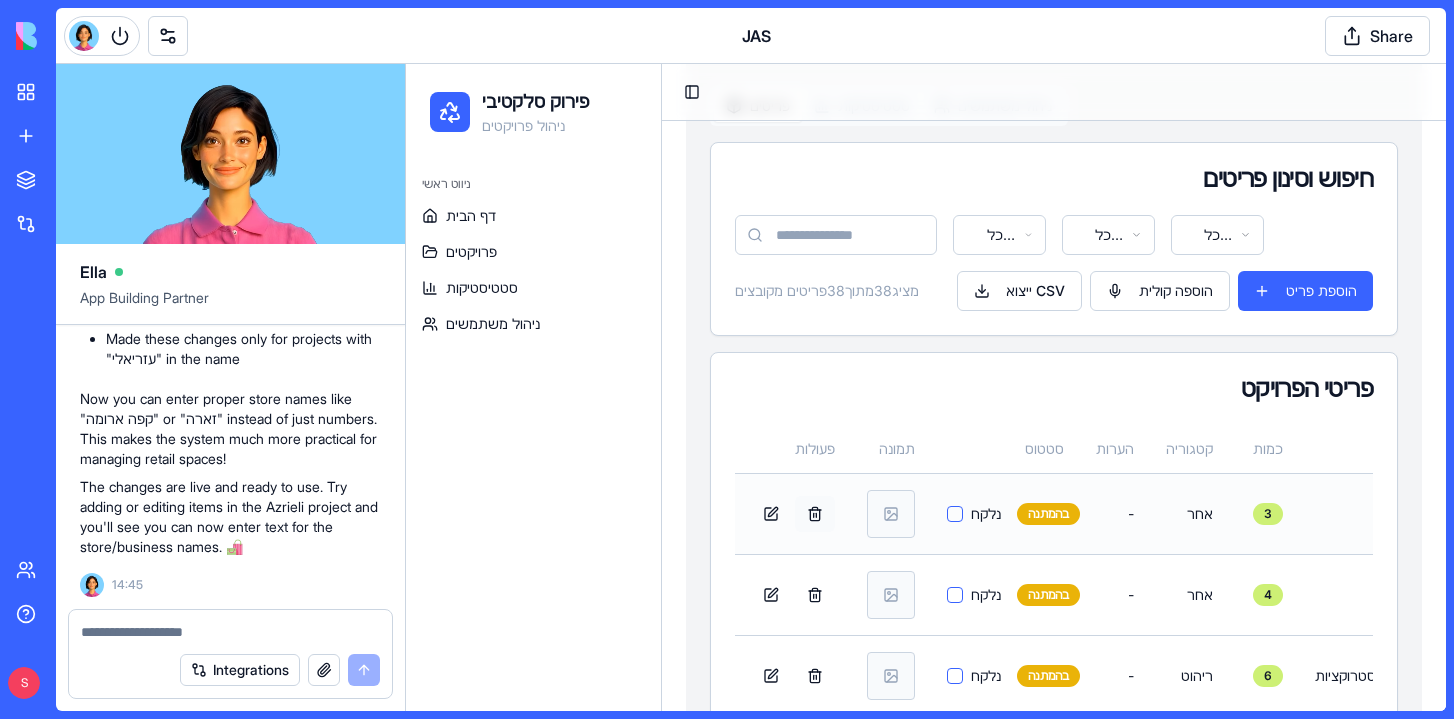 click at bounding box center [815, 514] 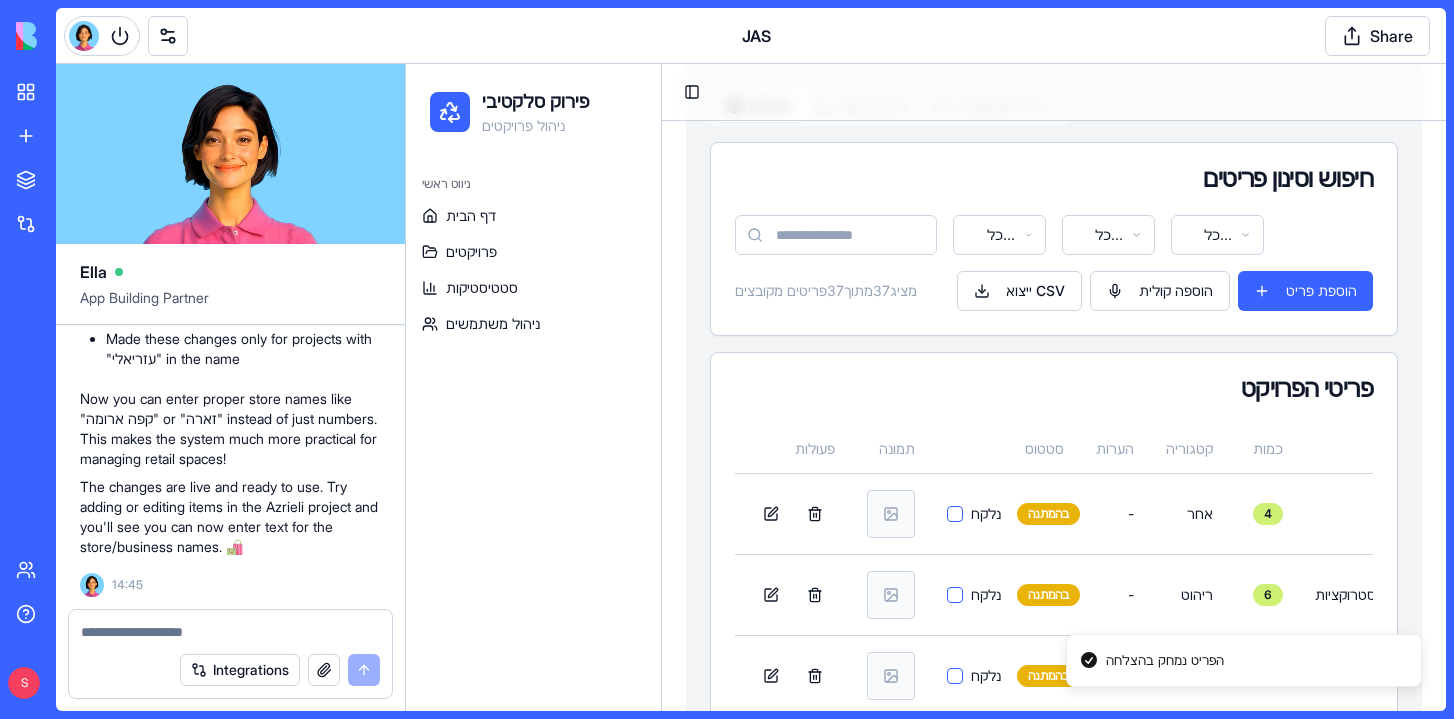 click at bounding box center [230, 632] 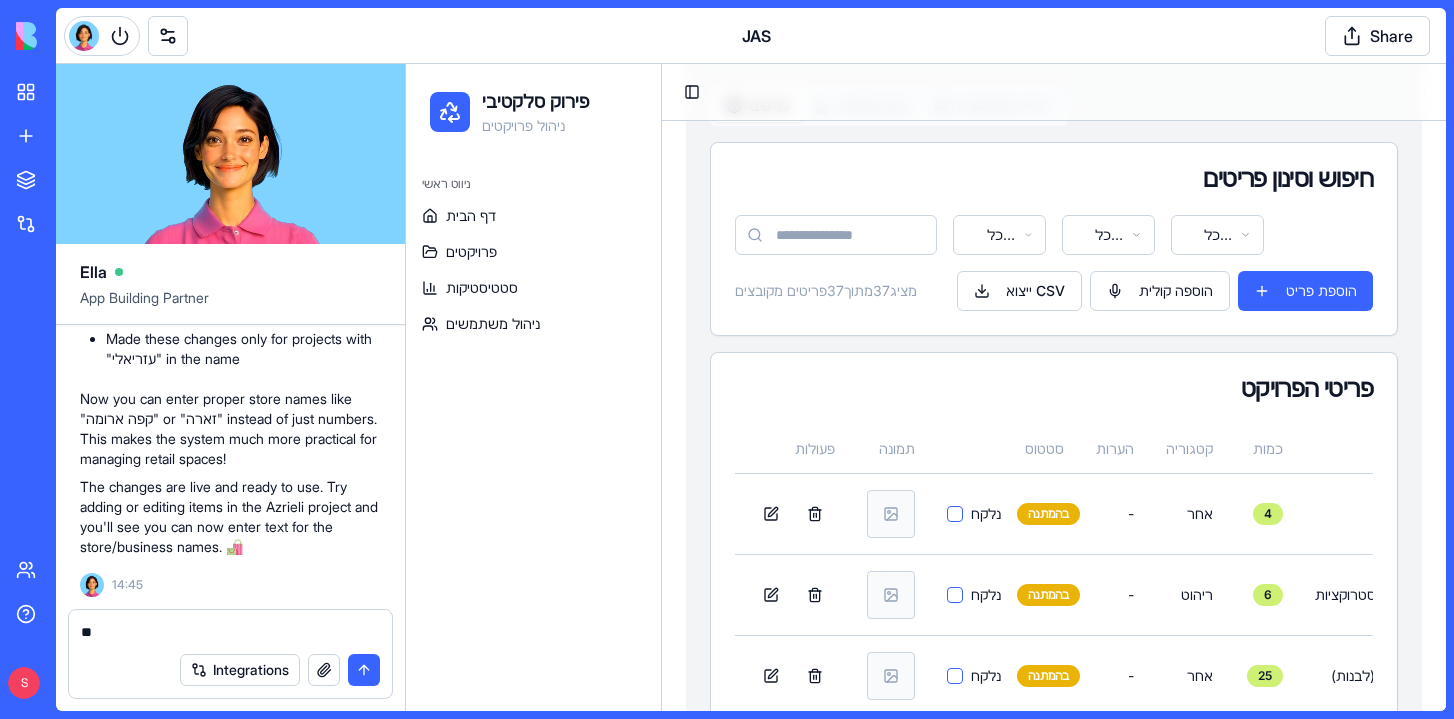 type on "*" 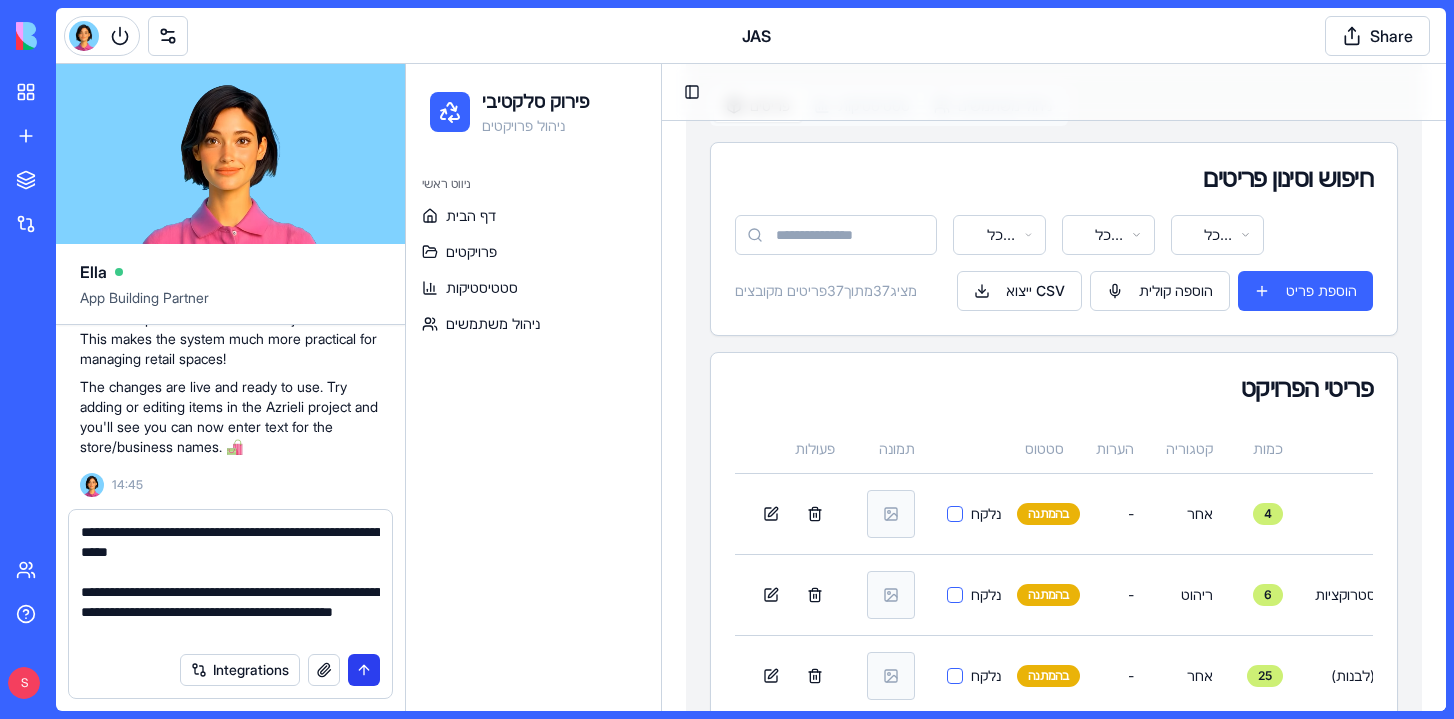 type on "**********" 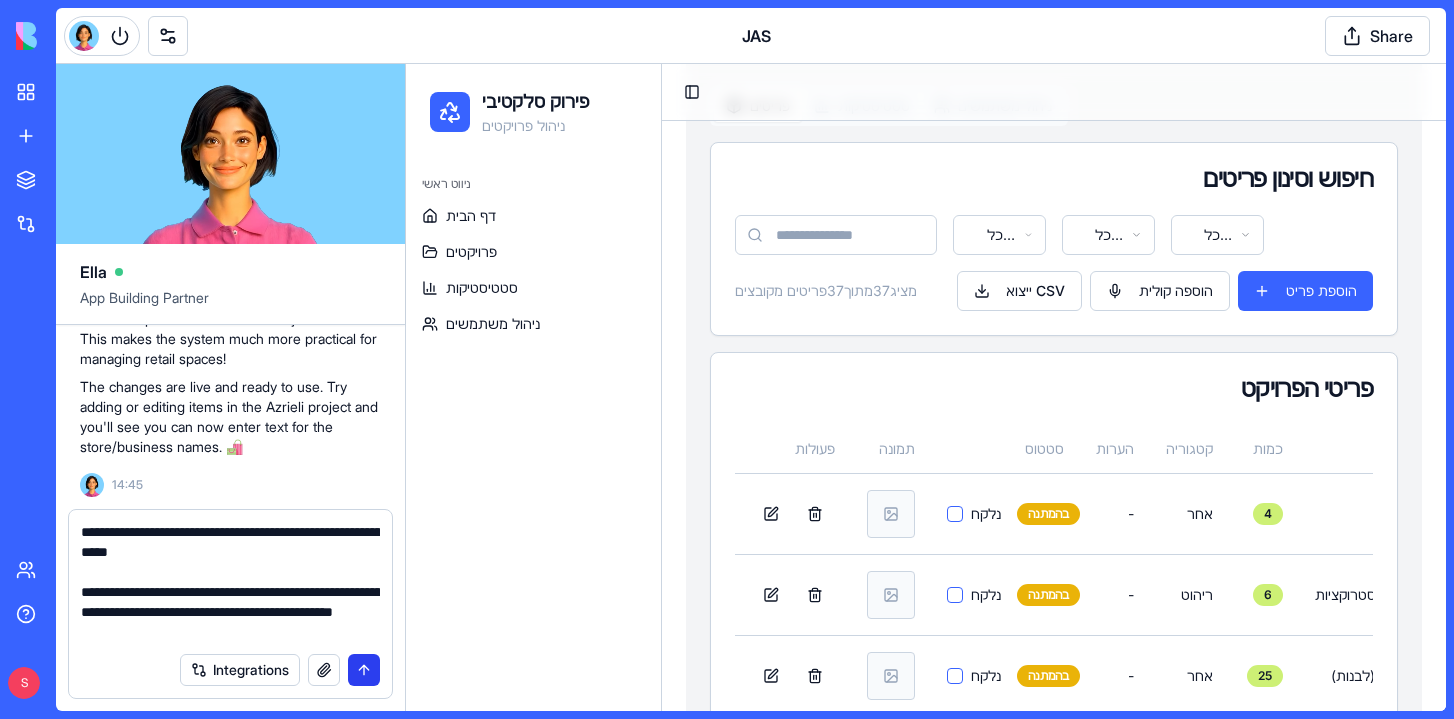 click at bounding box center (364, 670) 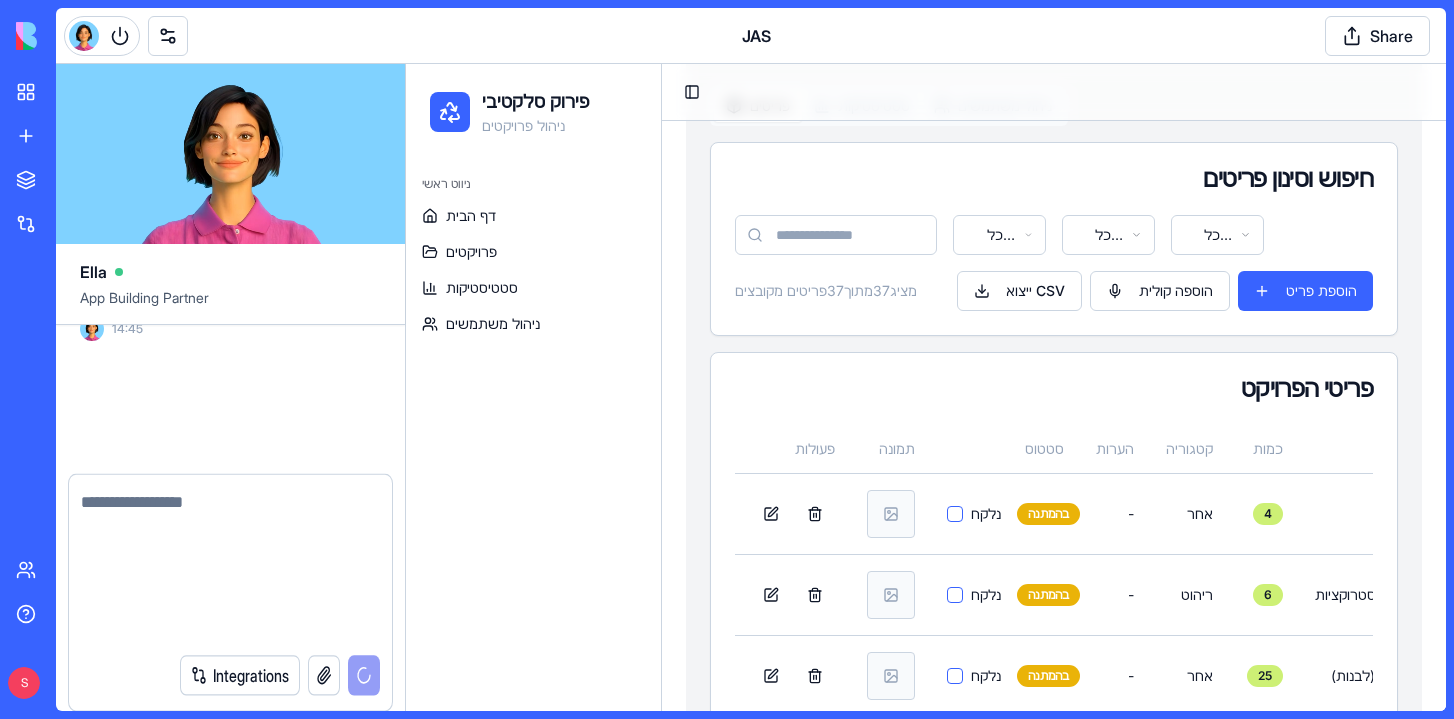 scroll, scrollTop: 102236, scrollLeft: 0, axis: vertical 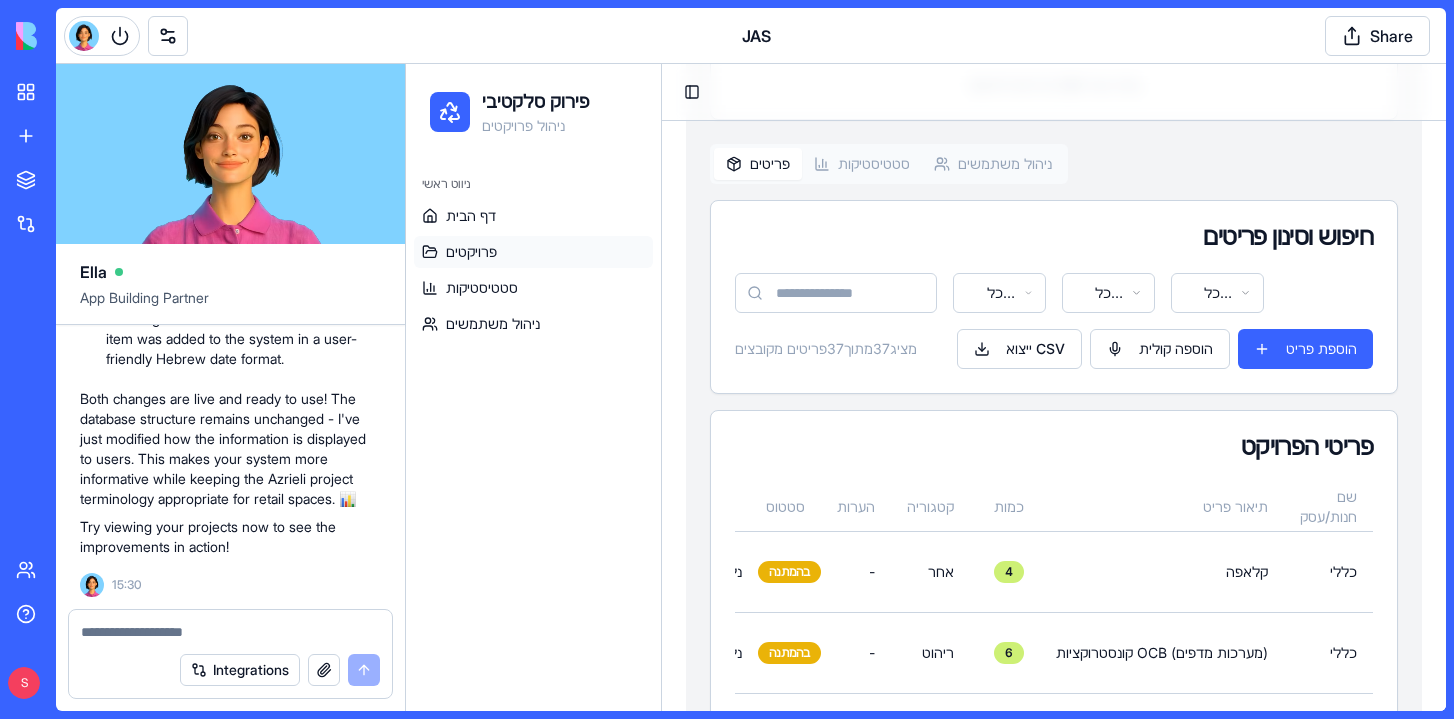 click on "פרויקטים" at bounding box center [533, 252] 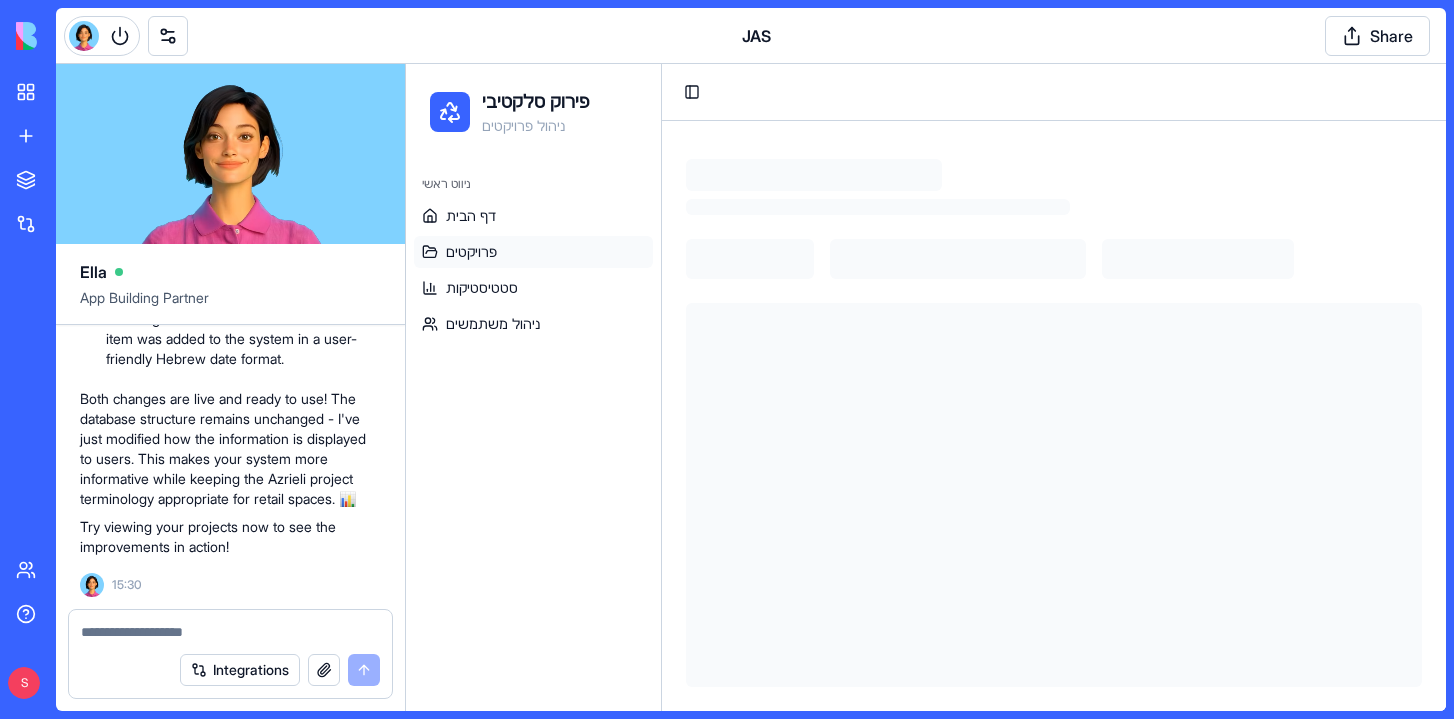 scroll, scrollTop: 42, scrollLeft: 0, axis: vertical 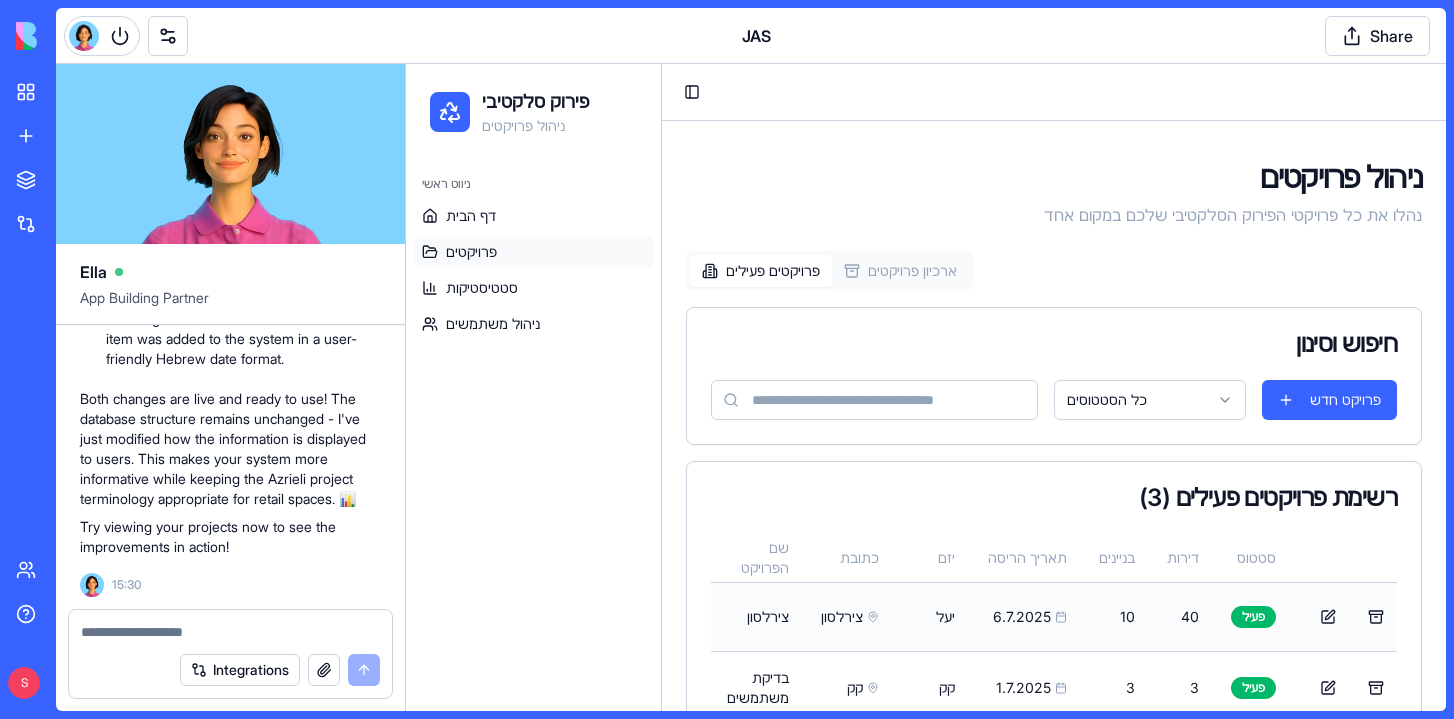 click on "יעל" at bounding box center [933, 616] 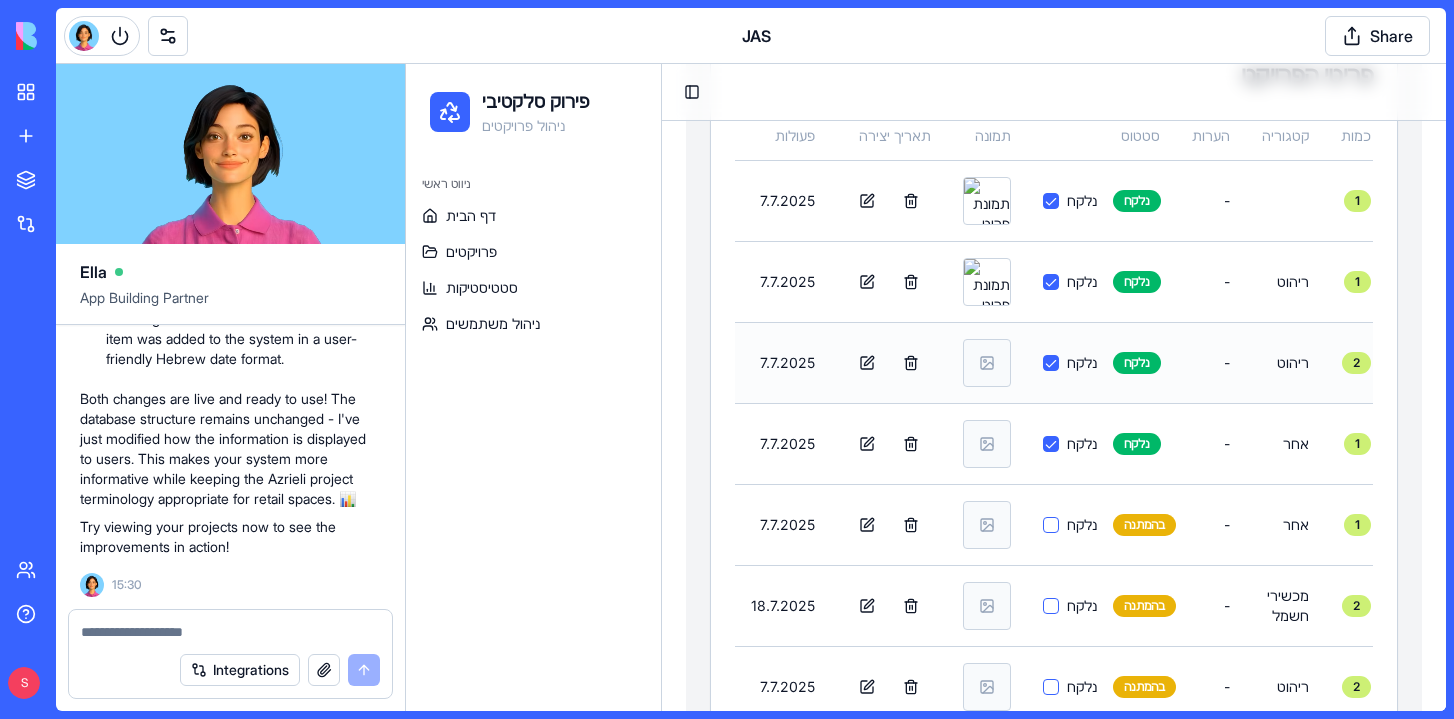 scroll, scrollTop: 968, scrollLeft: 0, axis: vertical 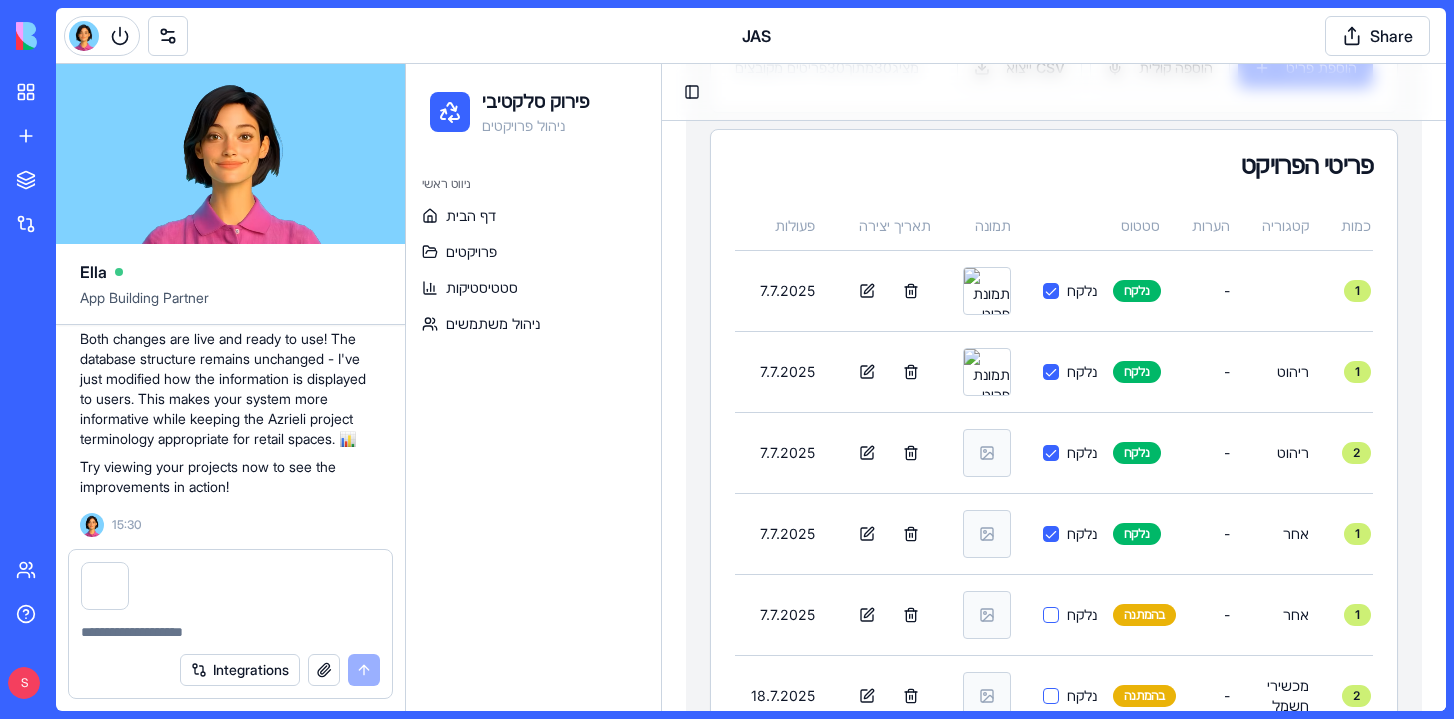 click at bounding box center [230, 632] 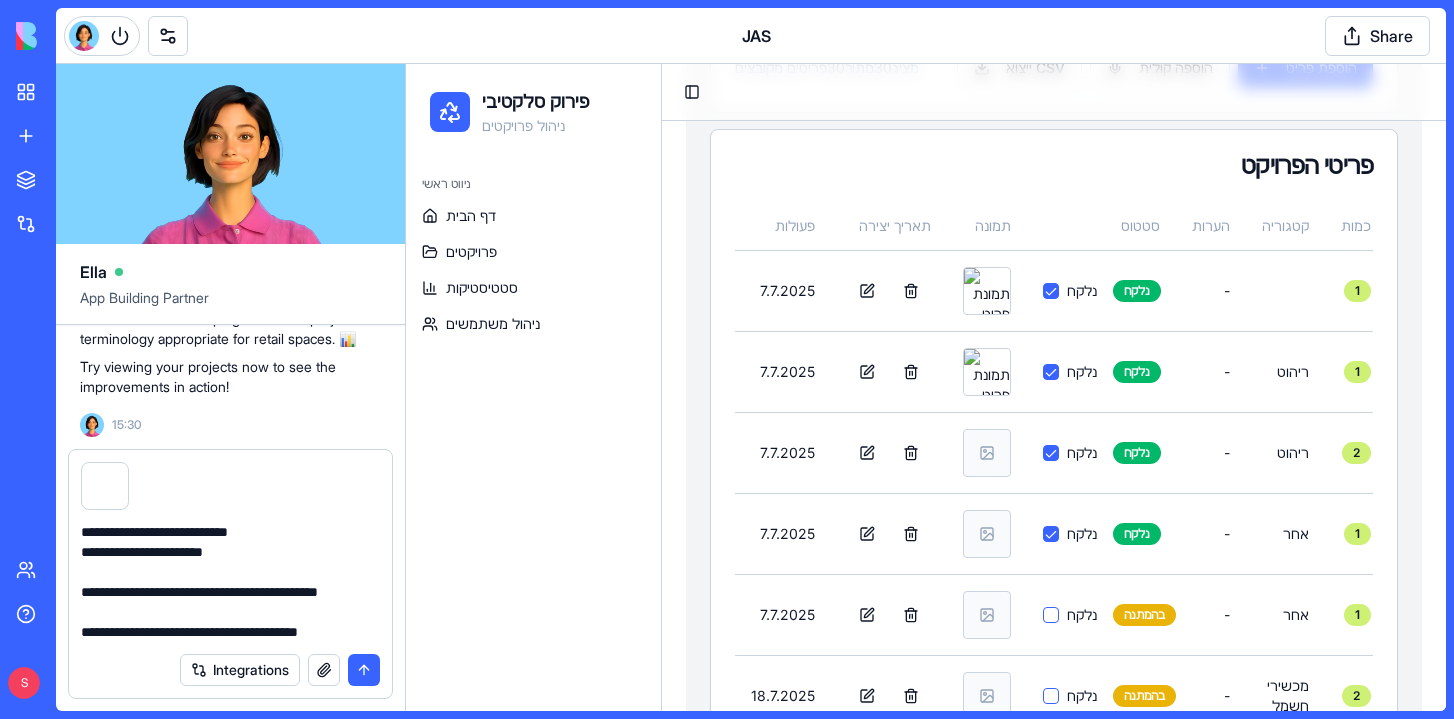 scroll, scrollTop: 40, scrollLeft: 0, axis: vertical 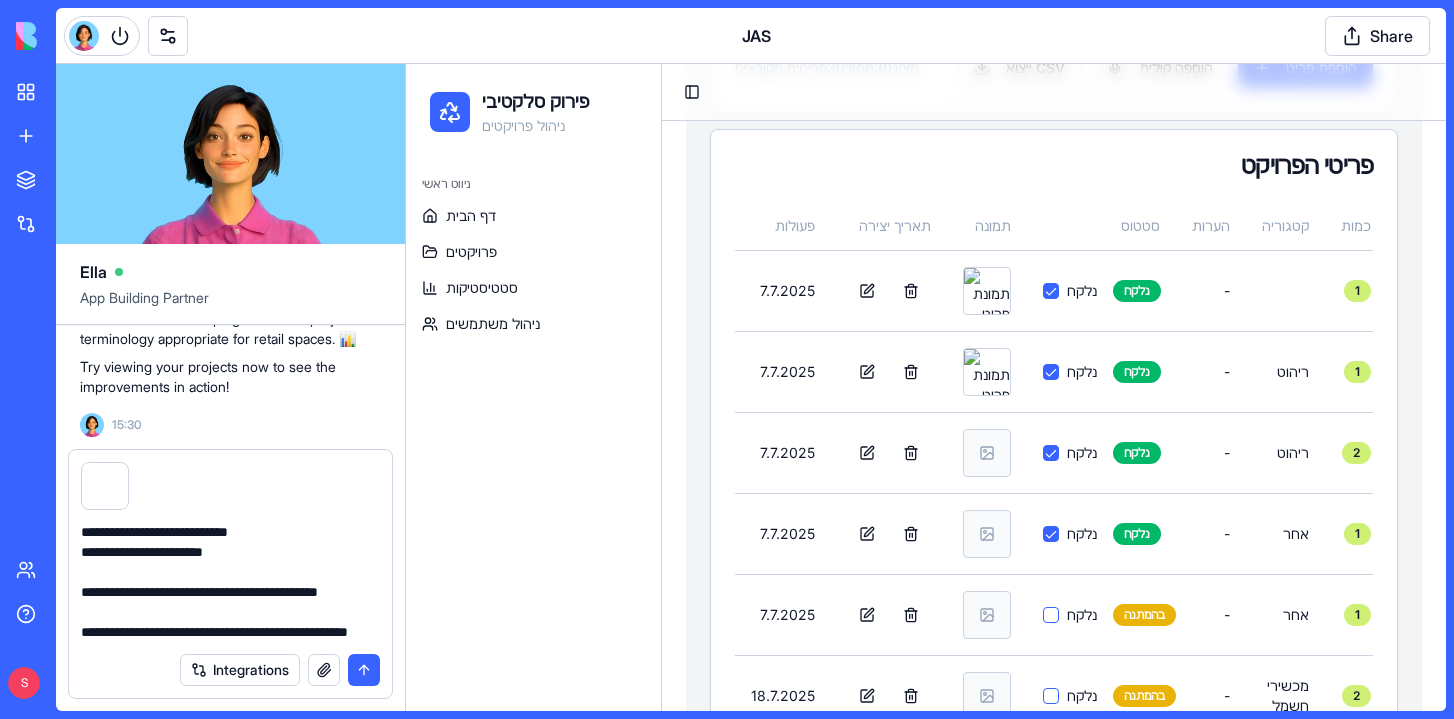 type on "**********" 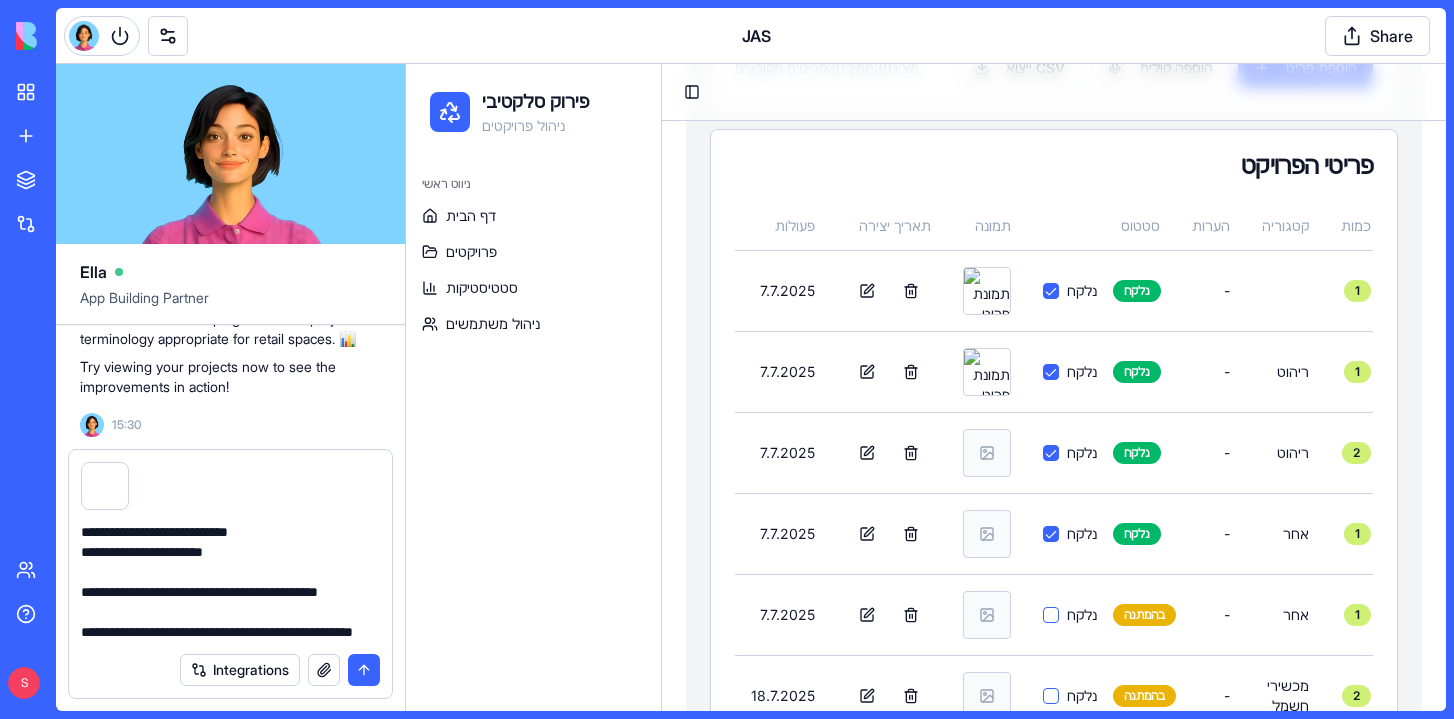 type 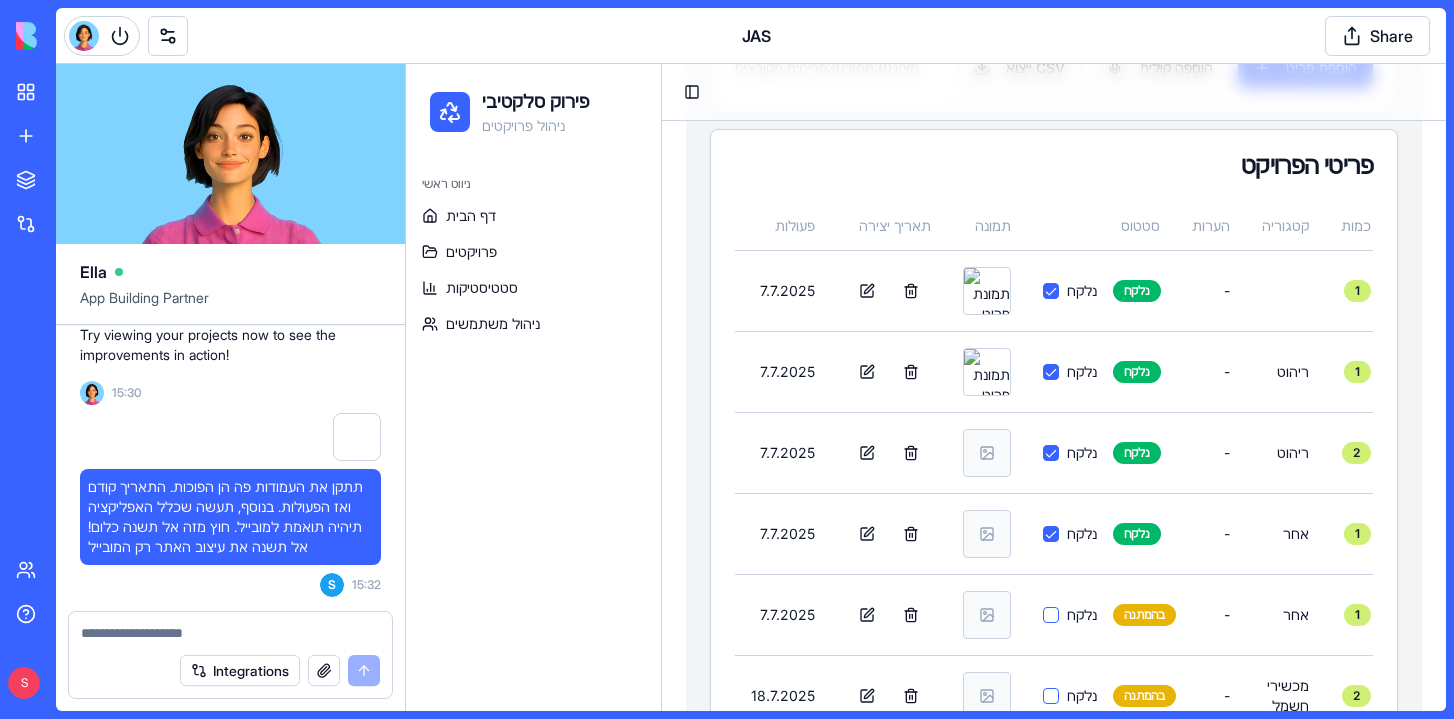 scroll, scrollTop: 0, scrollLeft: 0, axis: both 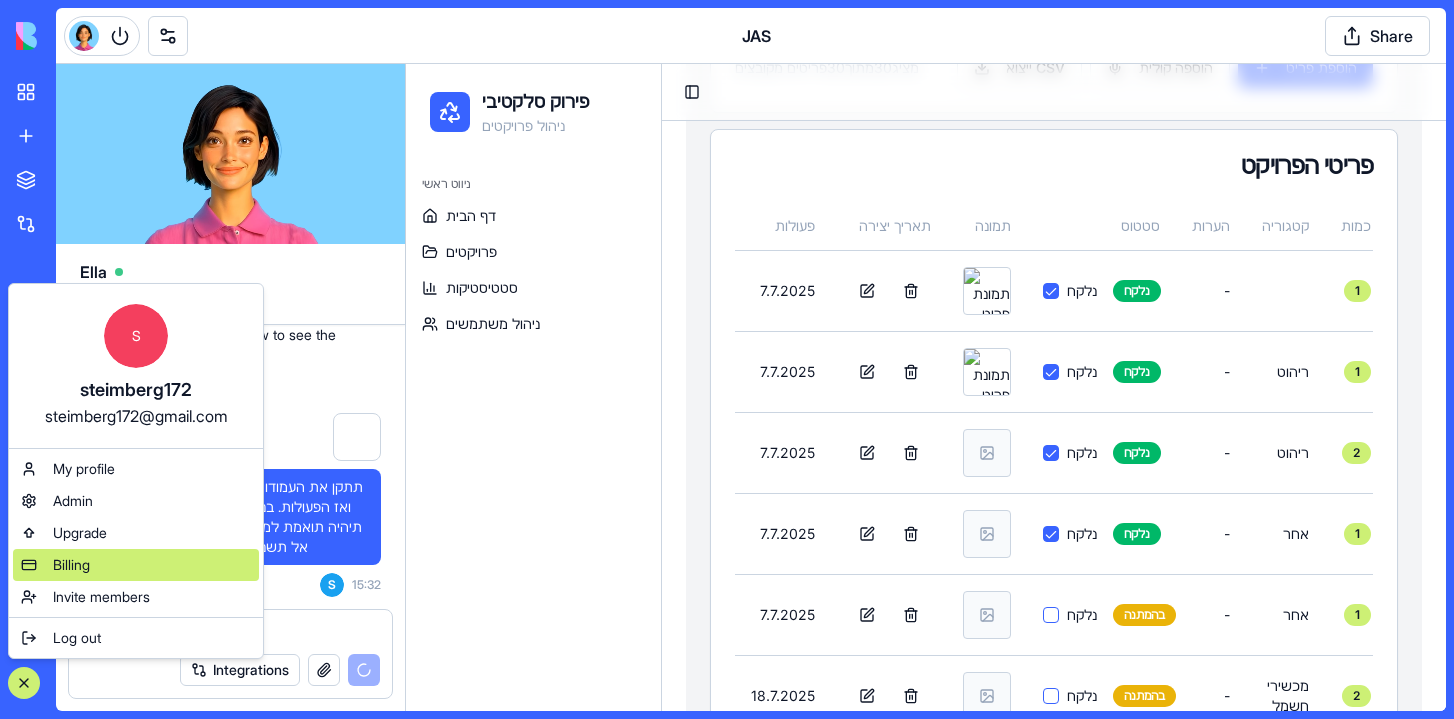 click on "Billing" at bounding box center (71, 565) 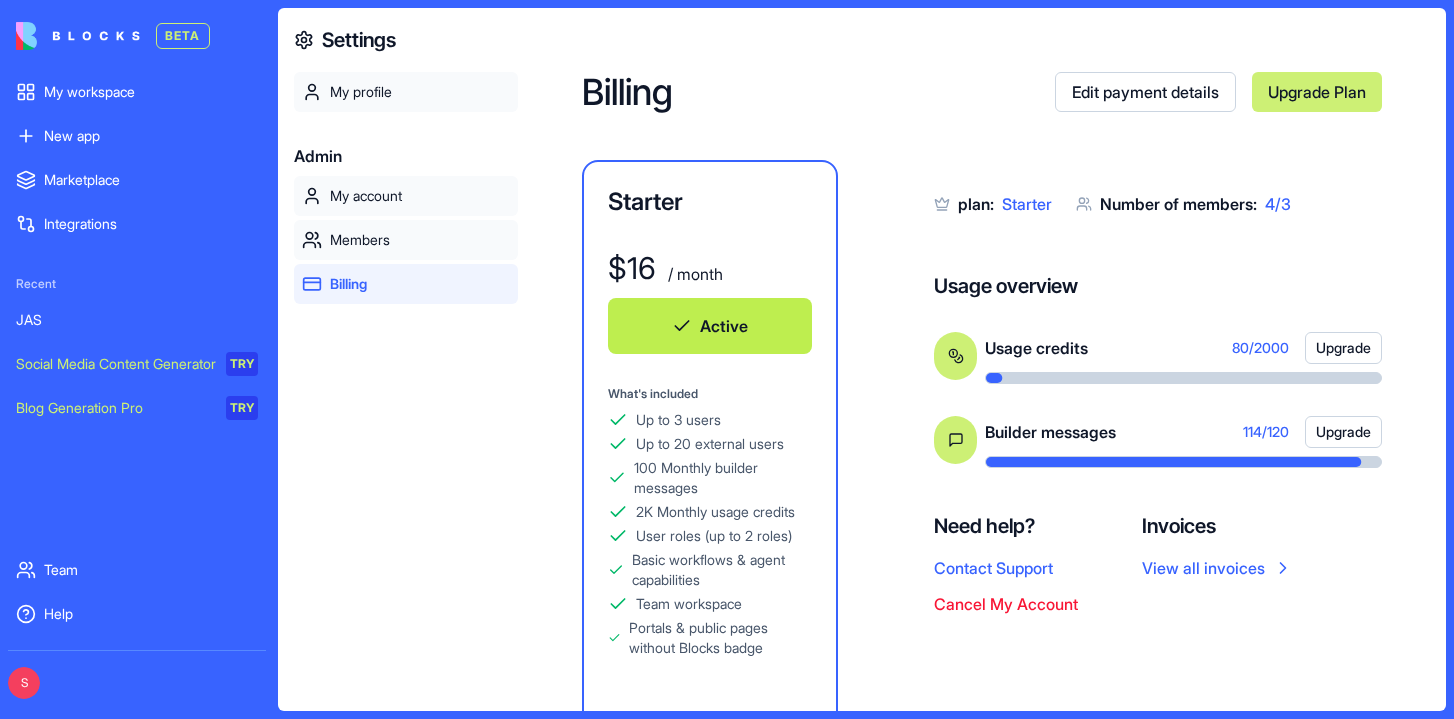 scroll, scrollTop: 64, scrollLeft: 0, axis: vertical 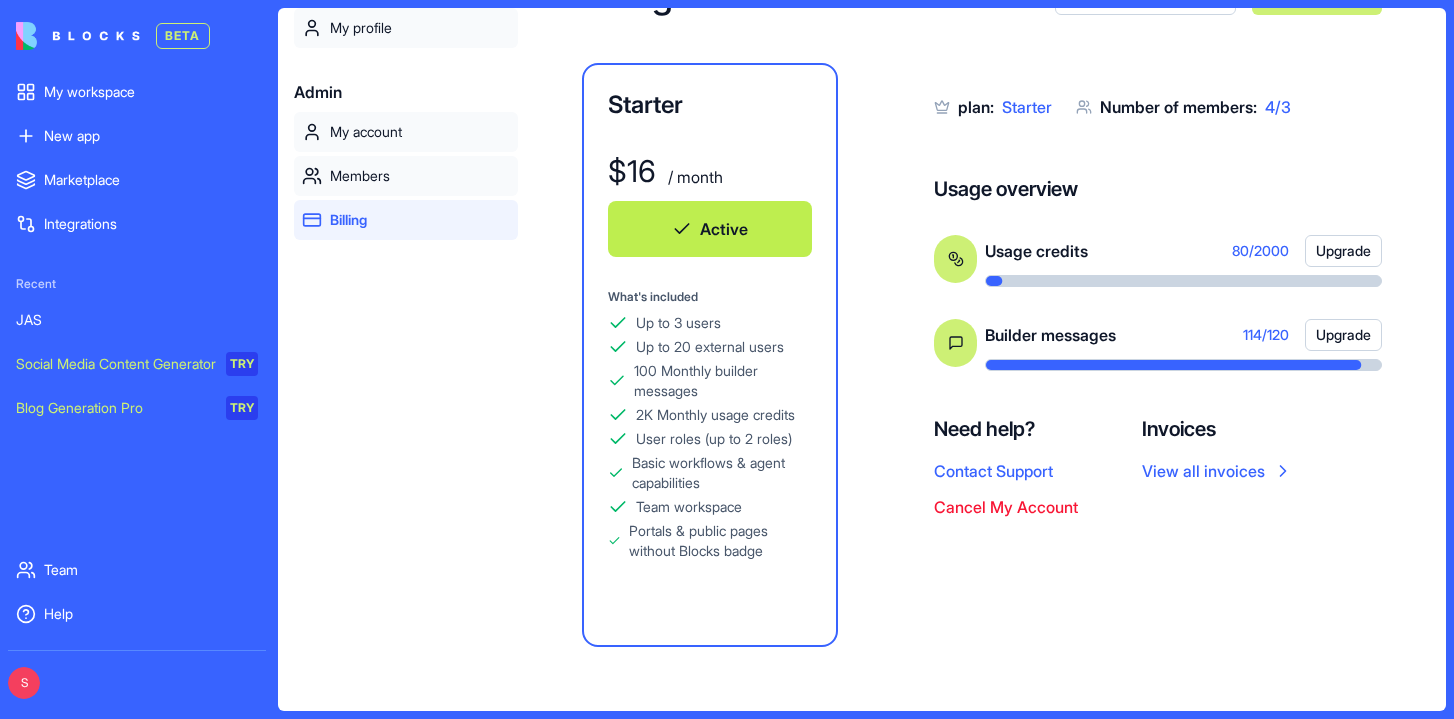 click on "Recent JAS Social Media Content Generator TRY Blog Generation Pro TRY" at bounding box center [137, 352] 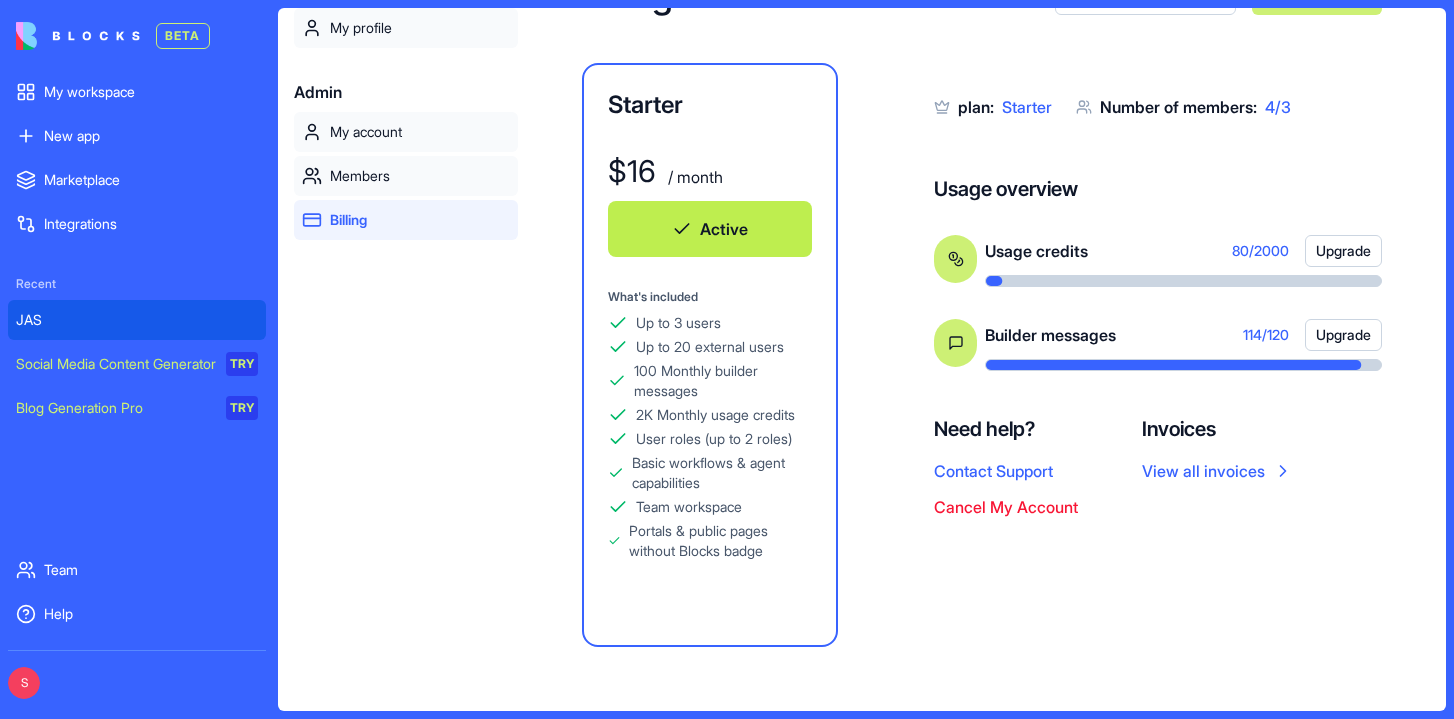 click on "JAS" at bounding box center [137, 320] 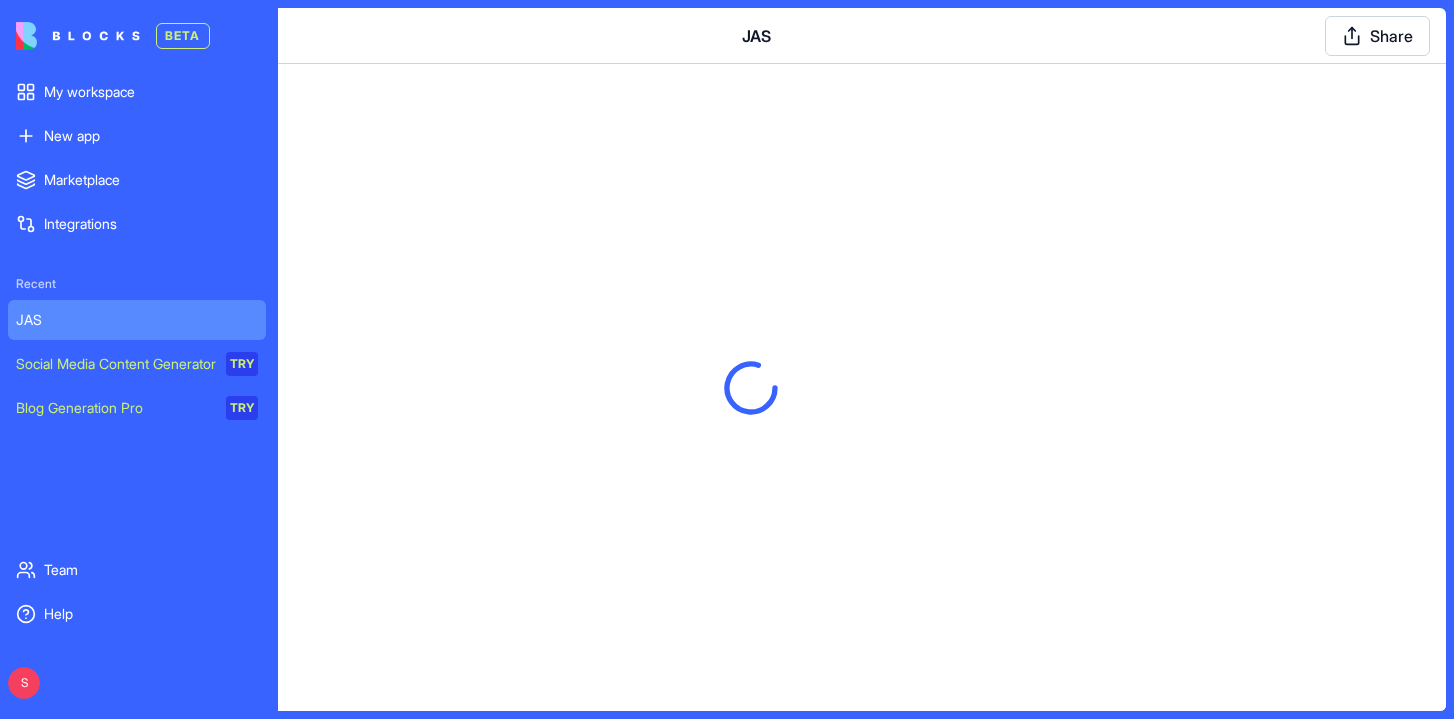 scroll, scrollTop: 0, scrollLeft: 0, axis: both 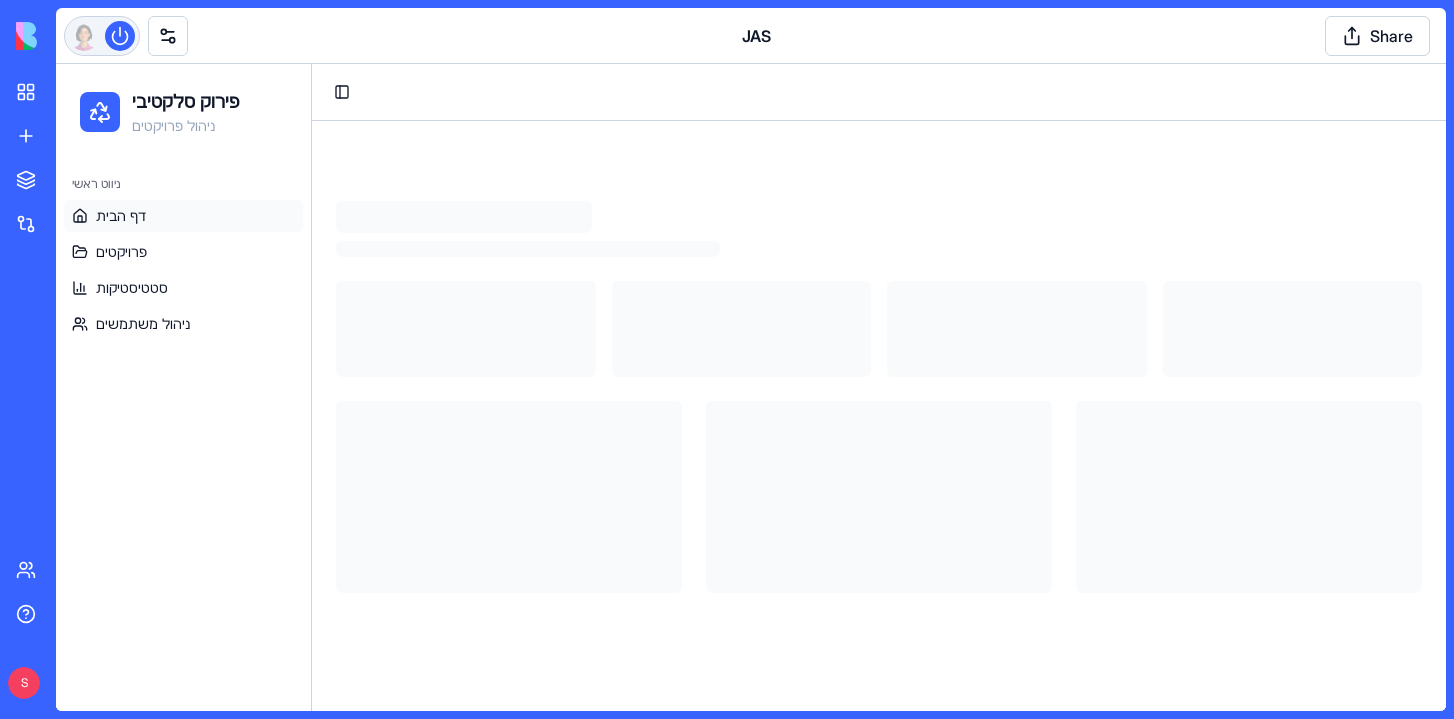 click at bounding box center [120, 36] 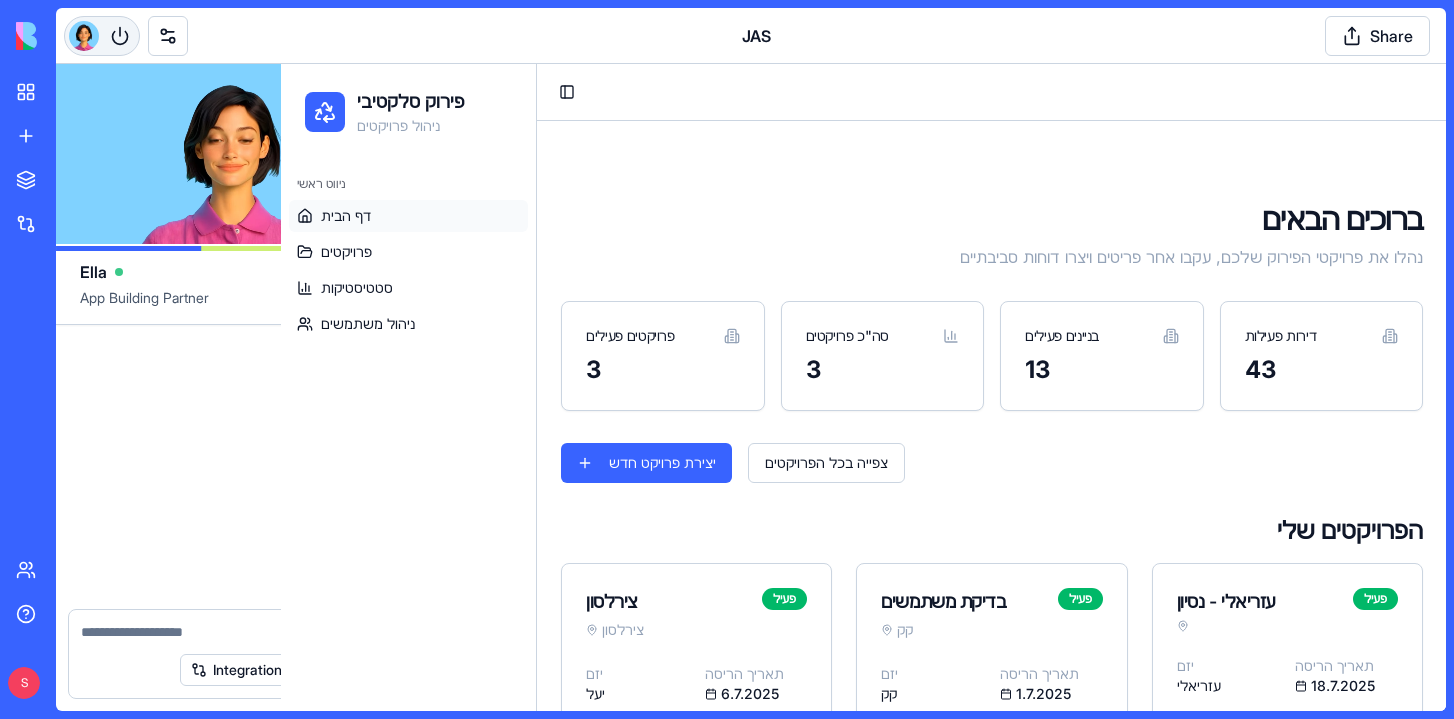 scroll, scrollTop: 103296, scrollLeft: 0, axis: vertical 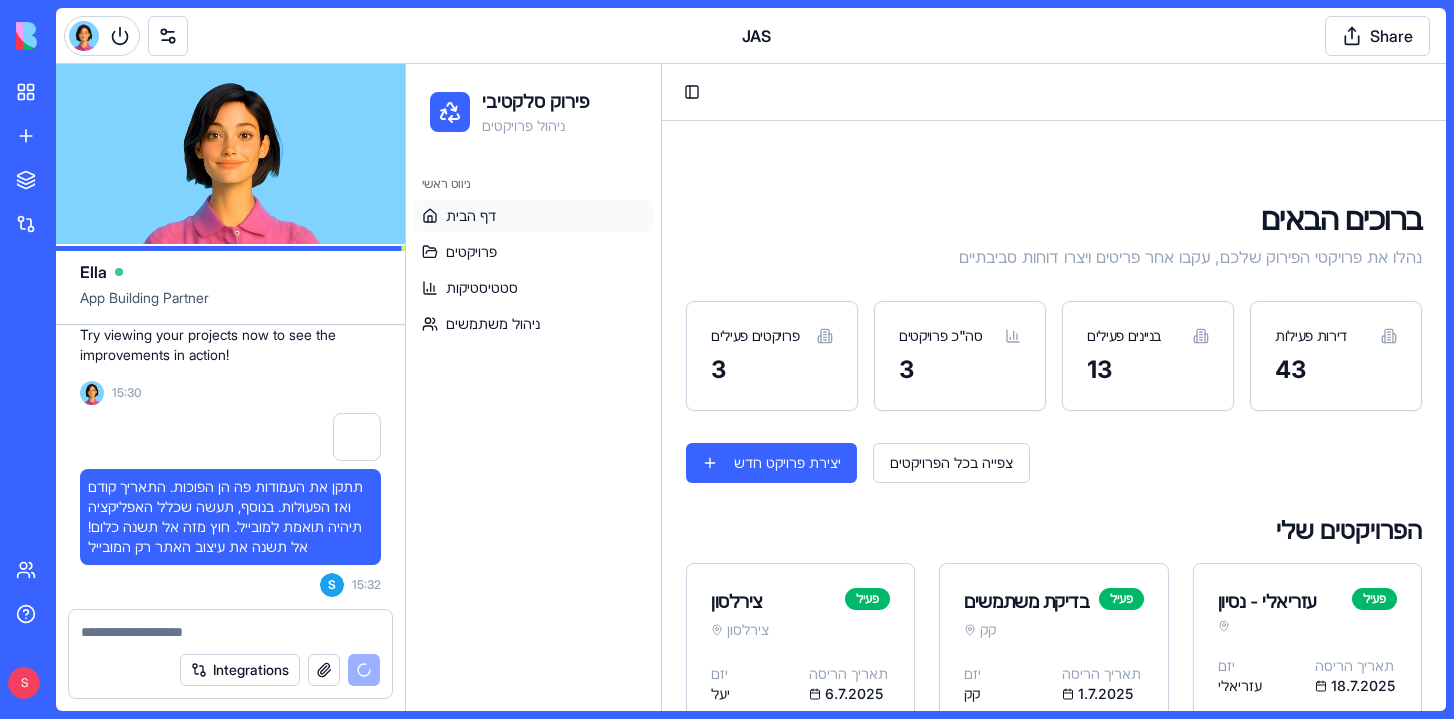 click on "3" at bounding box center (772, 382) 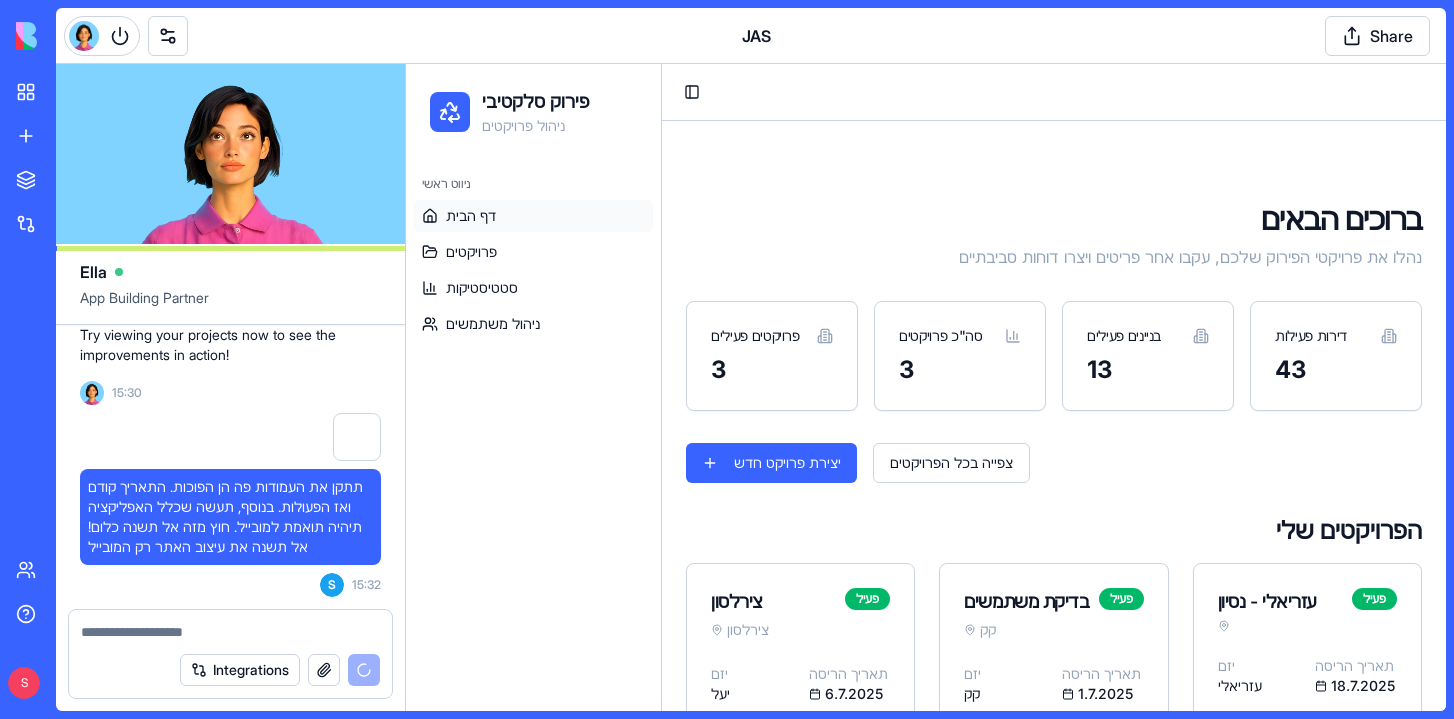 click on "3" at bounding box center [960, 370] 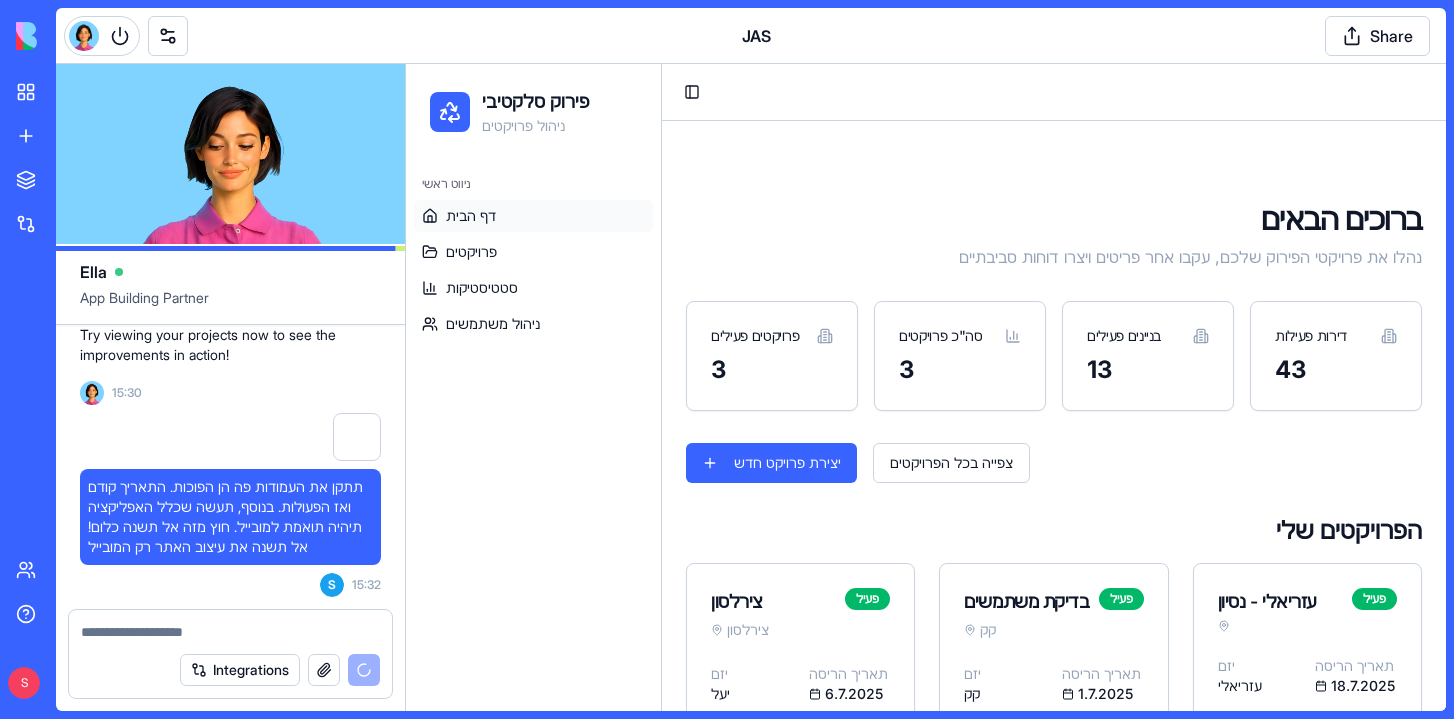 click on "13" at bounding box center [1148, 382] 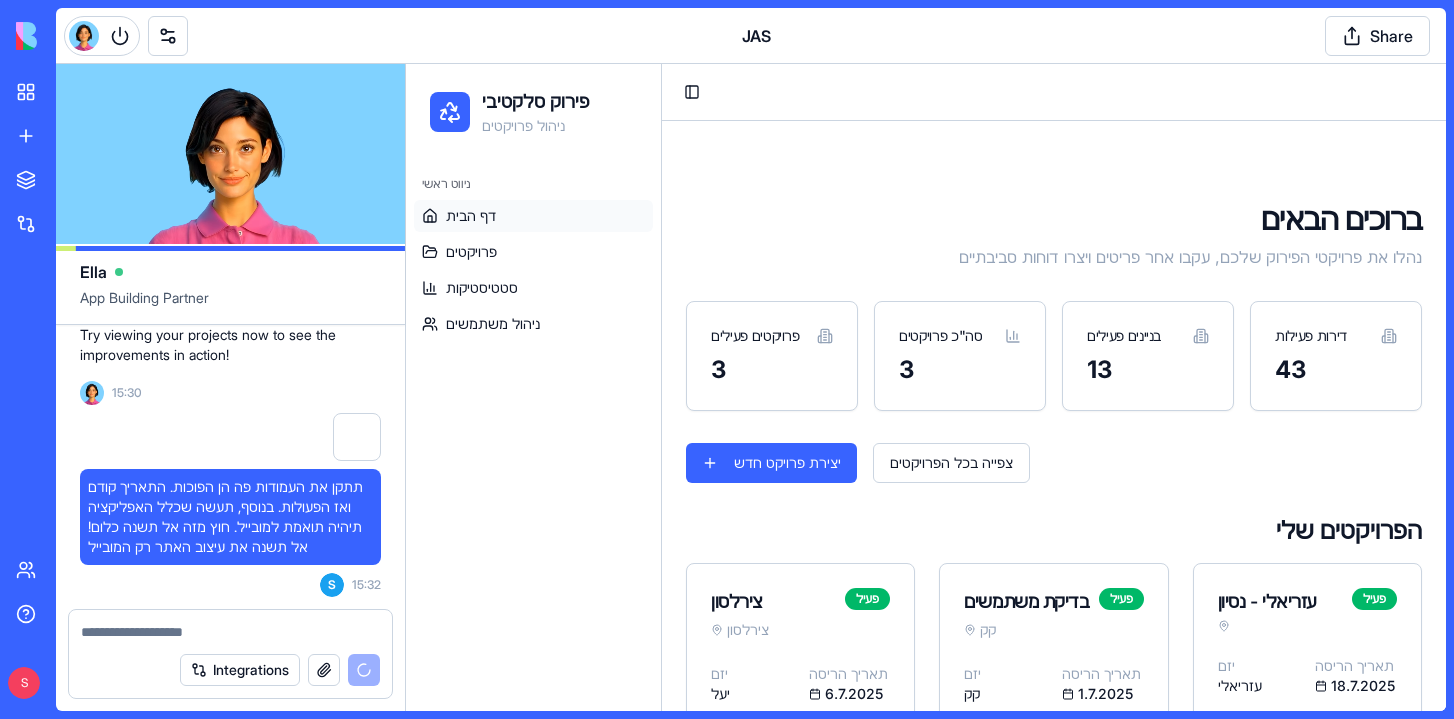 click on "43" at bounding box center (1336, 382) 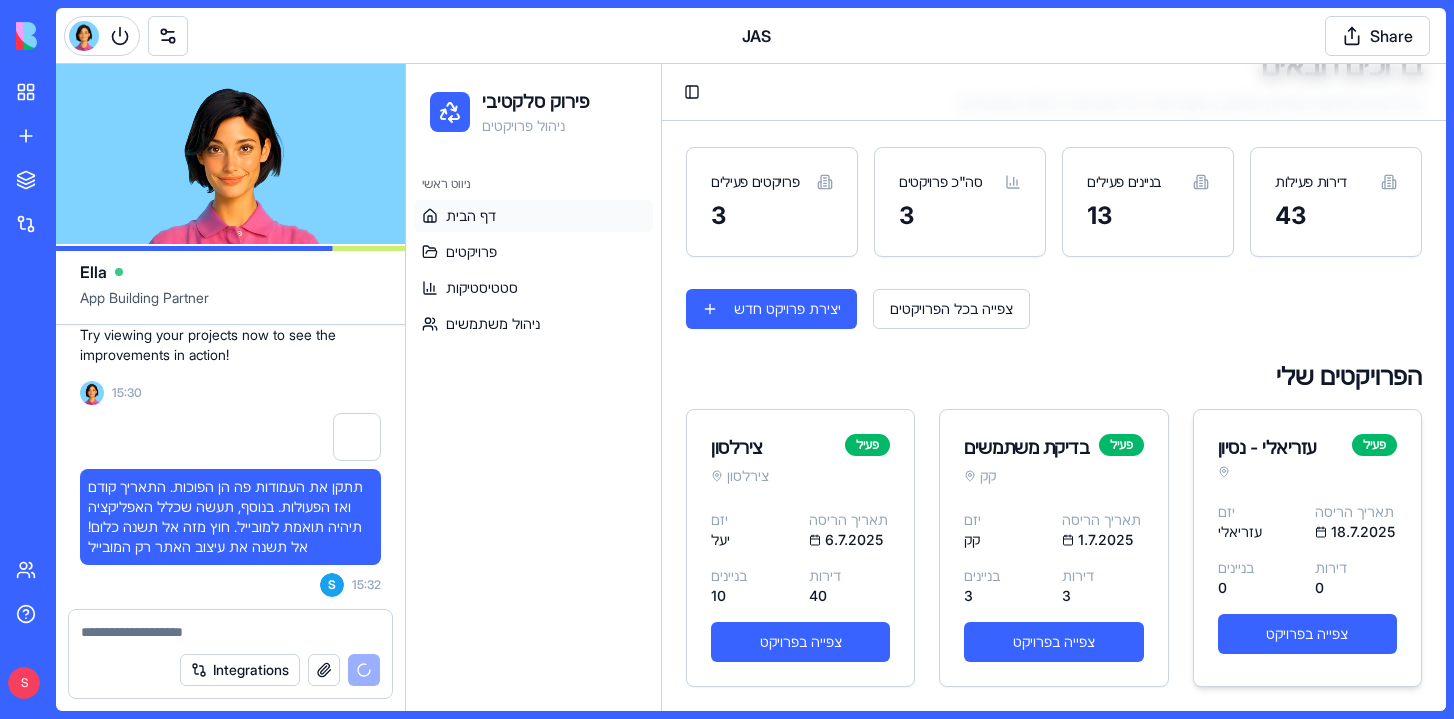 scroll, scrollTop: 202, scrollLeft: 0, axis: vertical 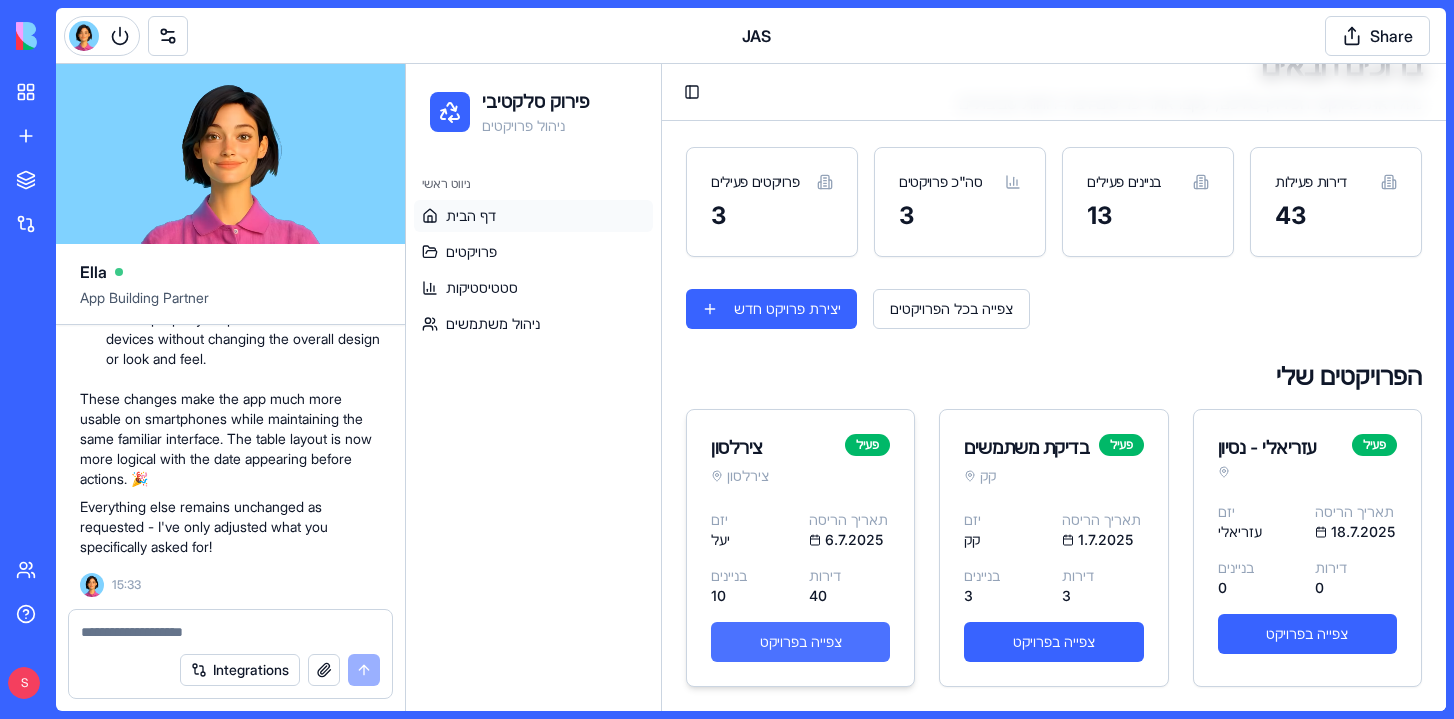 click on "צפייה בפרויקט" at bounding box center (800, 642) 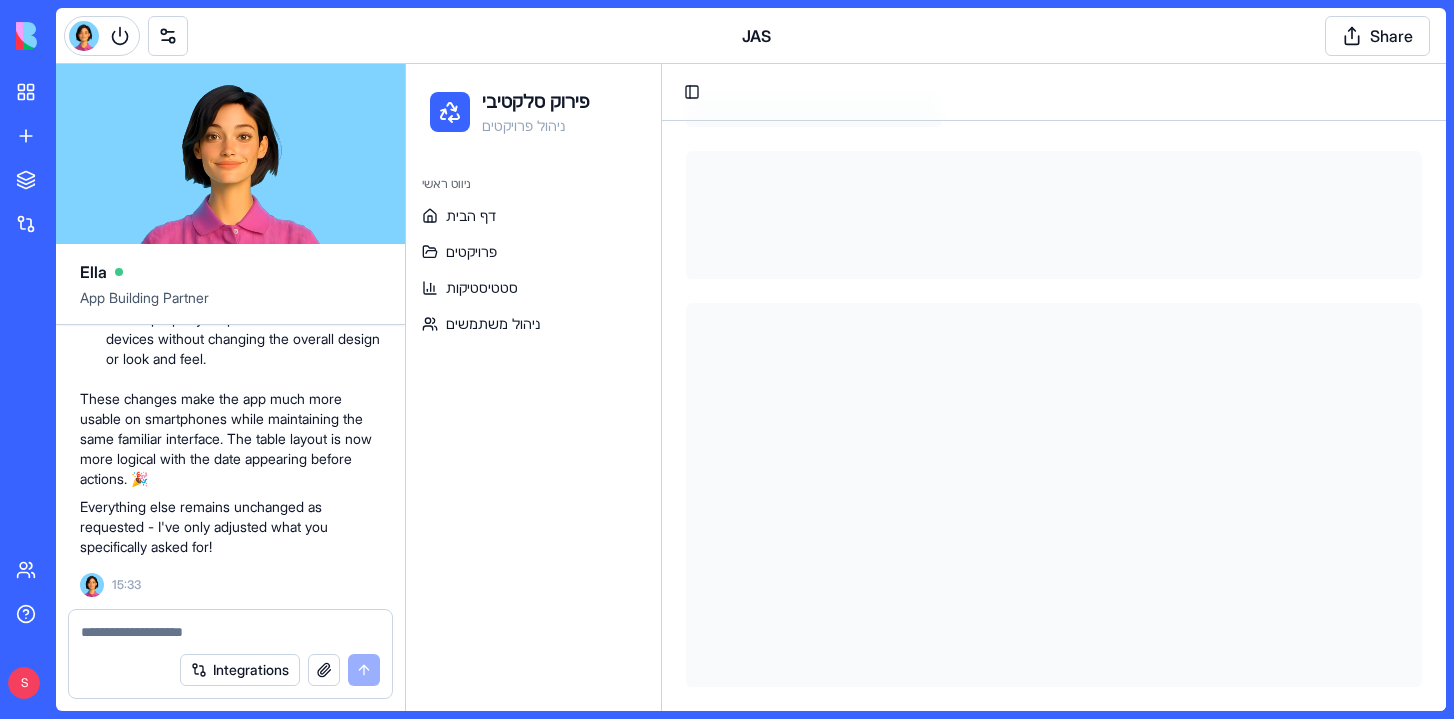 scroll, scrollTop: 0, scrollLeft: 0, axis: both 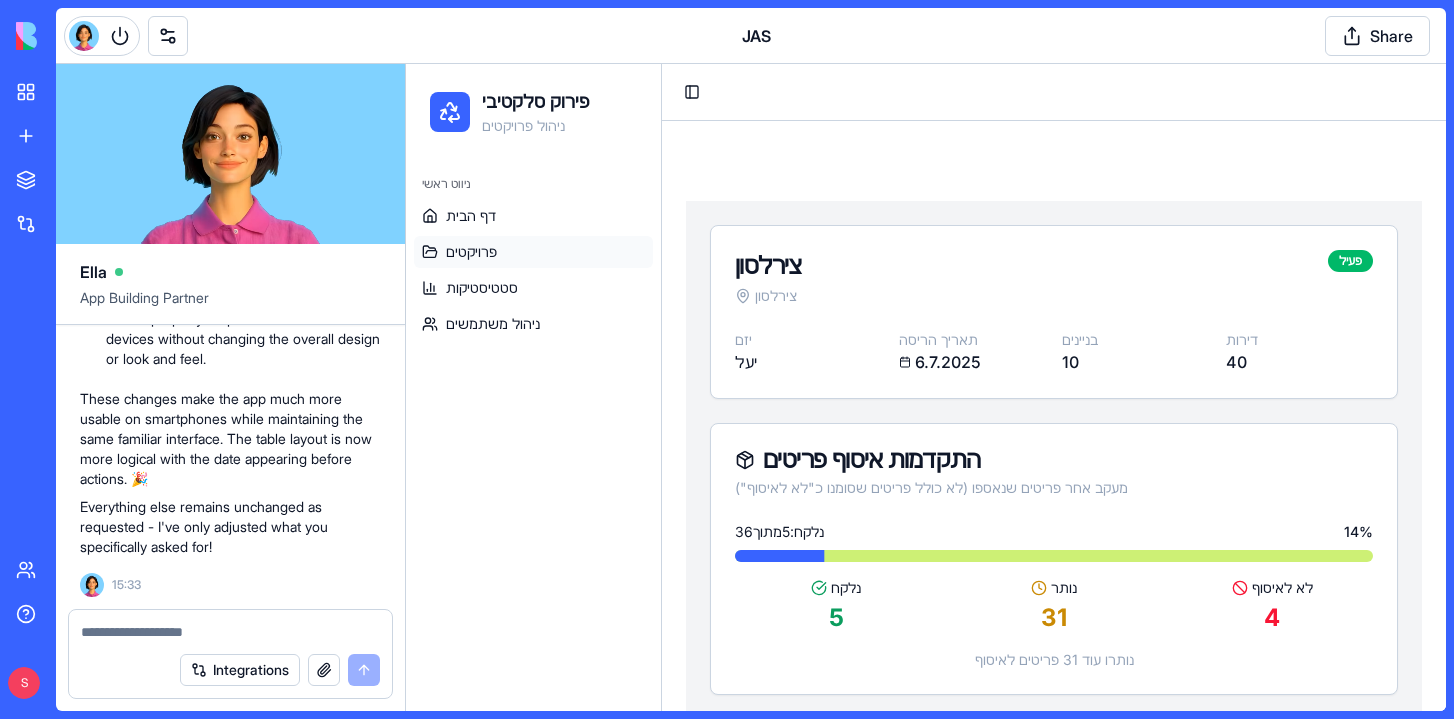 click on "פרויקטים" at bounding box center [471, 252] 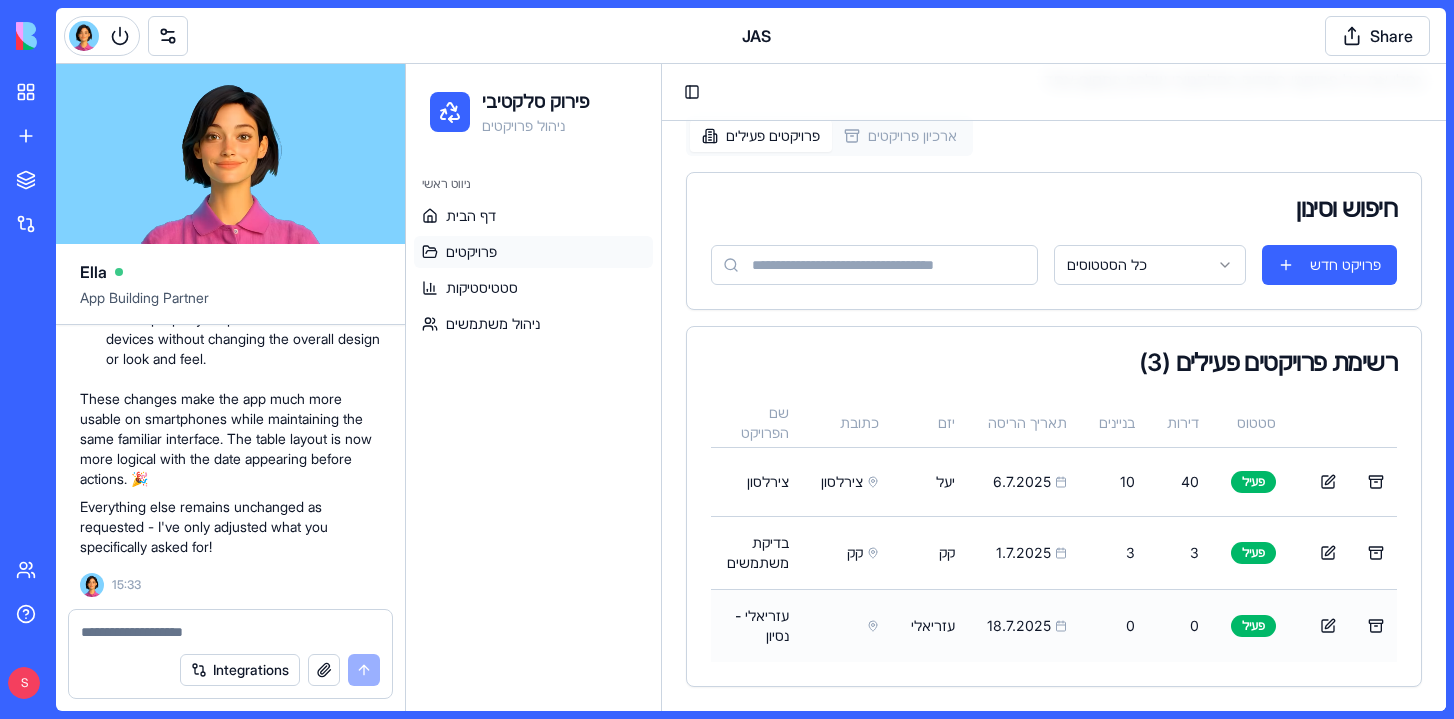click on "עזריאלי" at bounding box center [933, 625] 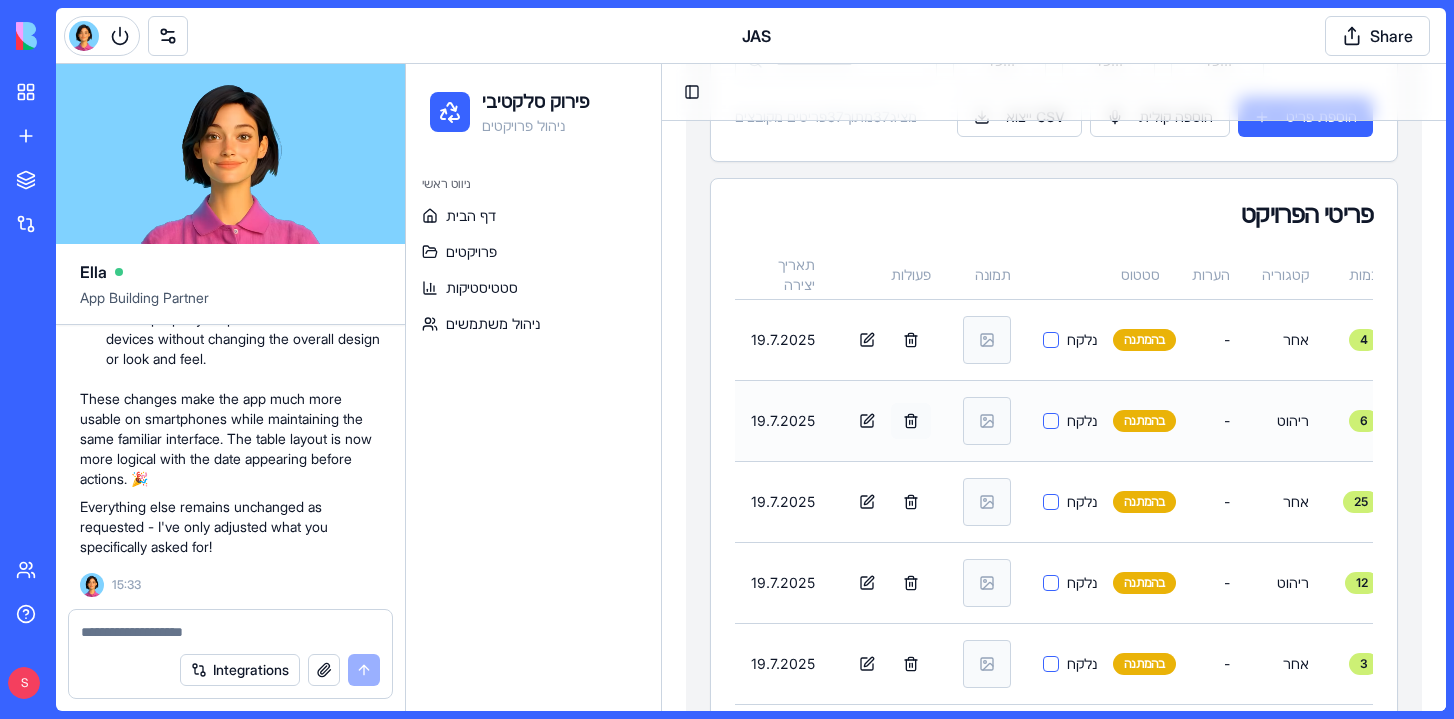 scroll, scrollTop: 800, scrollLeft: 0, axis: vertical 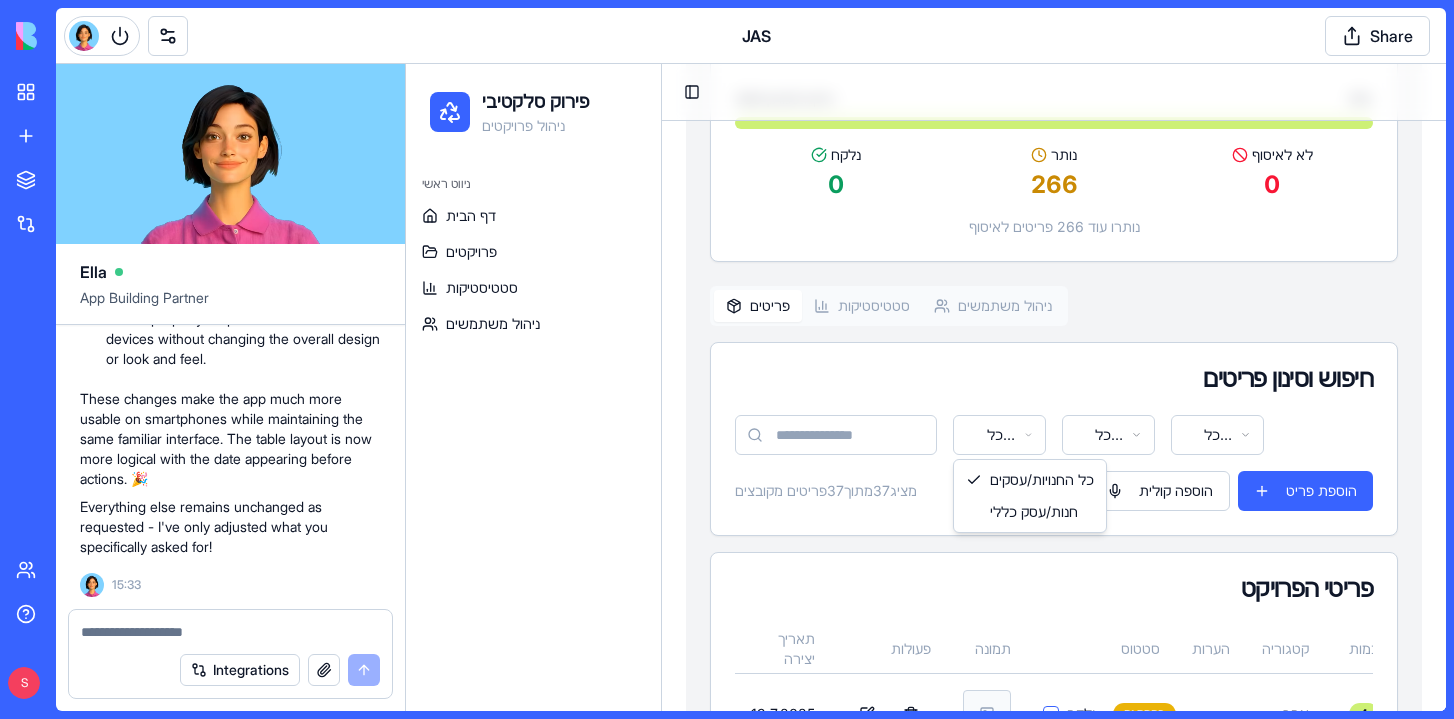 click on "פירוק סלקטיבי ניהול פרויקטים ניווט ראשי דף הבית פרויקטים סטטיסטיקות ניהול משתמשים Toggle Sidebar עזריאלי - נסיון פעיל יזם עזריאלי תאריך הריסה 18.7.2025 בניינים 0 דירות 0 התקדמות איסוף פריטים מעקב אחר פריטים שנאספו (לא כולל פריטים שסומנו כ"לא לאיסוף") נלקח:  0  מתוך  266 0 % נלקח 0 נותר 266 לא לאיסוף 0 נותרו עוד 266 פריטים לאיסוף פריטים סטטיסטיקות ניהול משתמשים חיפוש וסינון פריטים כל החנויות/עסקים כל הקטגוריות כל הסטטוסים מציג  37  מתוך  37  פריטים מקובצים ייצוא CSV הוספה קולית הוספת פריט פריטי הפרויקט תאריך יצירה פעולות תמונה סטטוס הערות קטגוריה כמות תיאור פריט שם חנות/עסק 19.7.2025 -" at bounding box center [926, 1689] 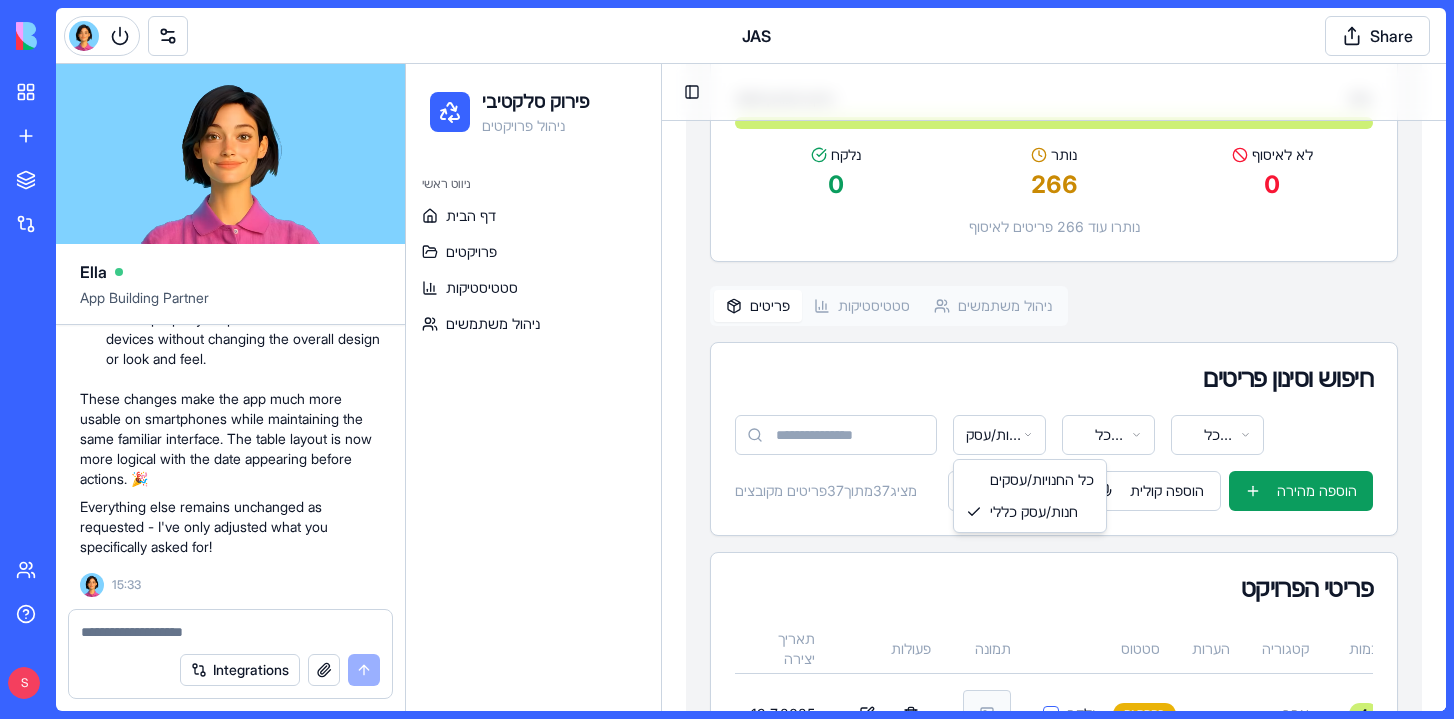 click on "פירוק סלקטיבי ניהול פרויקטים ניווט ראשי דף הבית פרויקטים סטטיסטיקות ניהול משתמשים Toggle Sidebar עזריאלי - נסיון פעיל יזם עזריאלי תאריך הריסה 18.7.2025 בניינים 0 דירות 0 התקדמות איסוף פריטים מעקב אחר פריטים שנאספו (לא כולל פריטים שסומנו כ"לא לאיסוף") נלקח:  0  מתוך  266 0 % נלקח 0 נותר 266 לא לאיסוף 0 נותרו עוד 266 פריטים לאיסוף פריטים סטטיסטיקות ניהול משתמשים חיפוש וסינון פריטים חנות/עסק כללי כל הקטגוריות כל הסטטוסים מציג  37  מתוך  37  פריטים מקובצים ייצוא CSV הוספה קולית הוספה מהירה פריטי הפרויקט תאריך יצירה פעולות תמונה סטטוס הערות קטגוריה כמות תיאור פריט שם חנות/עסק 19.7.2025 - 4 -" at bounding box center [926, 1689] 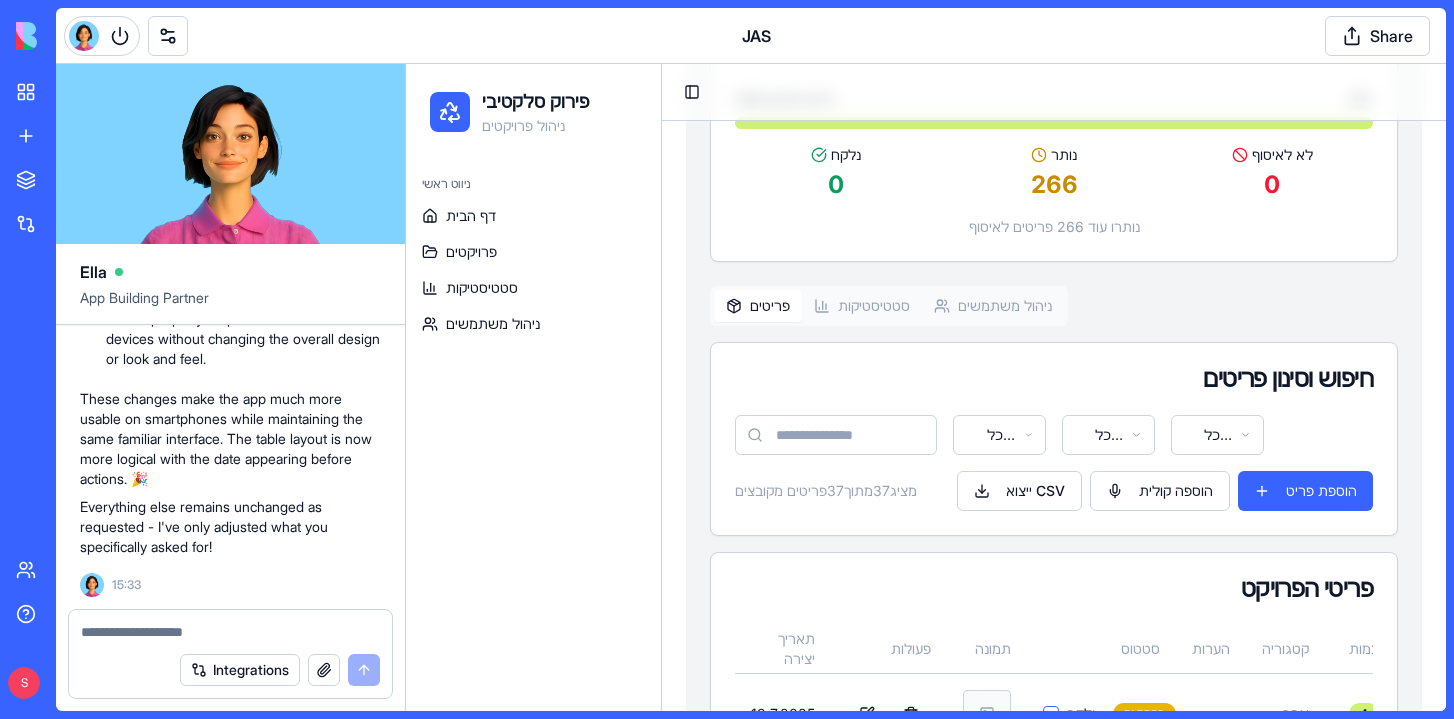 click on "פירוק סלקטיבי ניהול פרויקטים ניווט ראשי דף הבית פרויקטים סטטיסטיקות ניהול משתמשים Toggle Sidebar עזריאלי - נסיון פעיל יזם עזריאלי תאריך הריסה 18.7.2025 בניינים 0 דירות 0 התקדמות איסוף פריטים מעקב אחר פריטים שנאספו (לא כולל פריטים שסומנו כ"לא לאיסוף") נלקח:  0  מתוך  266 0 % נלקח 0 נותר 266 לא לאיסוף 0 נותרו עוד 266 פריטים לאיסוף פריטים סטטיסטיקות ניהול משתמשים חיפוש וסינון פריטים כל החנויות/עסקים כל הקטגוריות כל הסטטוסים מציג  37  מתוך  37  פריטים מקובצים ייצוא CSV הוספה קולית הוספת פריט פריטי הפרויקט תאריך יצירה פעולות תמונה סטטוס הערות קטגוריה כמות תיאור פריט שם חנות/עסק 19.7.2025 -" at bounding box center (926, 1689) 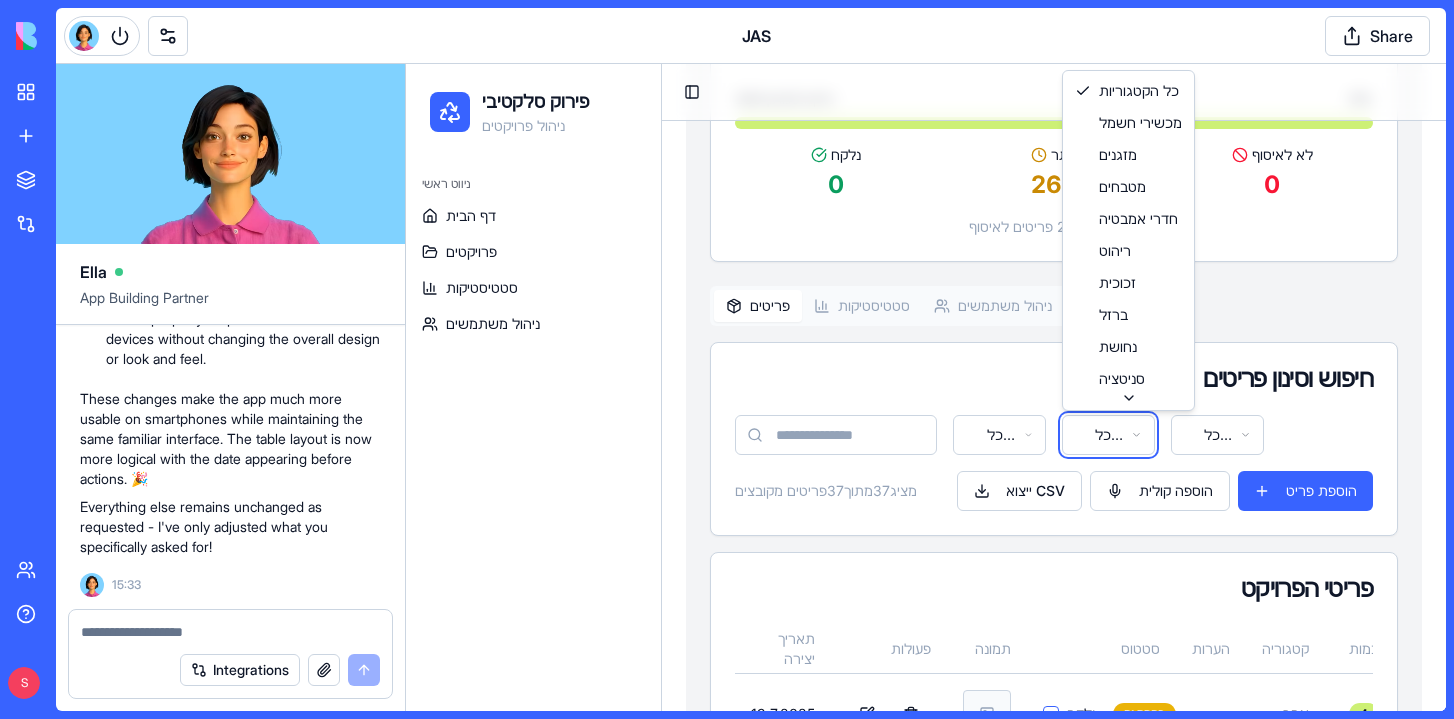click on "פירוק סלקטיבי ניהול פרויקטים ניווט ראשי דף הבית פרויקטים סטטיסטיקות ניהול משתמשים Toggle Sidebar עזריאלי - נסיון פעיל יזם עזריאלי תאריך הריסה 18.7.2025 בניינים 0 דירות 0 התקדמות איסוף פריטים מעקב אחר פריטים שנאספו (לא כולל פריטים שסומנו כ"לא לאיסוף") נלקח:  0  מתוך  266 0 % נלקח 0 נותר 266 לא לאיסוף 0 נותרו עוד 266 פריטים לאיסוף פריטים סטטיסטיקות ניהול משתמשים חיפוש וסינון פריטים כל החנויות/עסקים כל הקטגוריות כל הסטטוסים מציג  37  מתוך  37  פריטים מקובצים ייצוא CSV הוספה קולית הוספת פריט פריטי הפרויקט תאריך יצירה פעולות תמונה סטטוס הערות קטגוריה כמות תיאור פריט שם חנות/עסק 19.7.2025 -" at bounding box center (926, 1689) 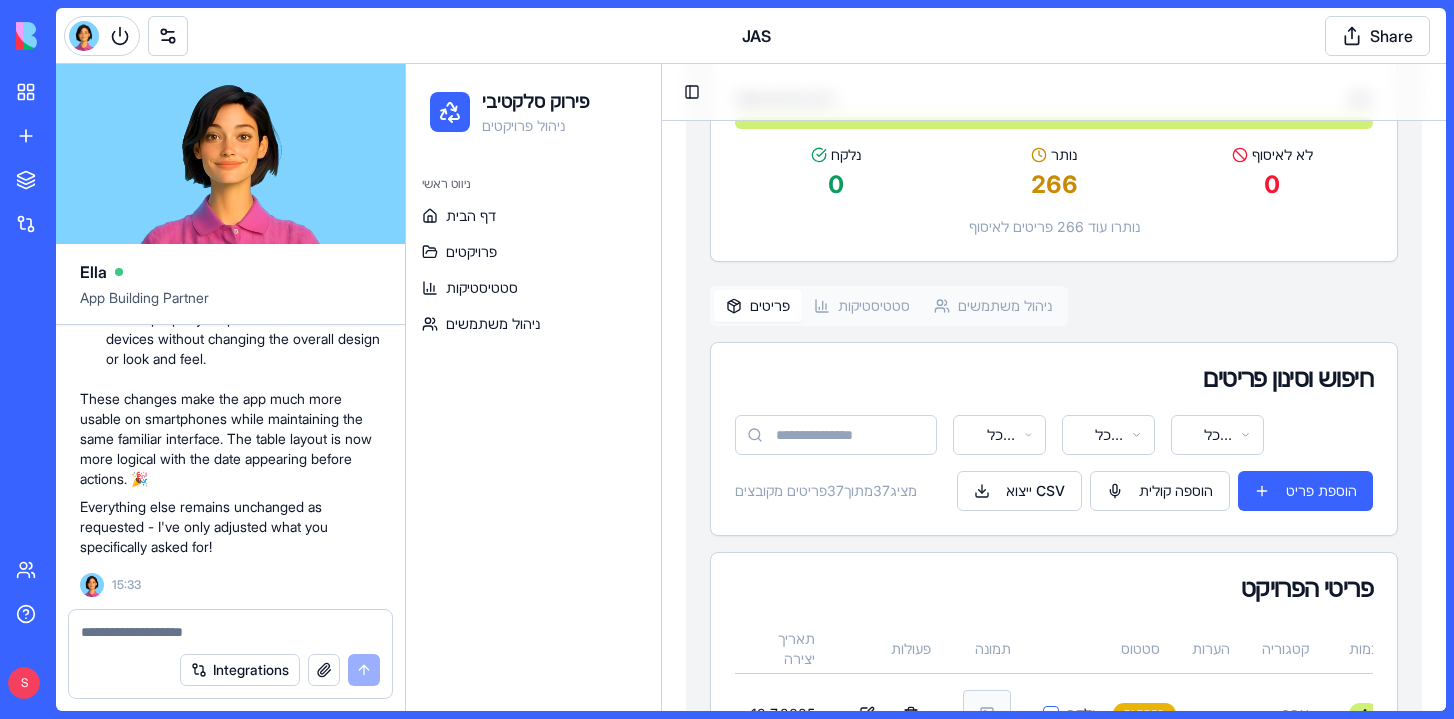 click on "פירוק סלקטיבי ניהול פרויקטים ניווט ראשי דף הבית פרויקטים סטטיסטיקות ניהול משתמשים Toggle Sidebar עזריאלי - נסיון פעיל יזם עזריאלי תאריך הריסה 18.7.2025 בניינים 0 דירות 0 התקדמות איסוף פריטים מעקב אחר פריטים שנאספו (לא כולל פריטים שסומנו כ"לא לאיסוף") נלקח:  0  מתוך  266 0 % נלקח 0 נותר 266 לא לאיסוף 0 נותרו עוד 266 פריטים לאיסוף פריטים סטטיסטיקות ניהול משתמשים חיפוש וסינון פריטים כל החנויות/עסקים כל הקטגוריות כל הסטטוסים מציג  37  מתוך  37  פריטים מקובצים ייצוא CSV הוספה קולית הוספת פריט פריטי הפרויקט תאריך יצירה פעולות תמונה סטטוס הערות קטגוריה כמות תיאור פריט שם חנות/עסק 19.7.2025 -" at bounding box center (926, 1689) 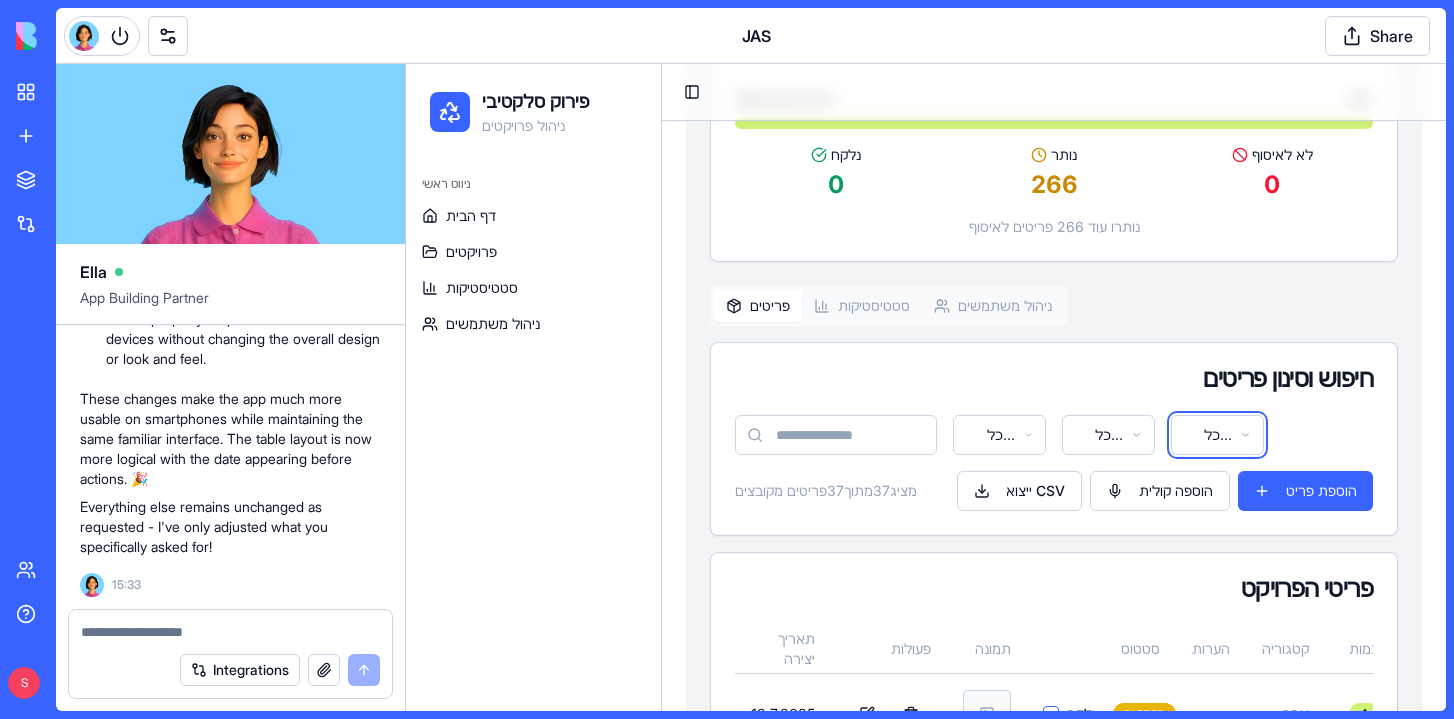 click on "פירוק סלקטיבי ניהול פרויקטים ניווט ראשי דף הבית פרויקטים סטטיסטיקות ניהול משתמשים Toggle Sidebar עזריאלי - נסיון פעיל יזם עזריאלי תאריך הריסה 18.7.2025 בניינים 0 דירות 0 התקדמות איסוף פריטים מעקב אחר פריטים שנאספו (לא כולל פריטים שסומנו כ"לא לאיסוף") נלקח:  0  מתוך  266 0 % נלקח 0 נותר 266 לא לאיסוף 0 נותרו עוד 266 פריטים לאיסוף פריטים סטטיסטיקות ניהול משתמשים חיפוש וסינון פריטים כל החנויות/עסקים כל הקטגוריות כל הסטטוסים מציג  37  מתוך  37  פריטים מקובצים ייצוא CSV הוספה קולית הוספת פריט פריטי הפרויקט תאריך יצירה פעולות תמונה סטטוס הערות קטגוריה כמות תיאור פריט שם חנות/עסק 19.7.2025 -" at bounding box center [926, 1689] 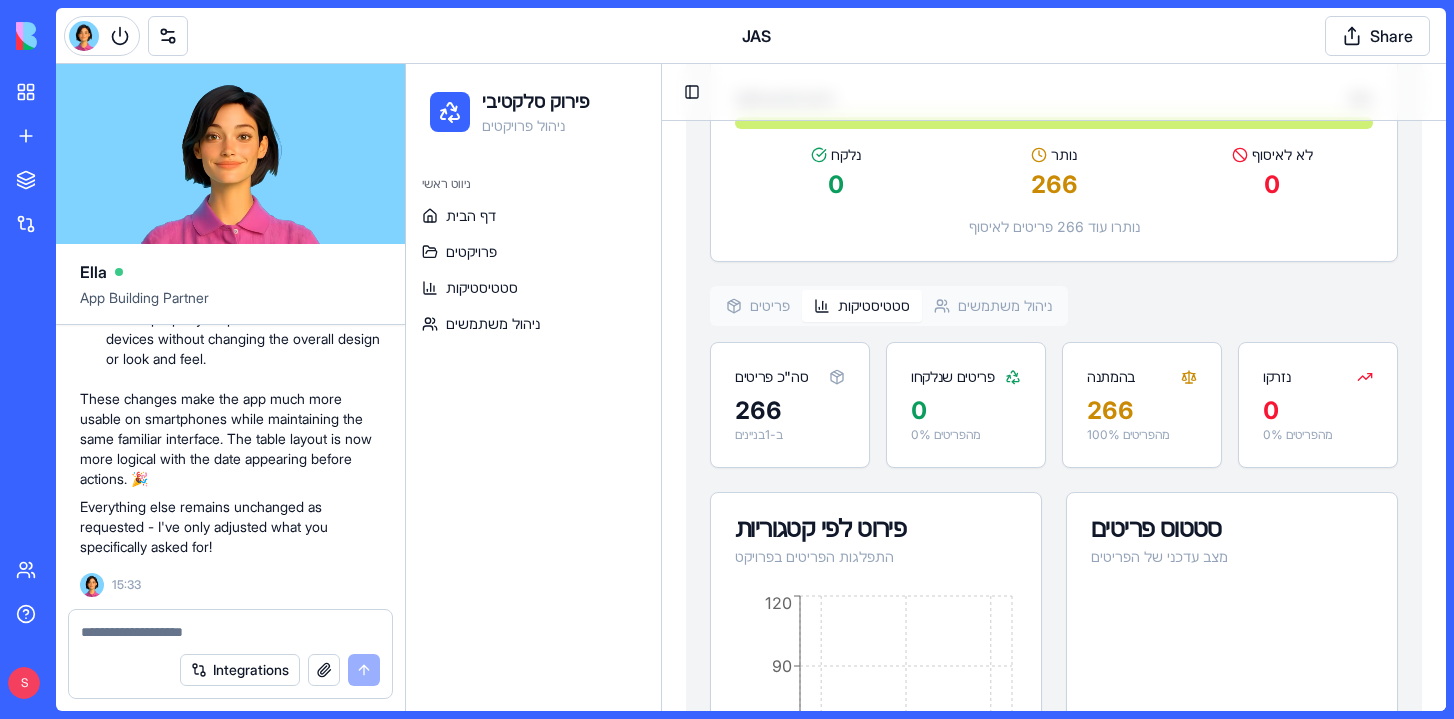 click on "סטטיסטיקות" at bounding box center [862, 306] 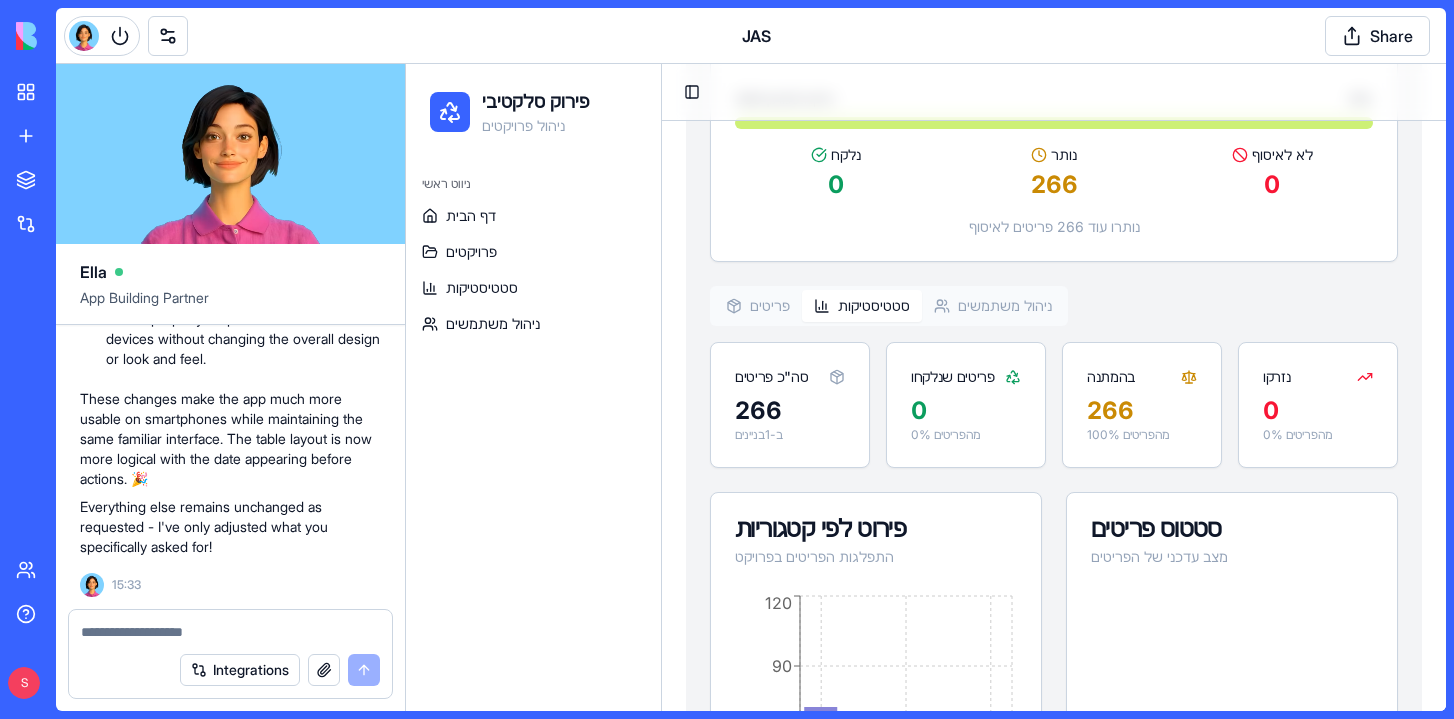 click on "ניהול משתמשים" at bounding box center [993, 306] 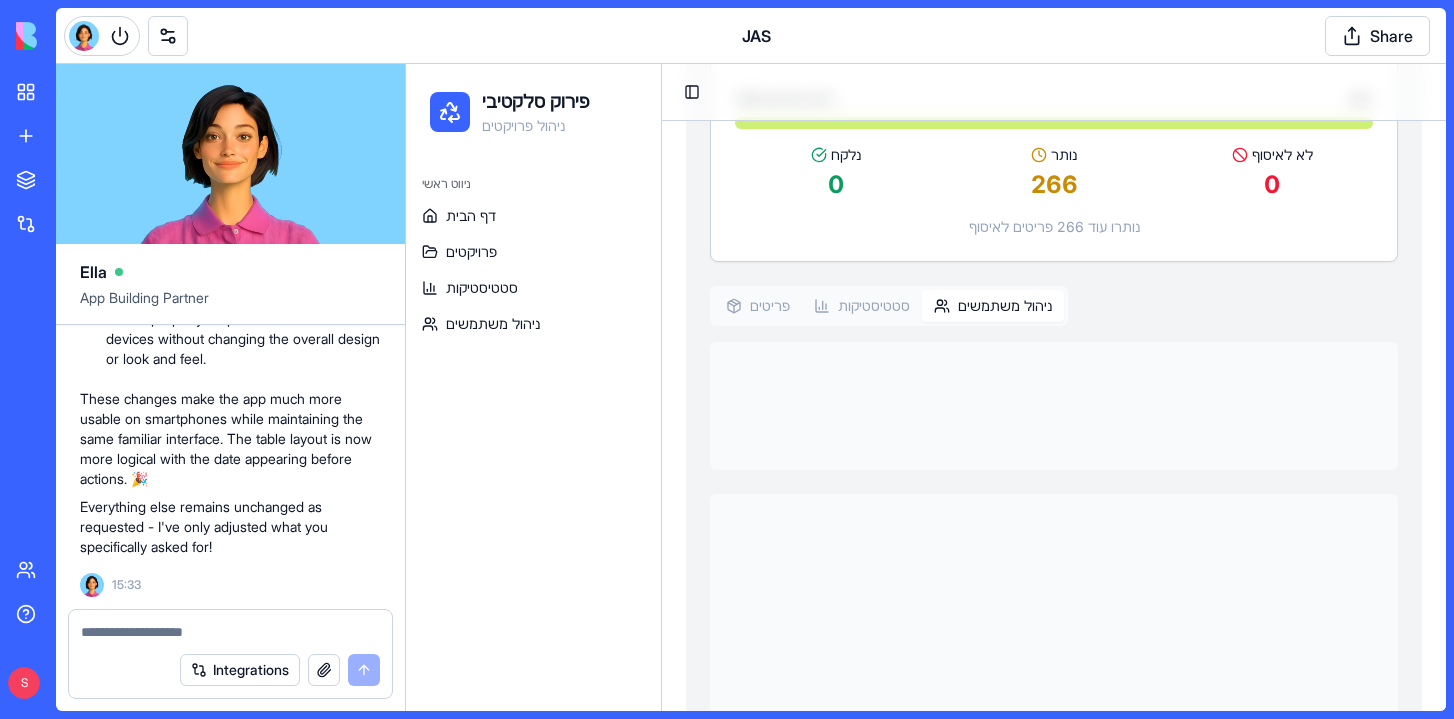click on "סטטיסטיקות" at bounding box center [862, 306] 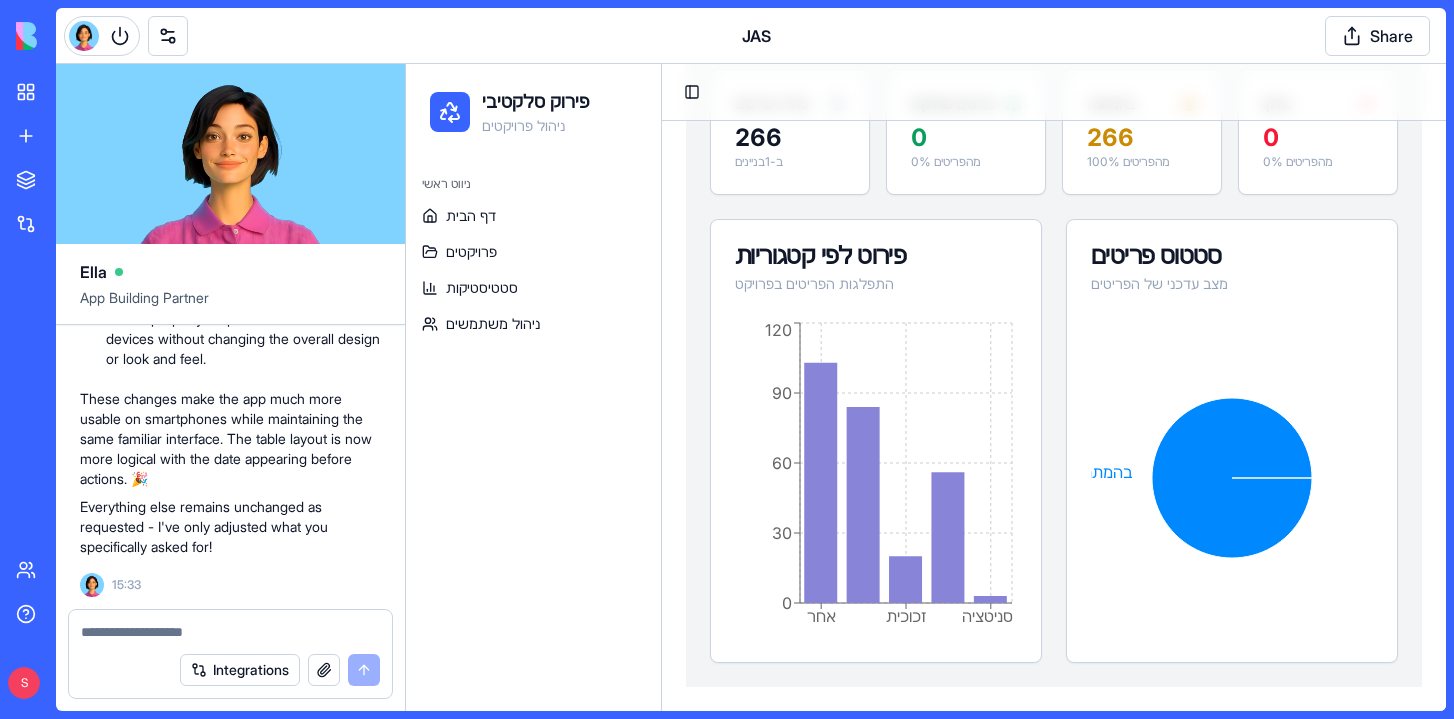 scroll, scrollTop: 701, scrollLeft: 0, axis: vertical 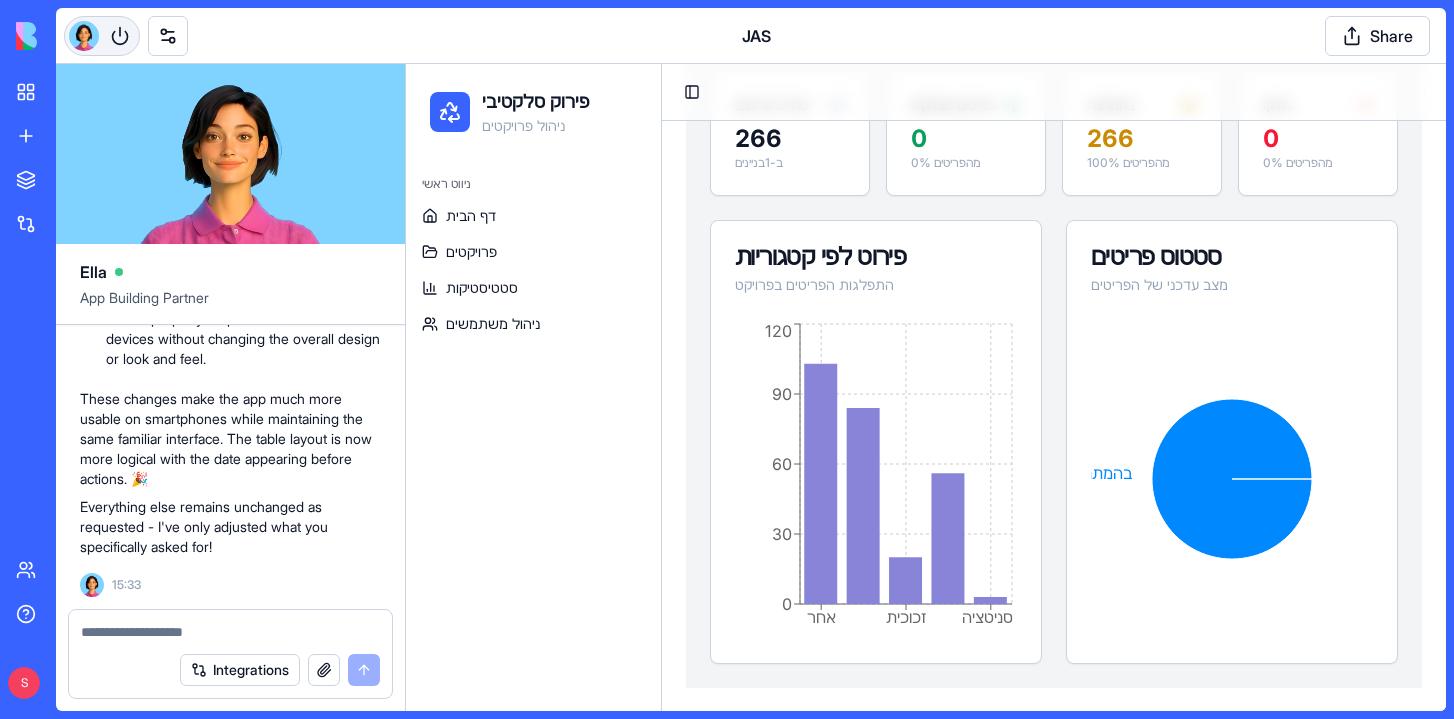 click at bounding box center [102, 36] 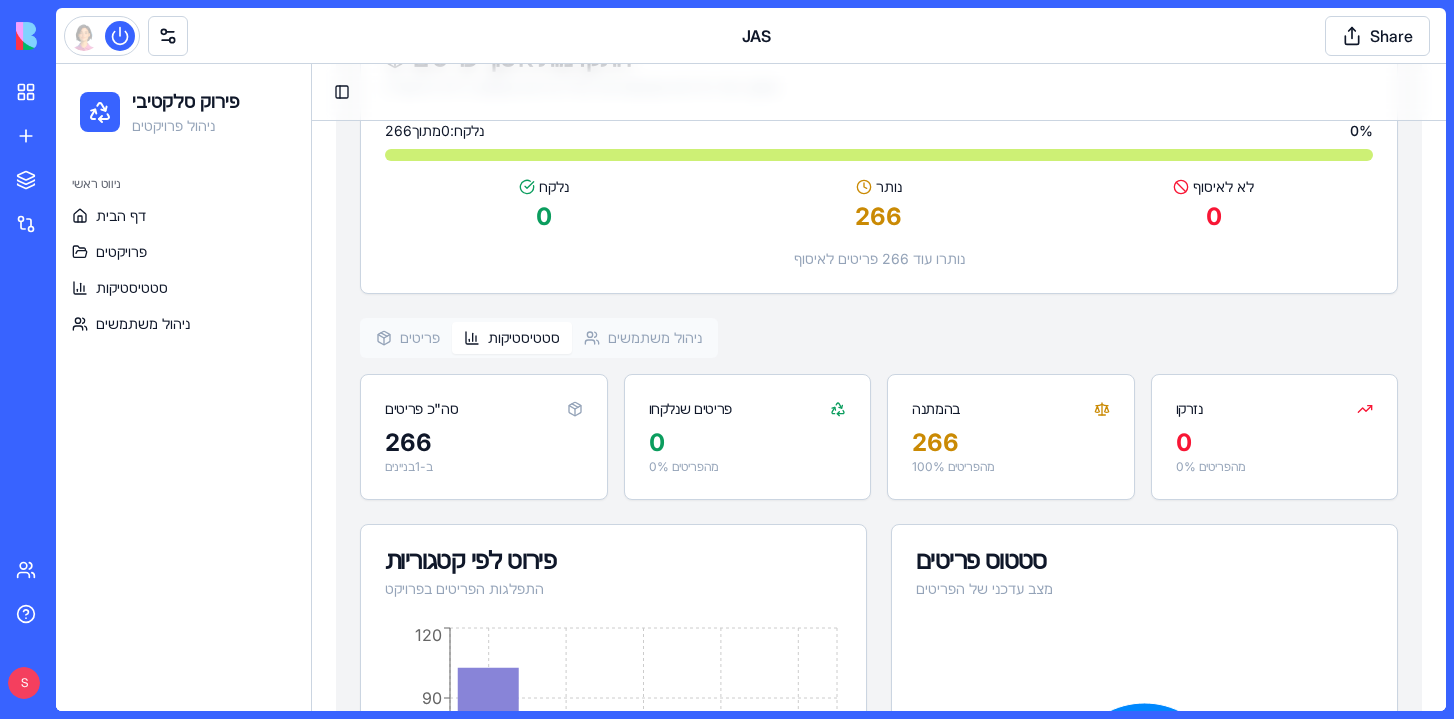 scroll, scrollTop: 393, scrollLeft: 0, axis: vertical 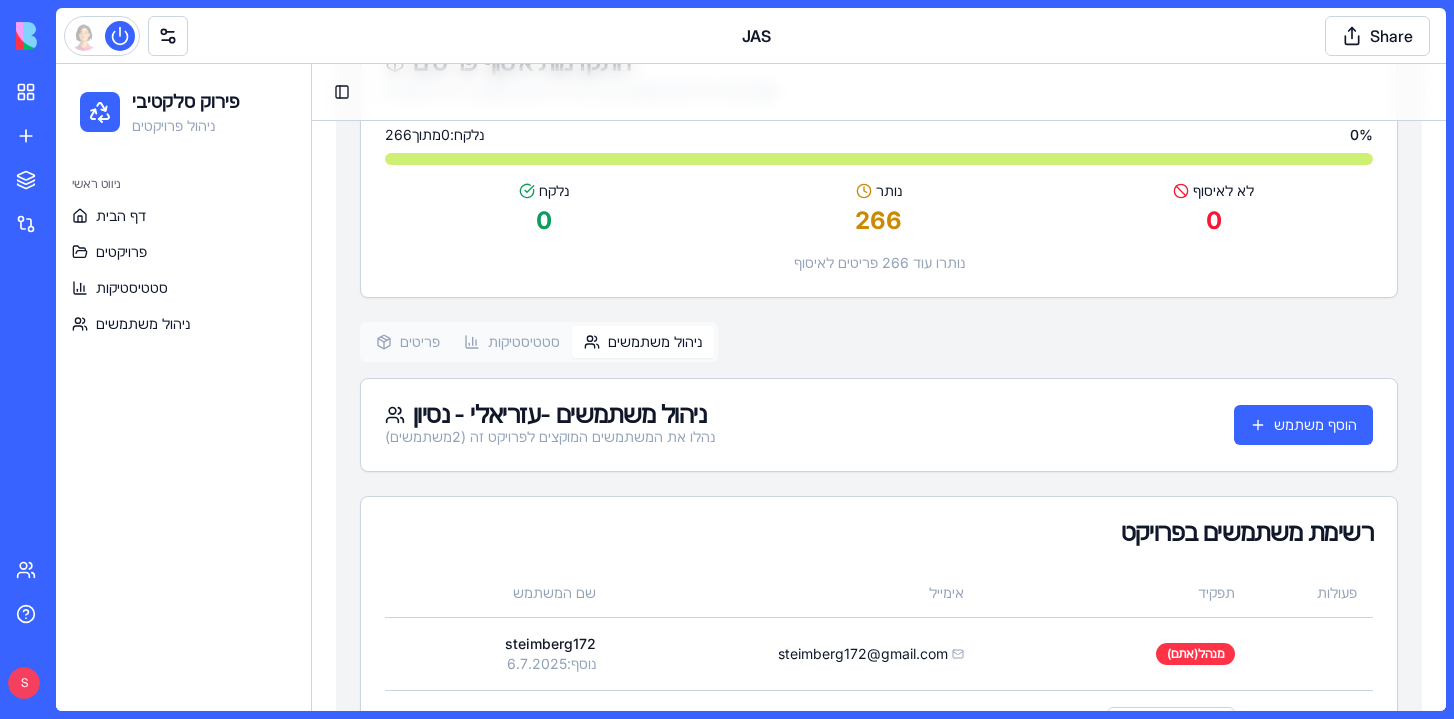 click on "ניהול משתמשים" at bounding box center (643, 342) 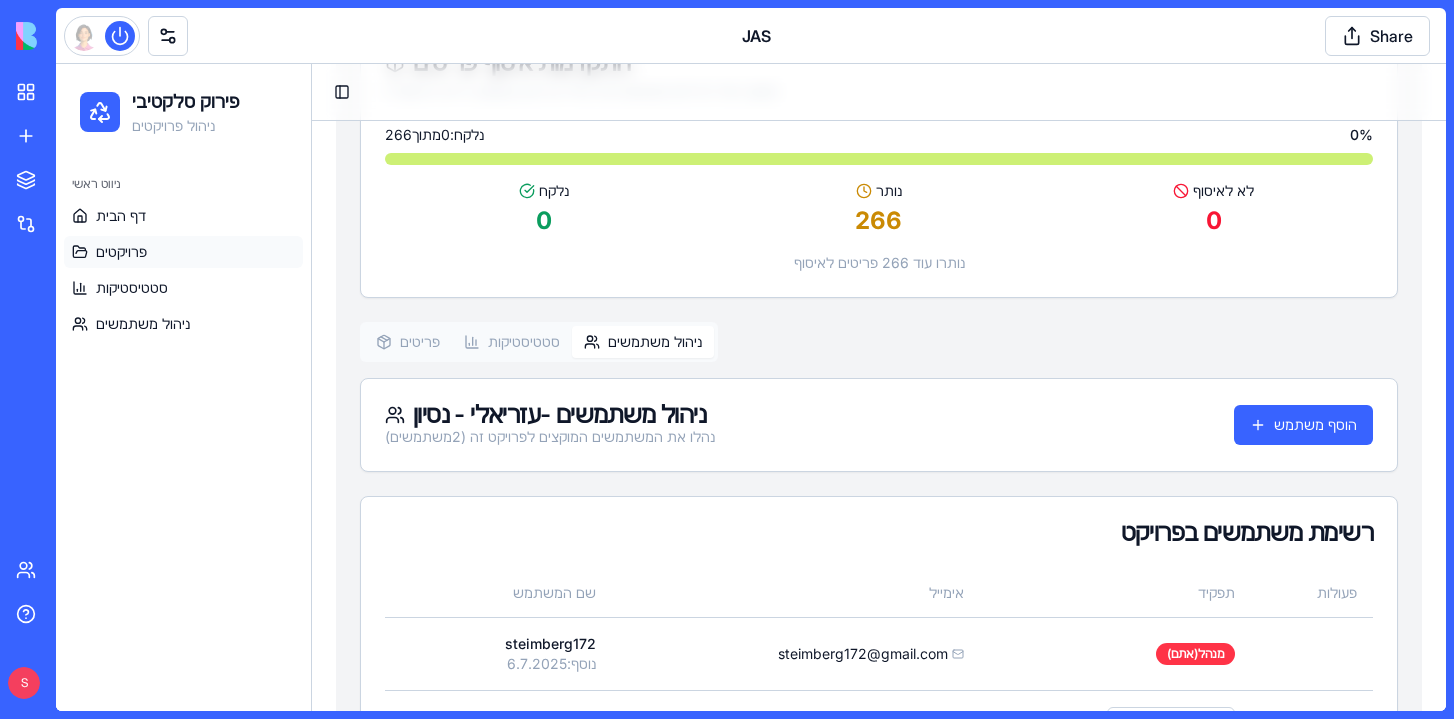 click on "פרויקטים" at bounding box center [183, 252] 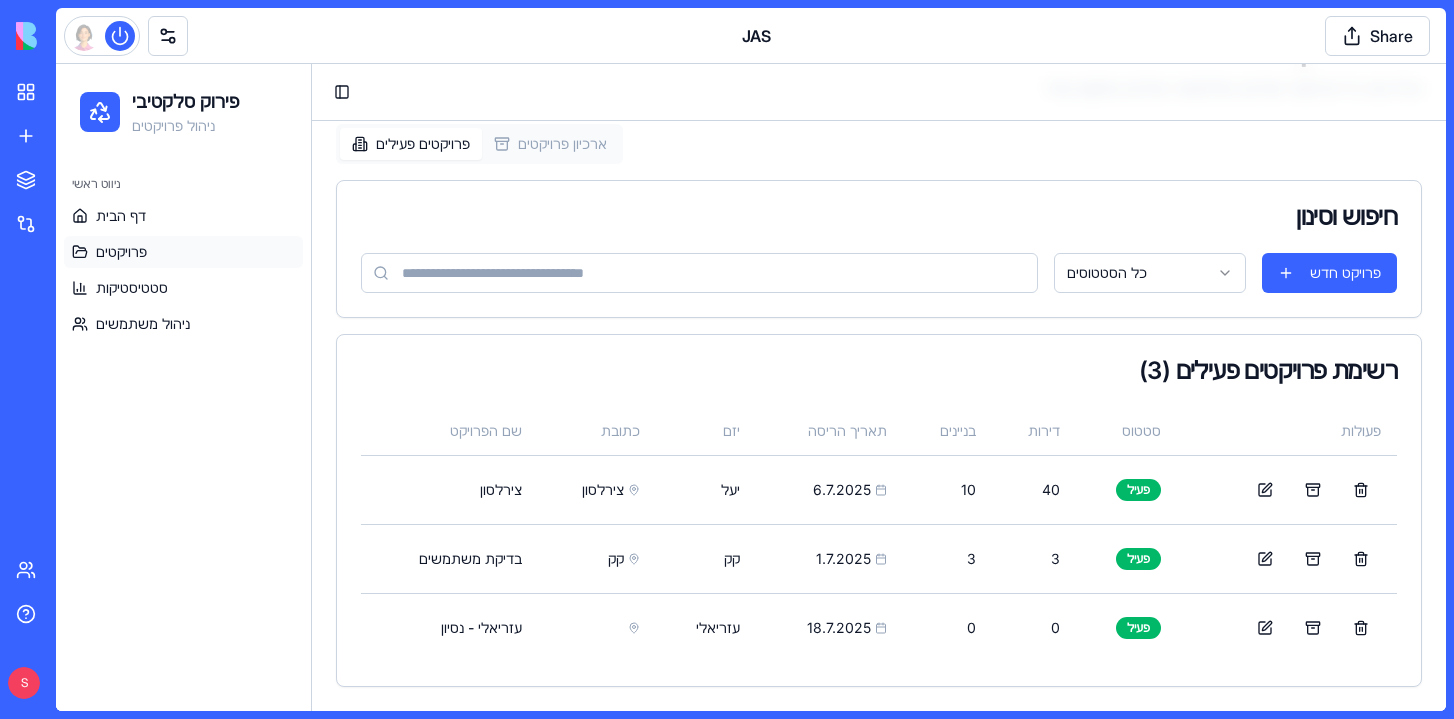 scroll, scrollTop: 169, scrollLeft: 0, axis: vertical 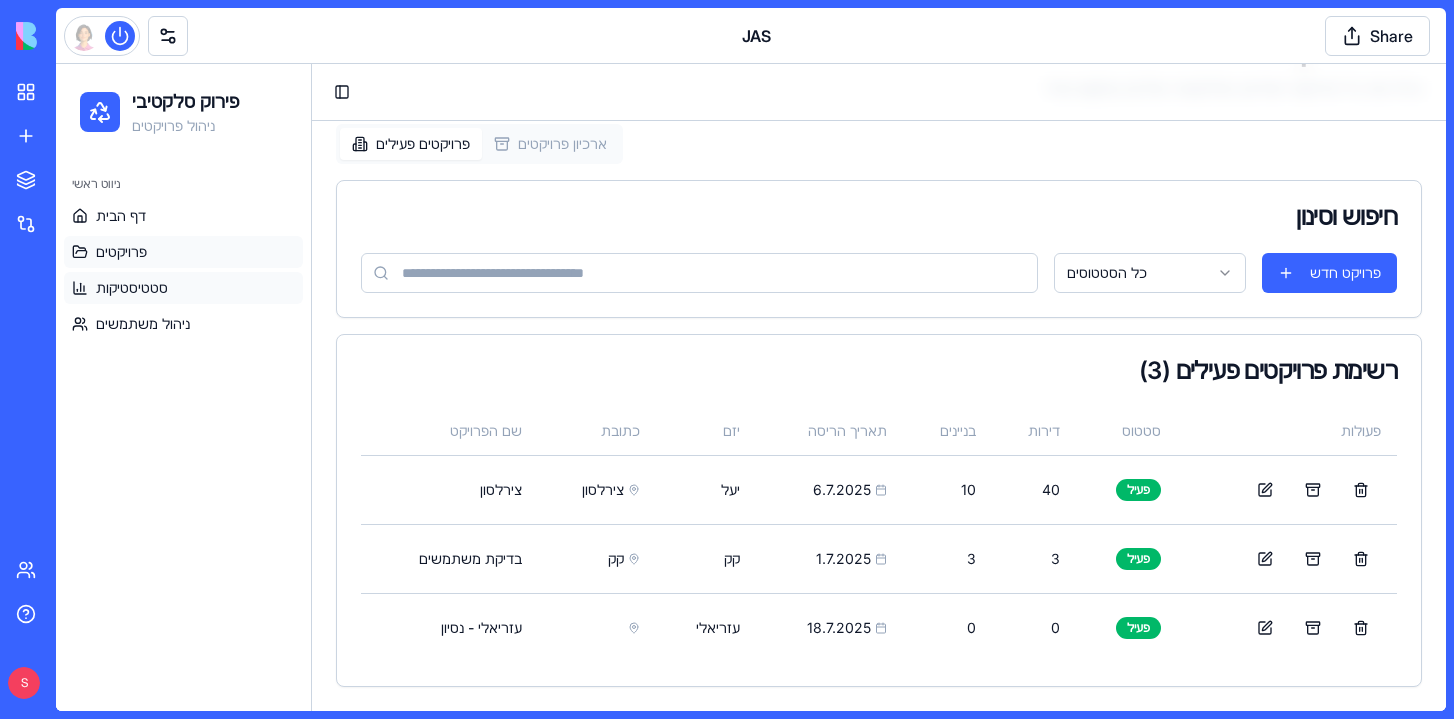 click on "סטטיסטיקות" at bounding box center (183, 288) 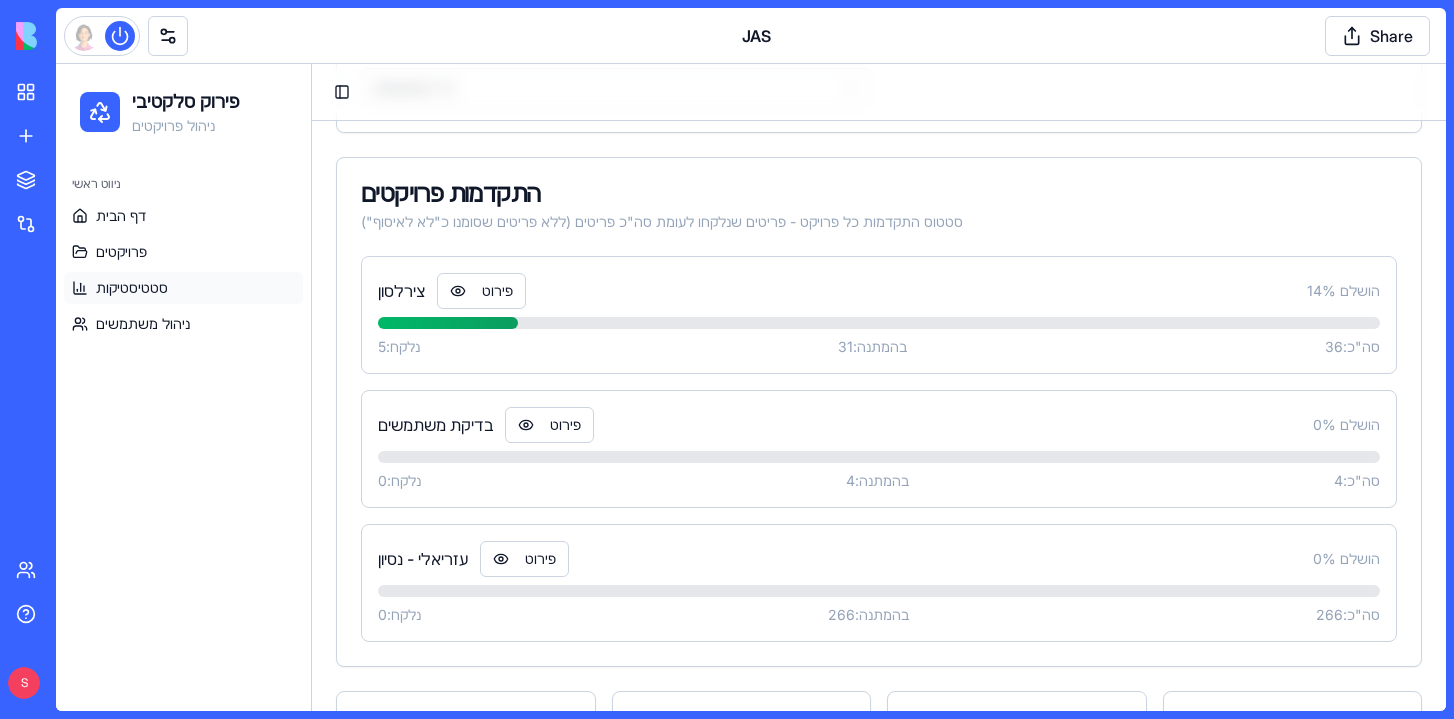 scroll, scrollTop: 353, scrollLeft: 0, axis: vertical 